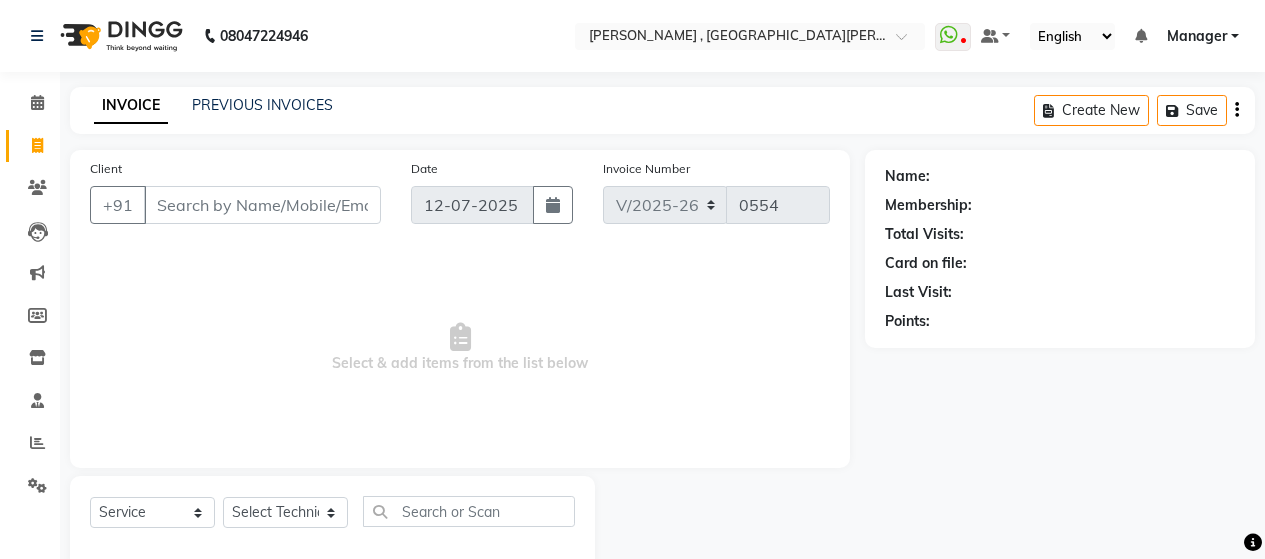 select on "3836" 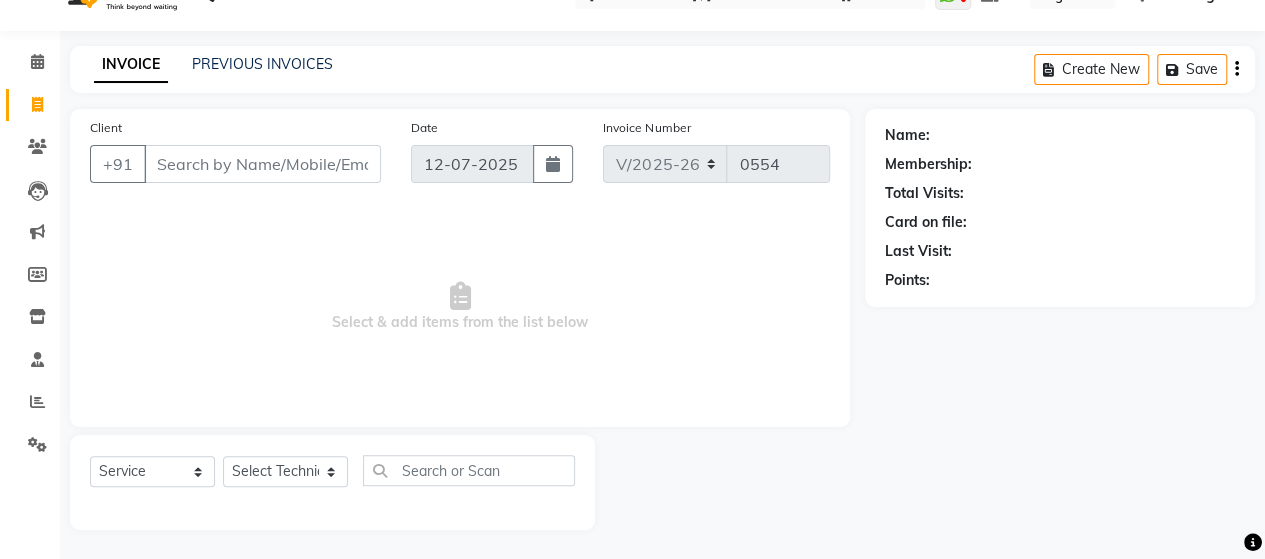 scroll, scrollTop: 0, scrollLeft: 0, axis: both 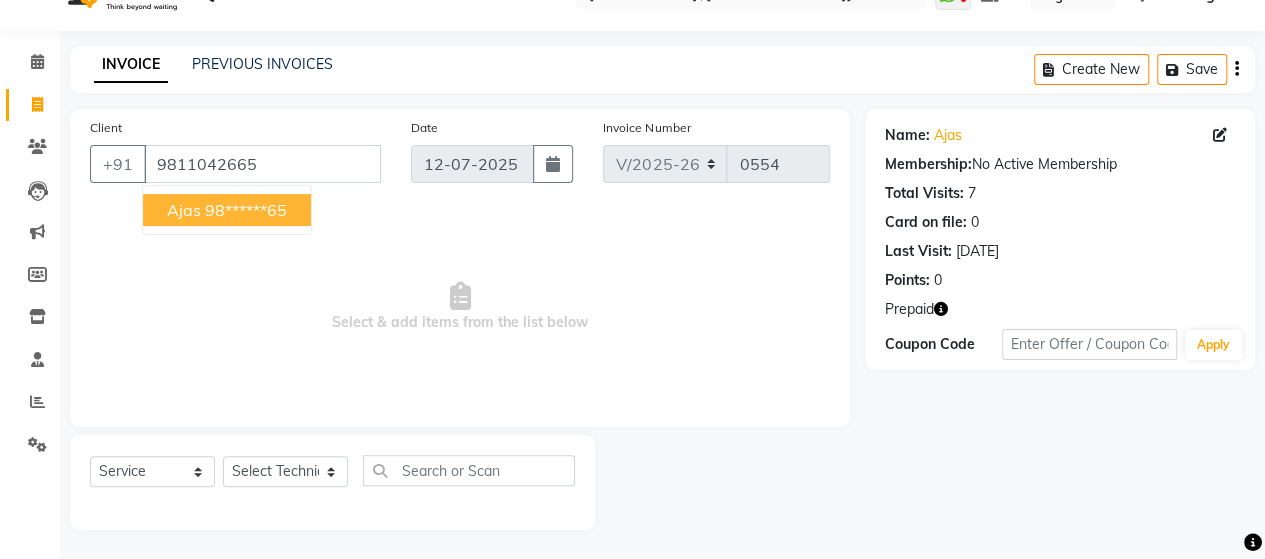 click on "98******65" at bounding box center [246, 210] 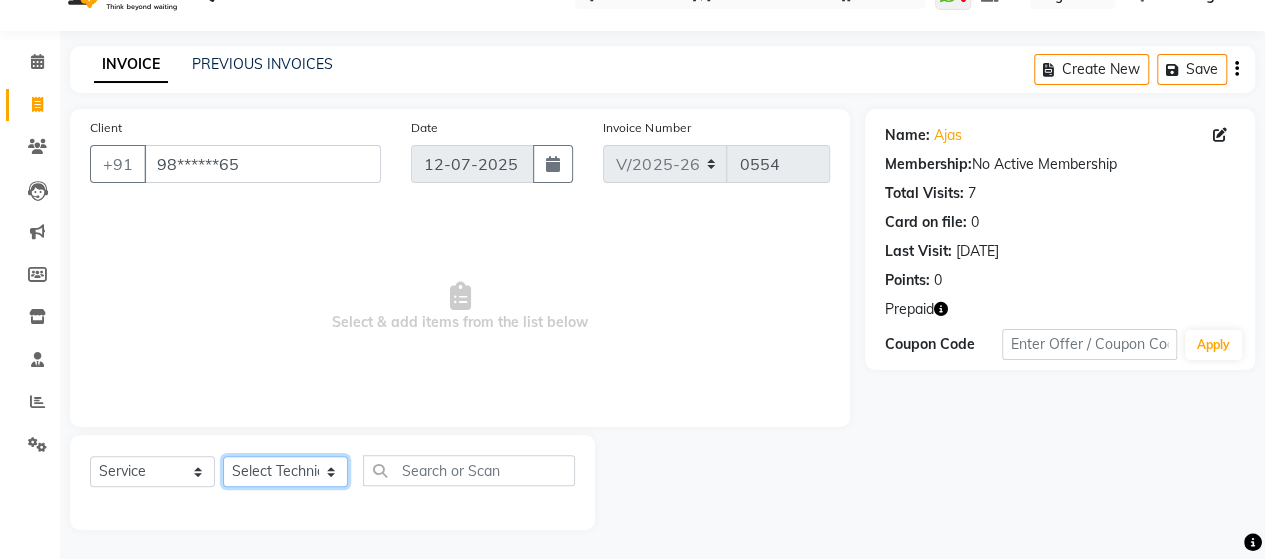 click on "Select Technician [PERSON_NAME] Manager [PERSON_NAME]" 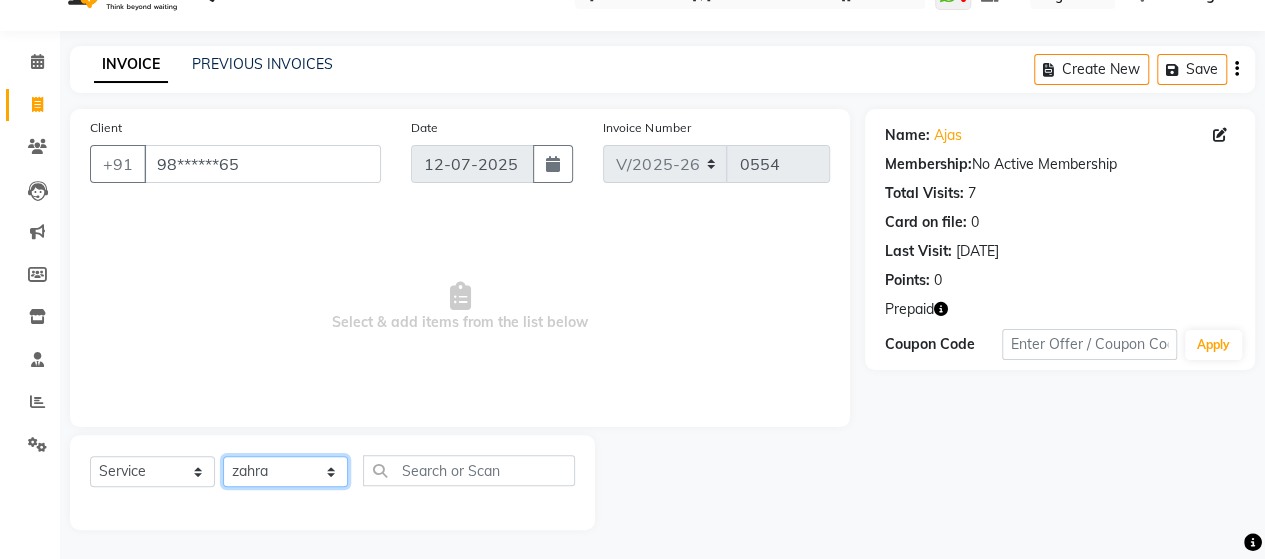 click on "Select Technician [PERSON_NAME] Manager [PERSON_NAME]" 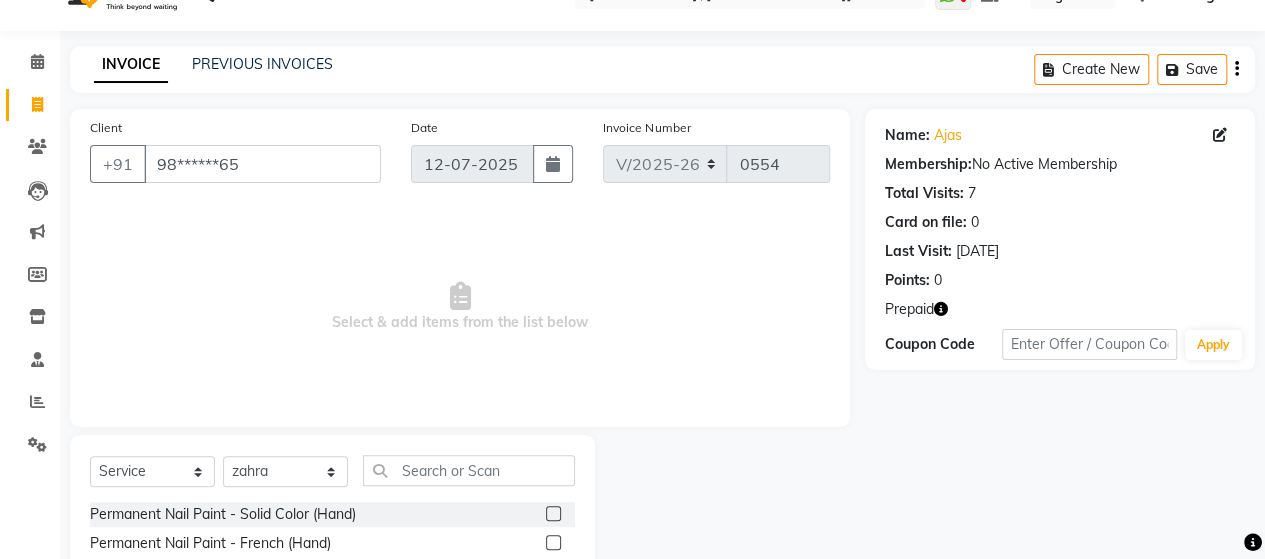 click on "Select  Service  Product  Membership  Package Voucher Prepaid Gift Card  Select Technician [PERSON_NAME] Manager nargis neha Sky zahra Permanent Nail Paint - Solid Color (Hand)  Permanent Nail Paint - French (Hand)  Permanent Nail Paint - Solid Color (Toes)  Permanent Nail Paint - French (Toes)  Restoration - Gel (Hand)  Restoration - Tip Replacement (Hand)  Restoration - Touch -up (Hand)  Restoration - Gel Color Changes (Hand)  Restoration - Removal of Extension (Hand)  Restoration - Removal of Nail Paint (Hand)  Restoration - Gel (Toes)  Restoration - Tip Replacement (Toes)  Restoration - Touch -up (Toes)  Restoration - Gel Color Changes (Toes)  Restoration - Removal of Extension (Toes)  Restoration - Removal of Nail Paint (Toes)  Pedicure - Classic  Pedicure - Deluxe  Pedicure - Premium  Pedicure - Platinum  Manicure  - Classic  Manicure  - Deluxe  Manicure  - Premium  Eyelash Refil - Classic  Eyelash Refil - Hybrid  Eyelash Refil - Volume  Eyelash Refil - Mega Volume  Eyelash Refil - Lash Removal" 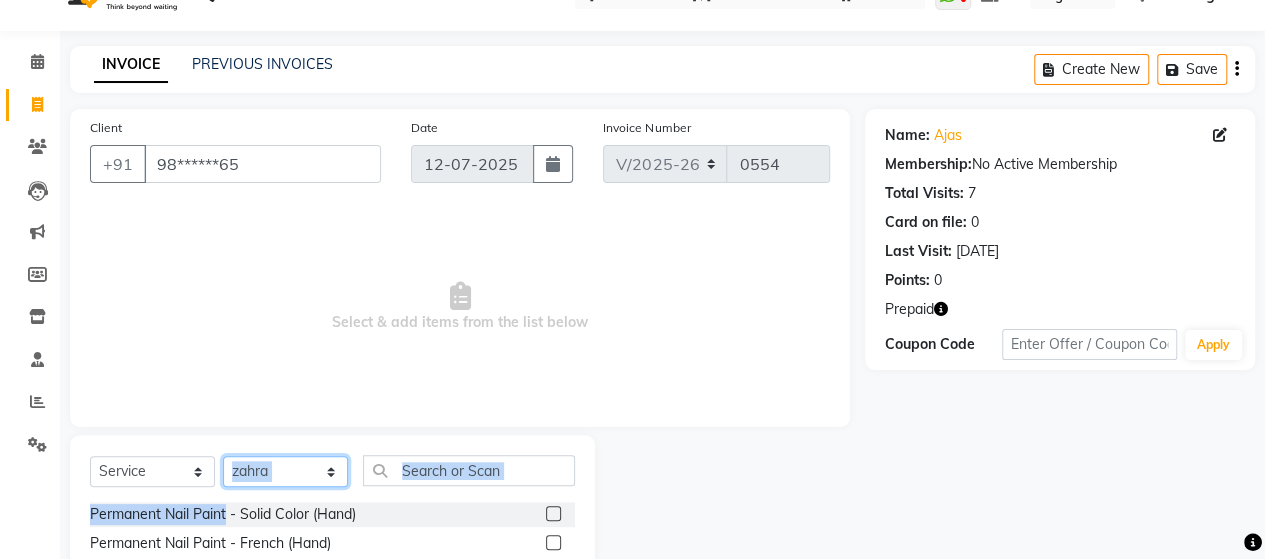 click on "Select Technician [PERSON_NAME] Manager [PERSON_NAME]" 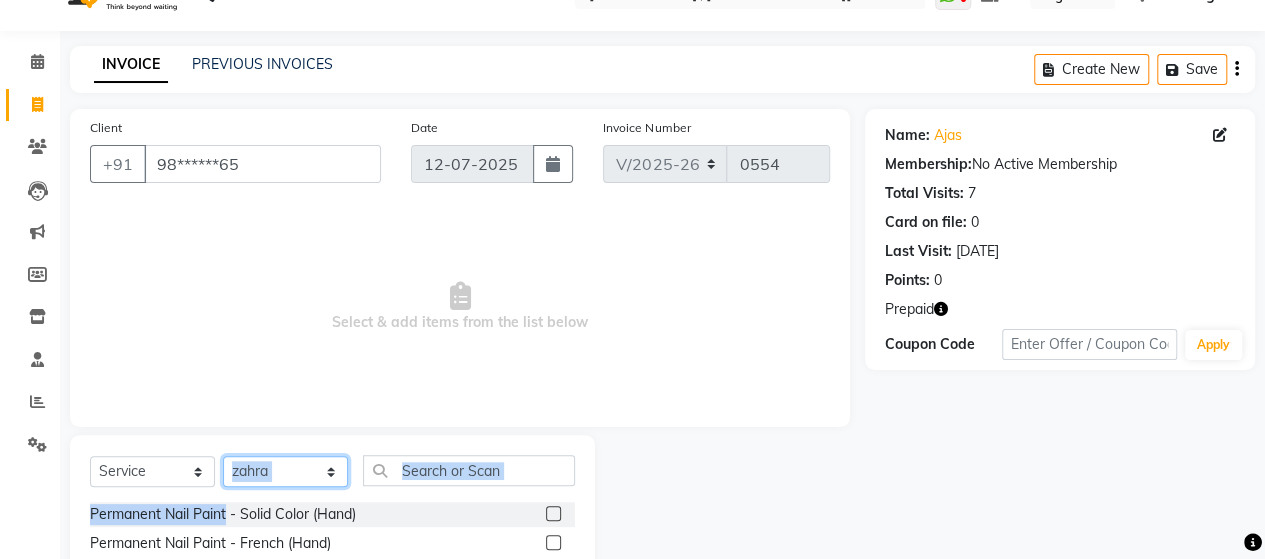 select on "40727" 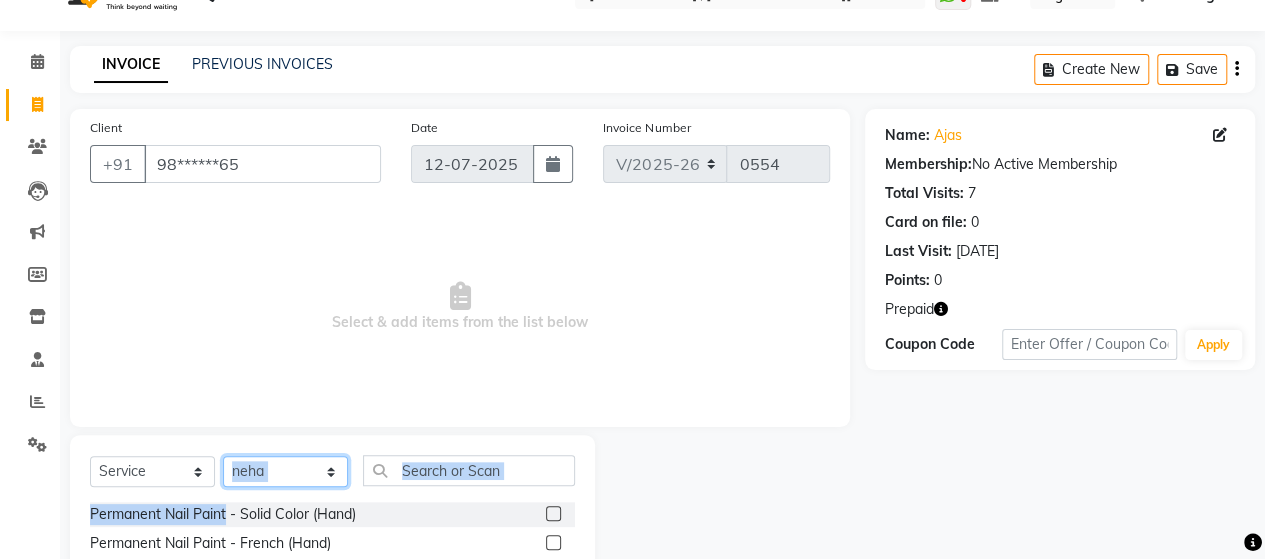 click on "Select Technician [PERSON_NAME] Manager [PERSON_NAME]" 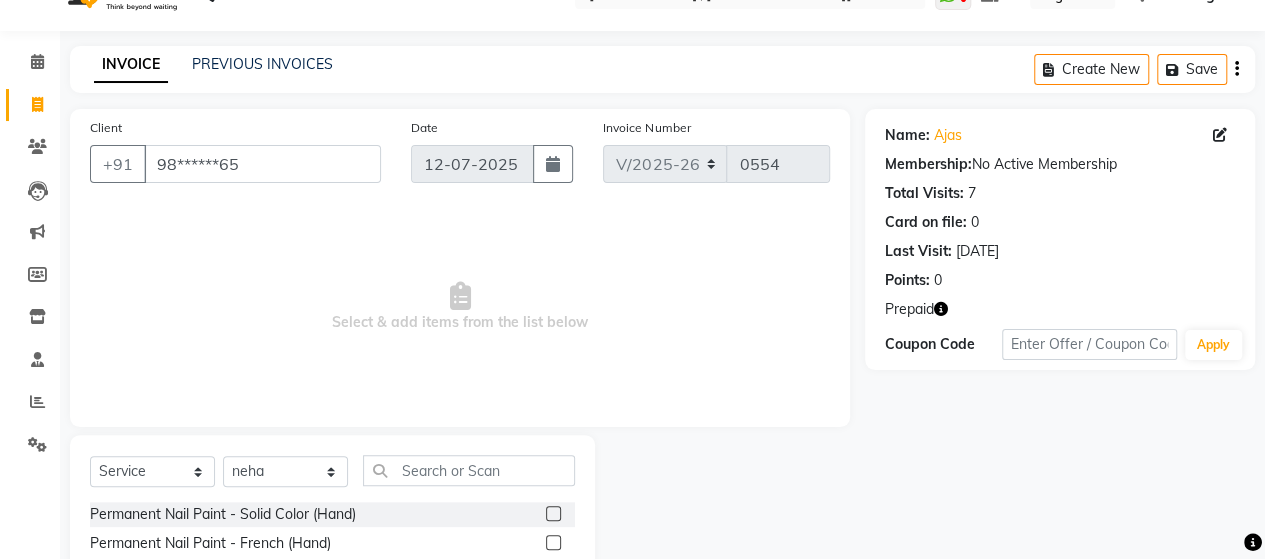 click 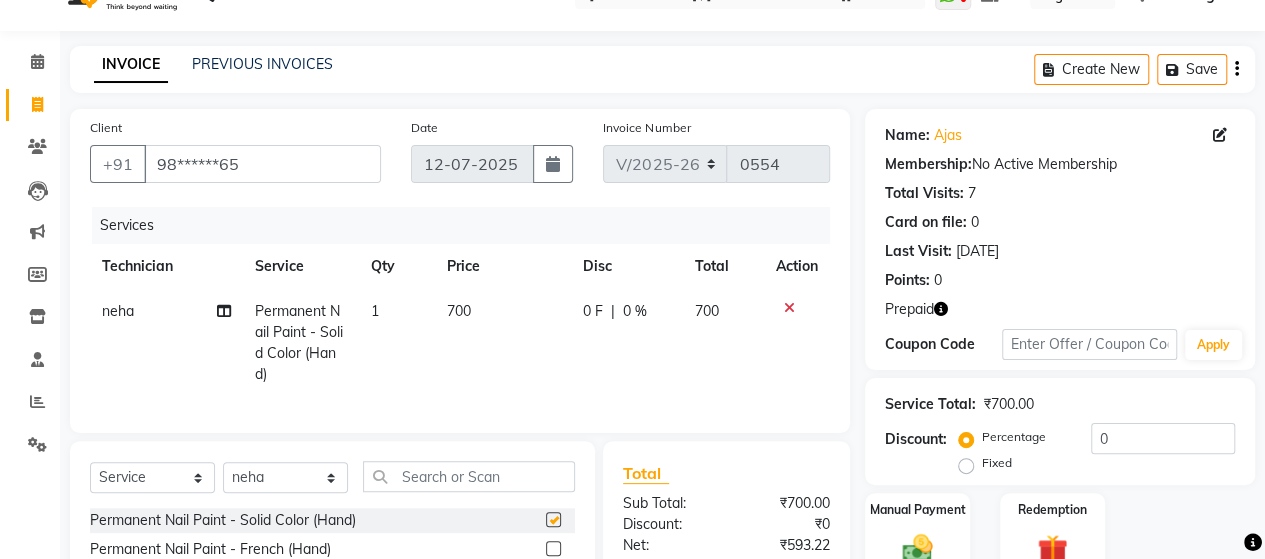 checkbox on "false" 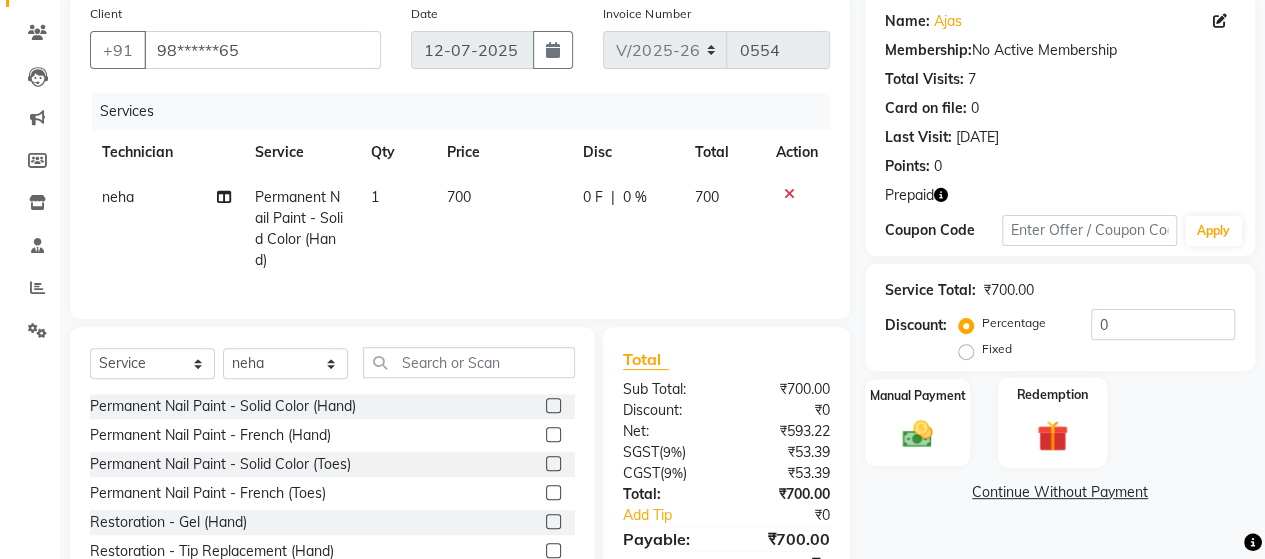 click on "Redemption" 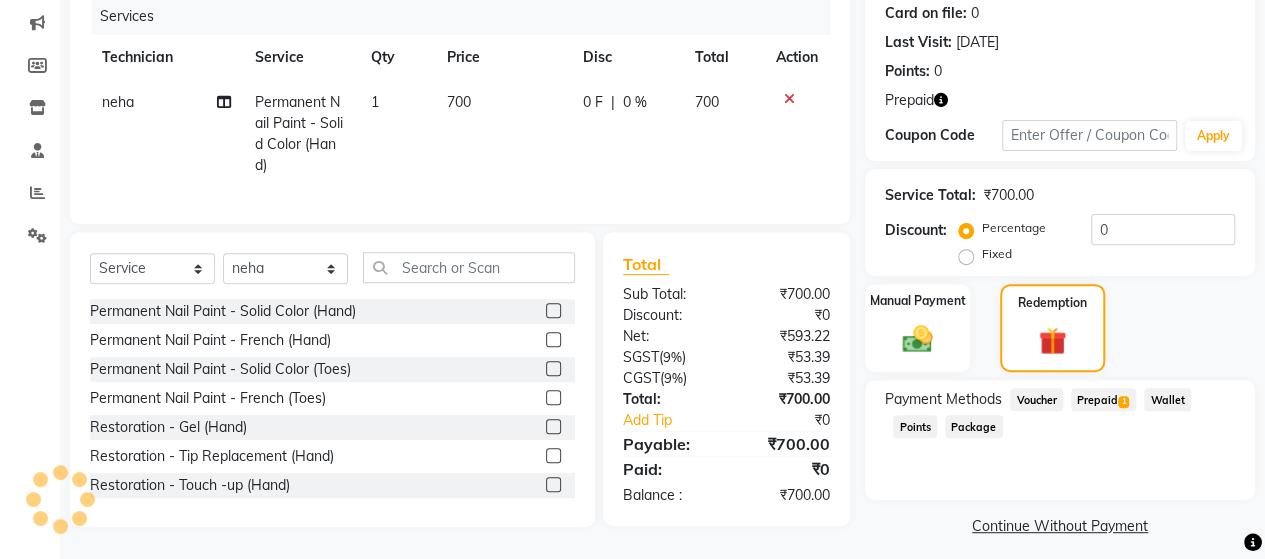 click on "Prepaid  1" 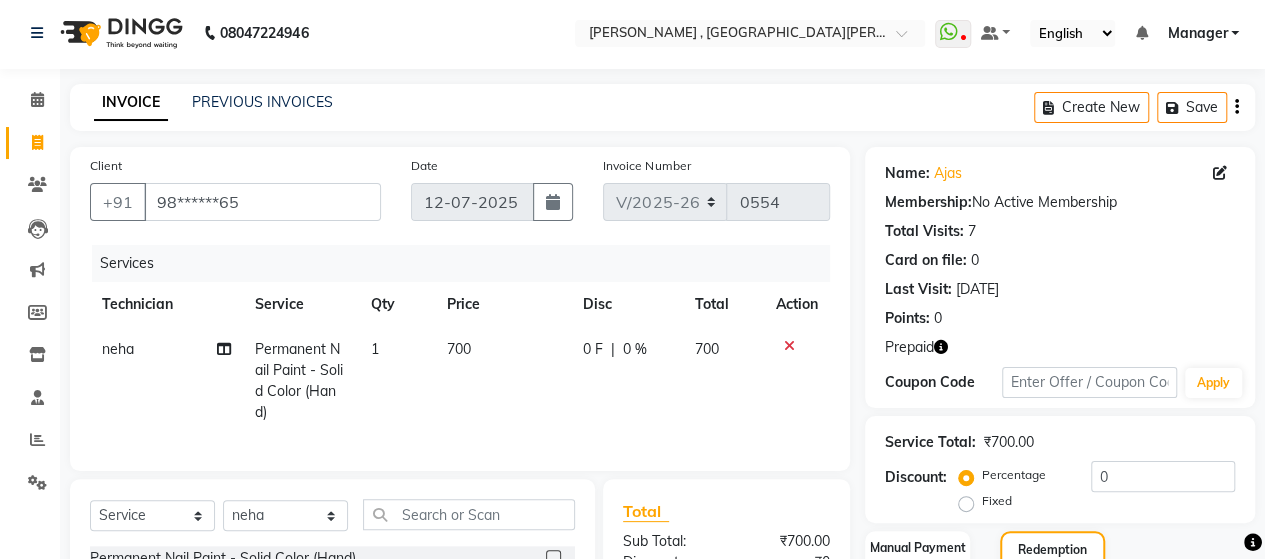 scroll, scrollTop: 0, scrollLeft: 0, axis: both 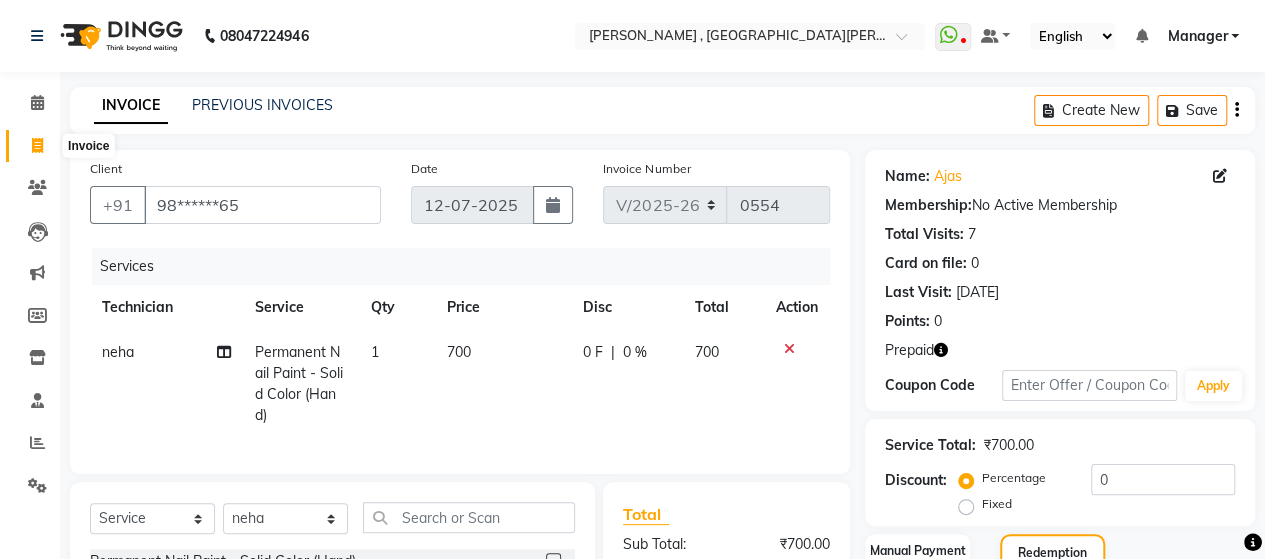 click 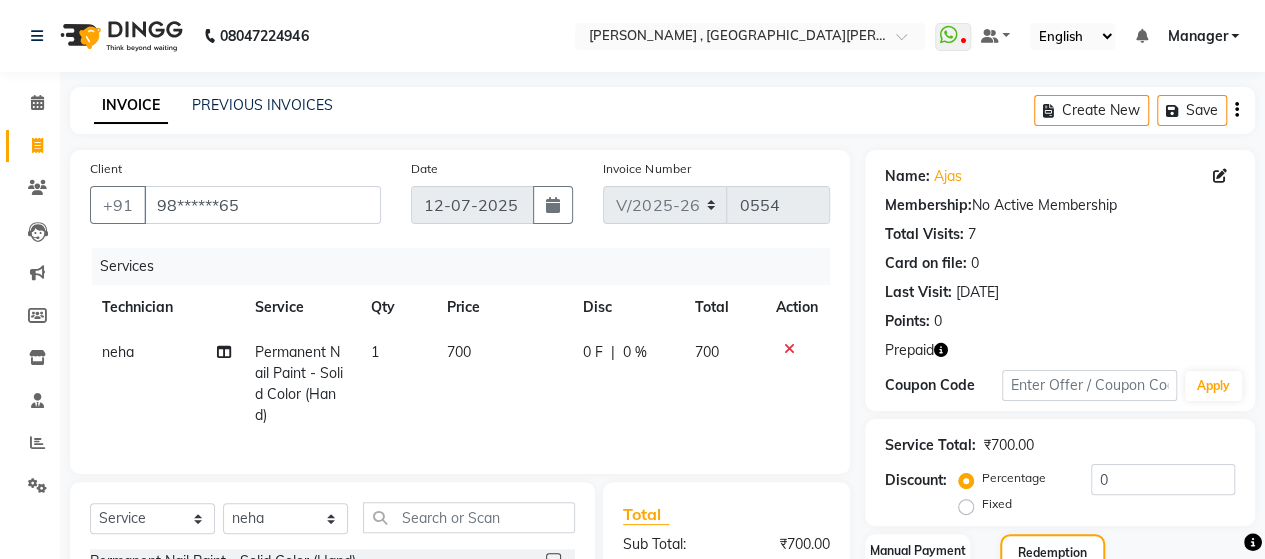 click 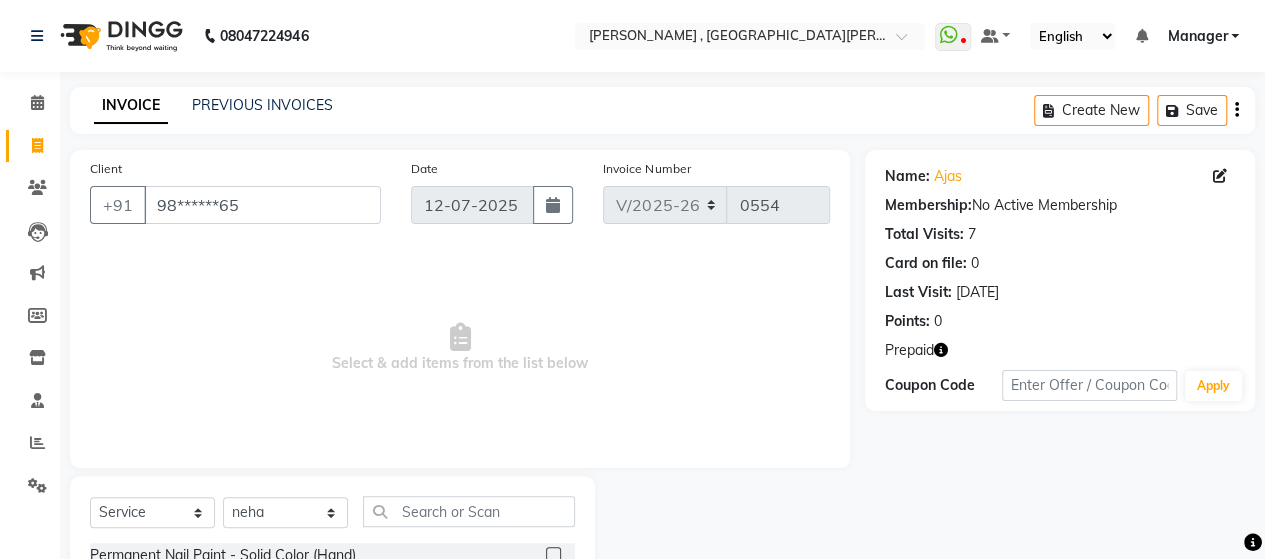 scroll, scrollTop: 142, scrollLeft: 0, axis: vertical 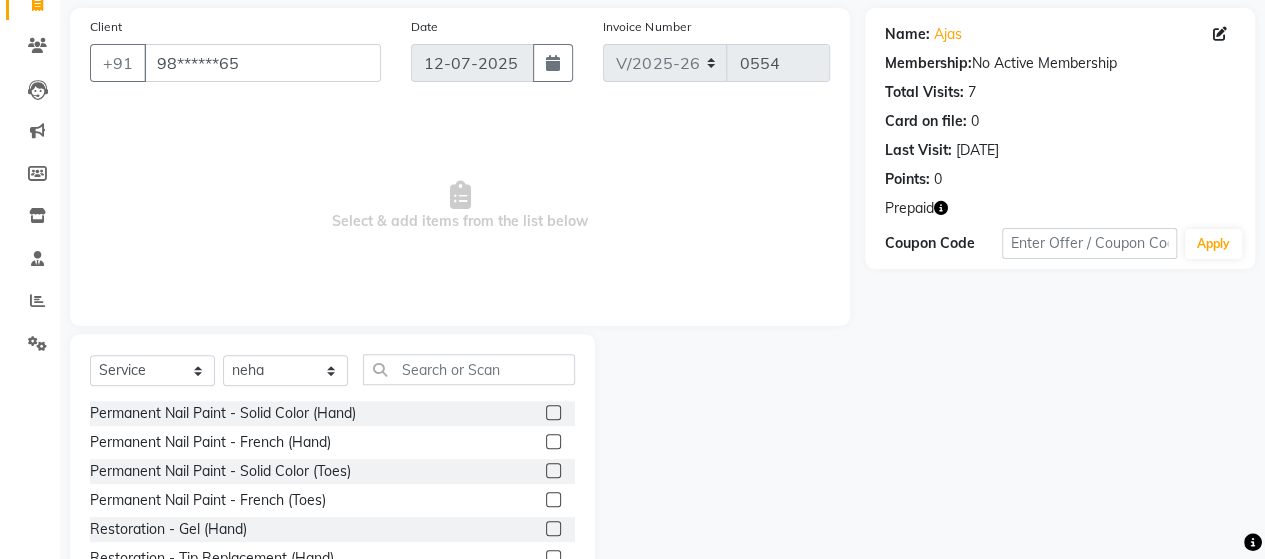 click 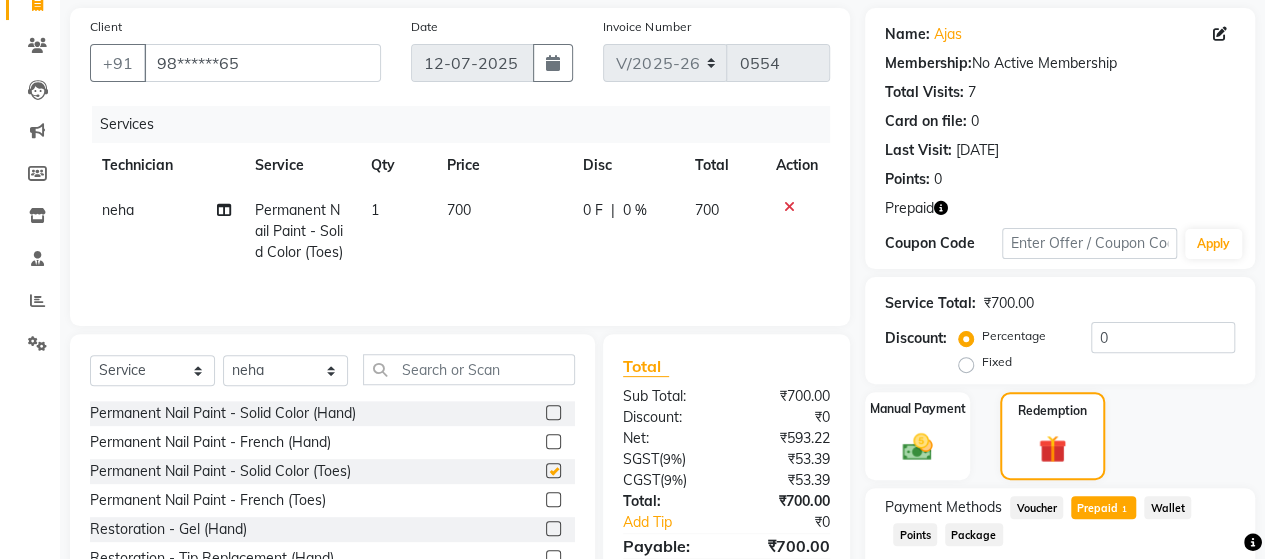 checkbox on "false" 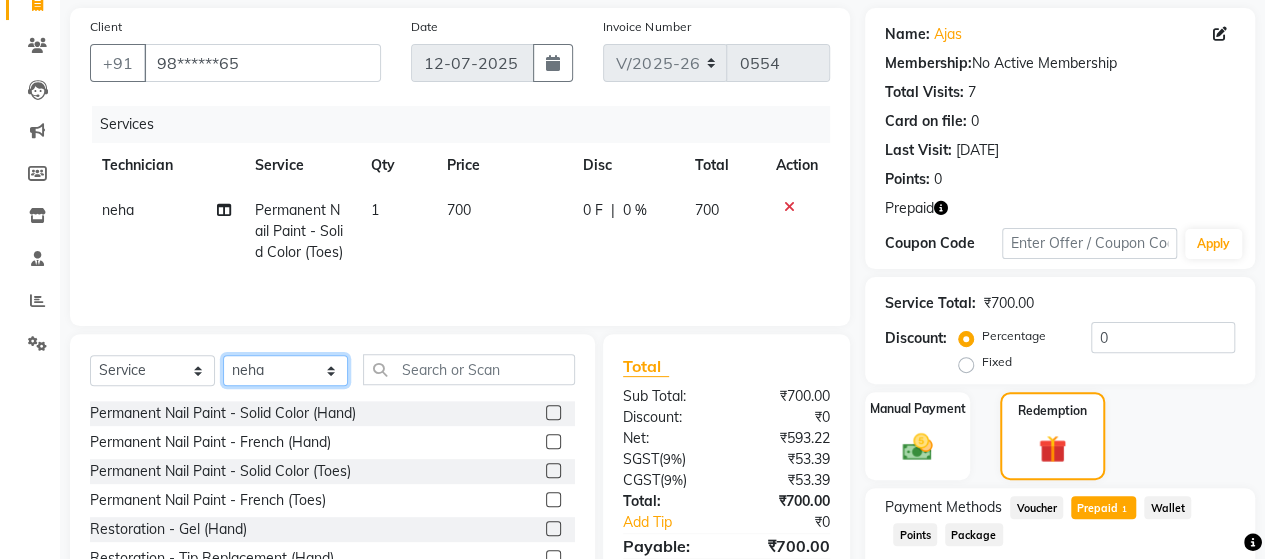 click on "Select Technician [PERSON_NAME] Manager [PERSON_NAME]" 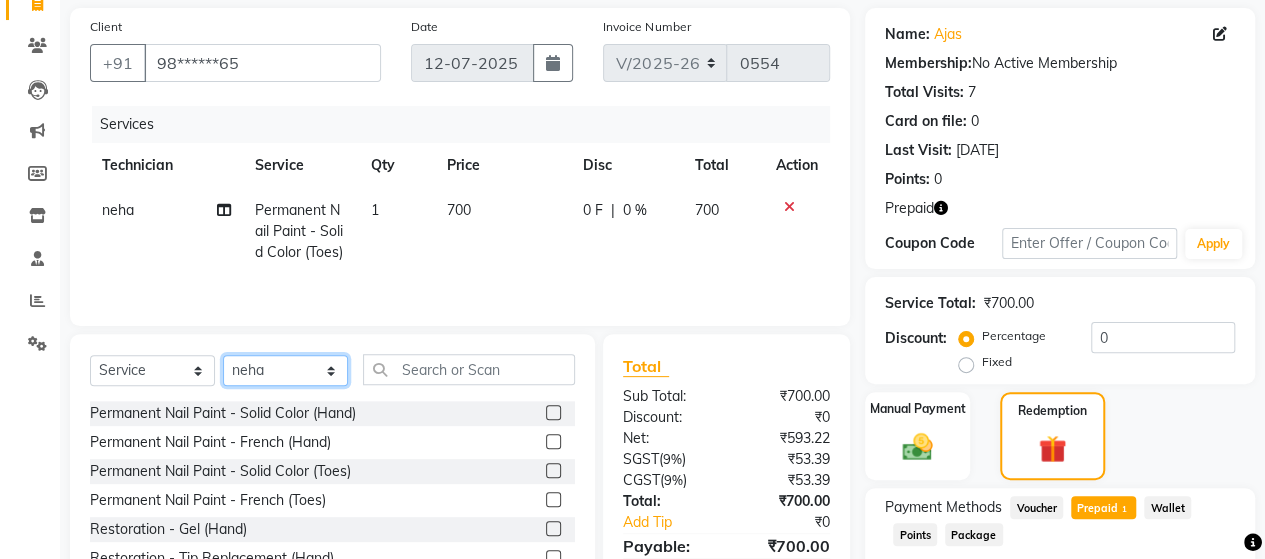 click on "Select Technician [PERSON_NAME] Manager [PERSON_NAME]" 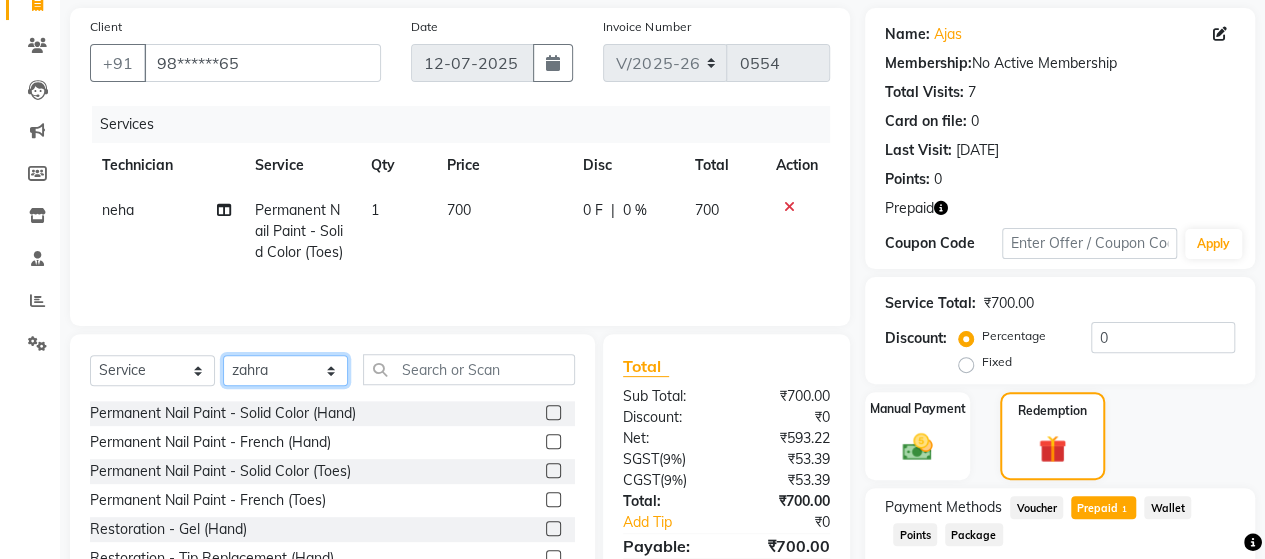 click on "Select Technician [PERSON_NAME] Manager [PERSON_NAME]" 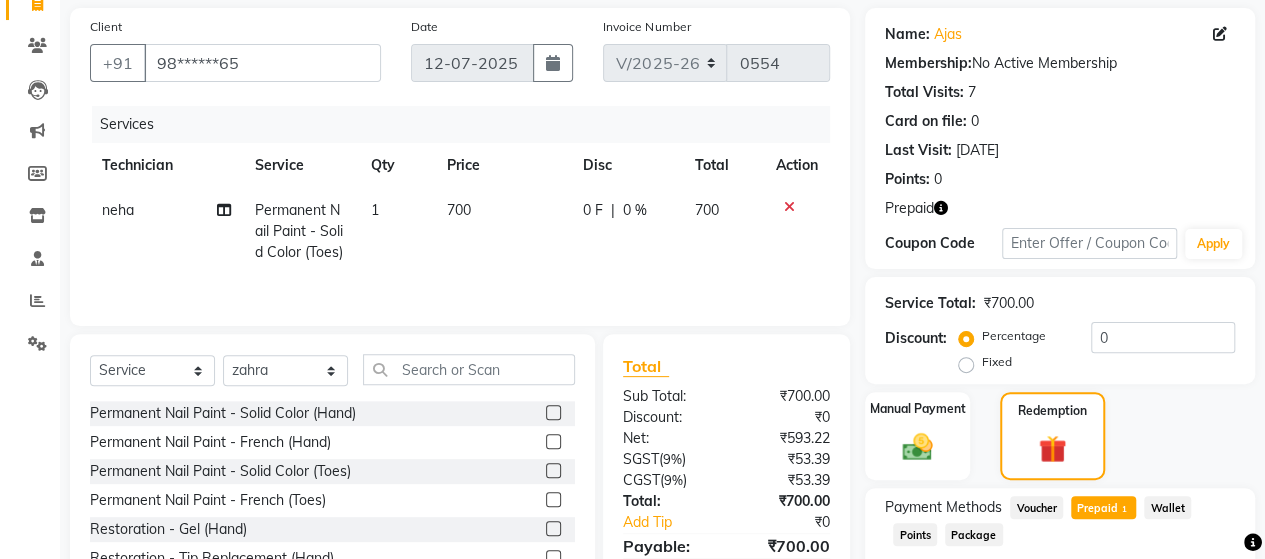click 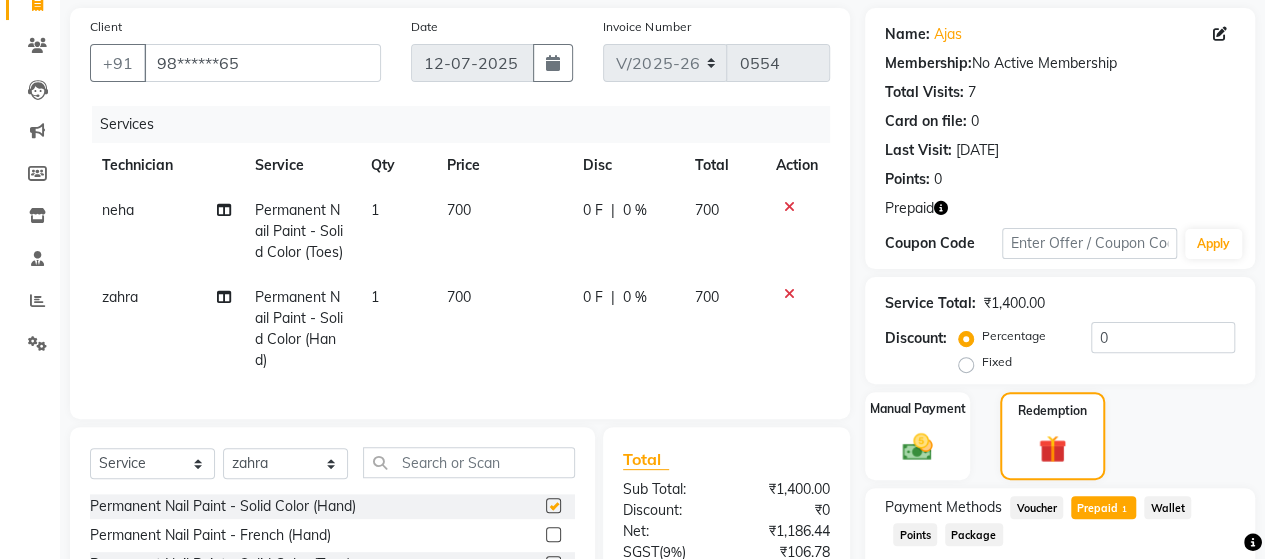 checkbox on "false" 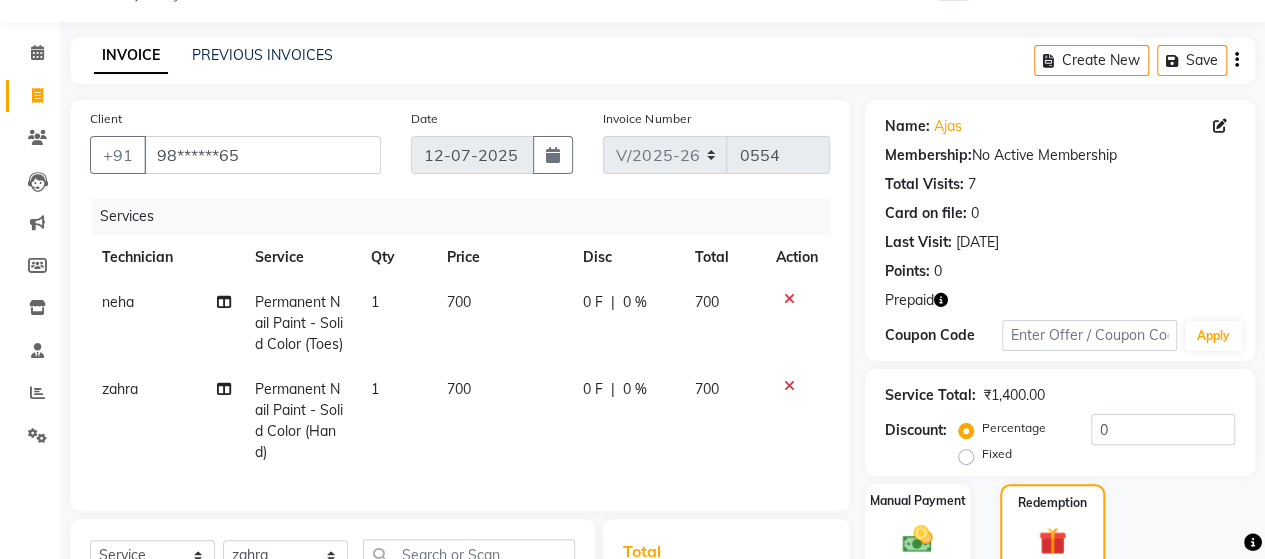 scroll, scrollTop: 349, scrollLeft: 0, axis: vertical 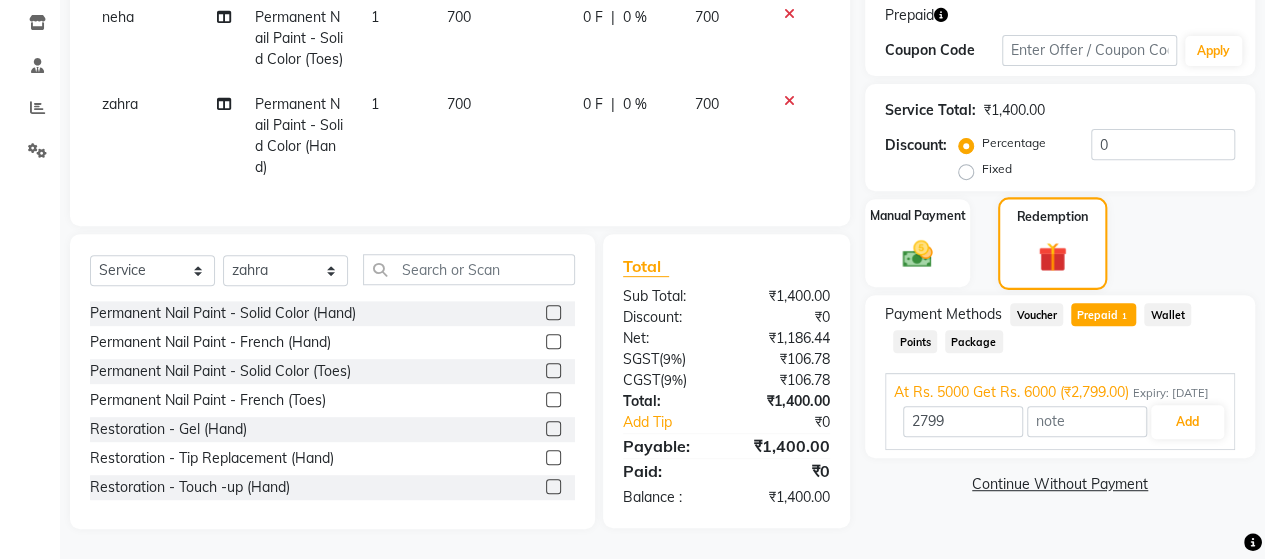 click on "Redemption" 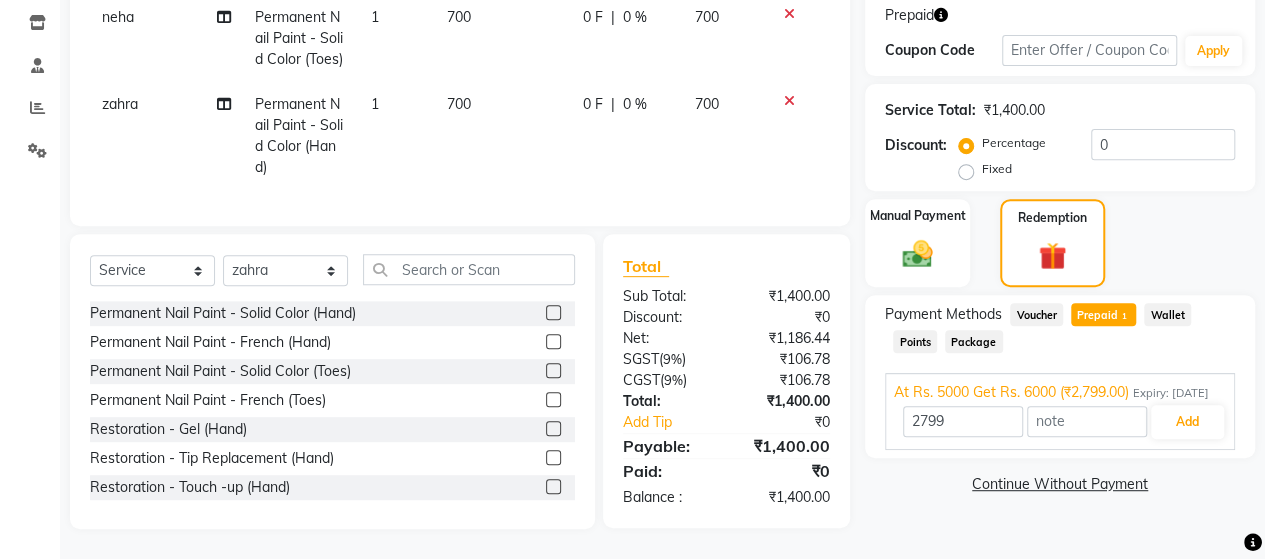 click on "Prepaid  1" 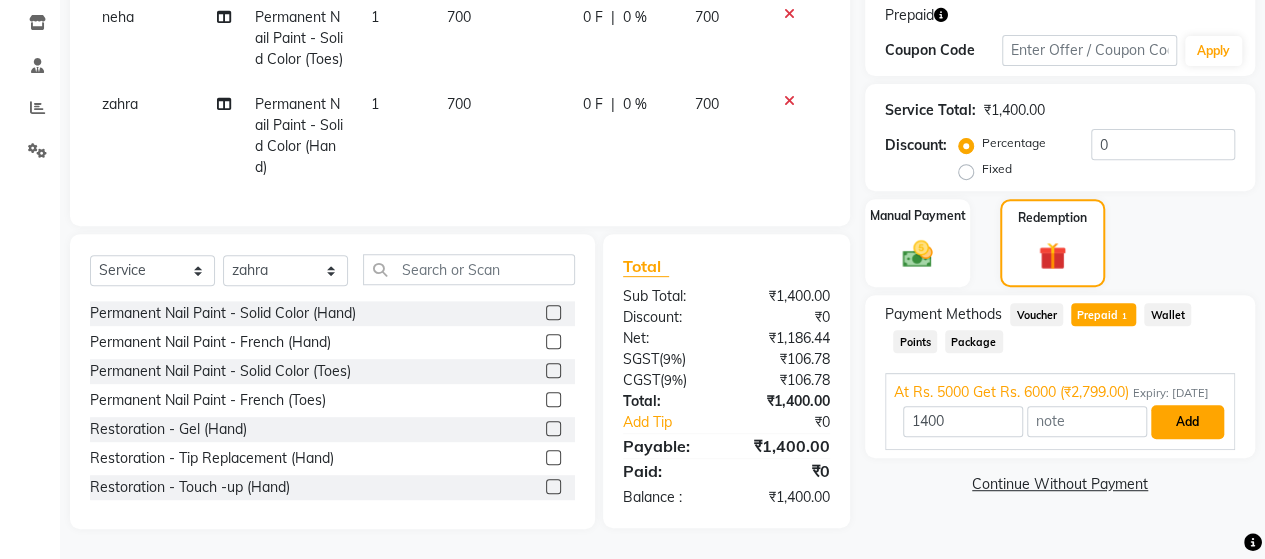 click on "Add" at bounding box center [1187, 422] 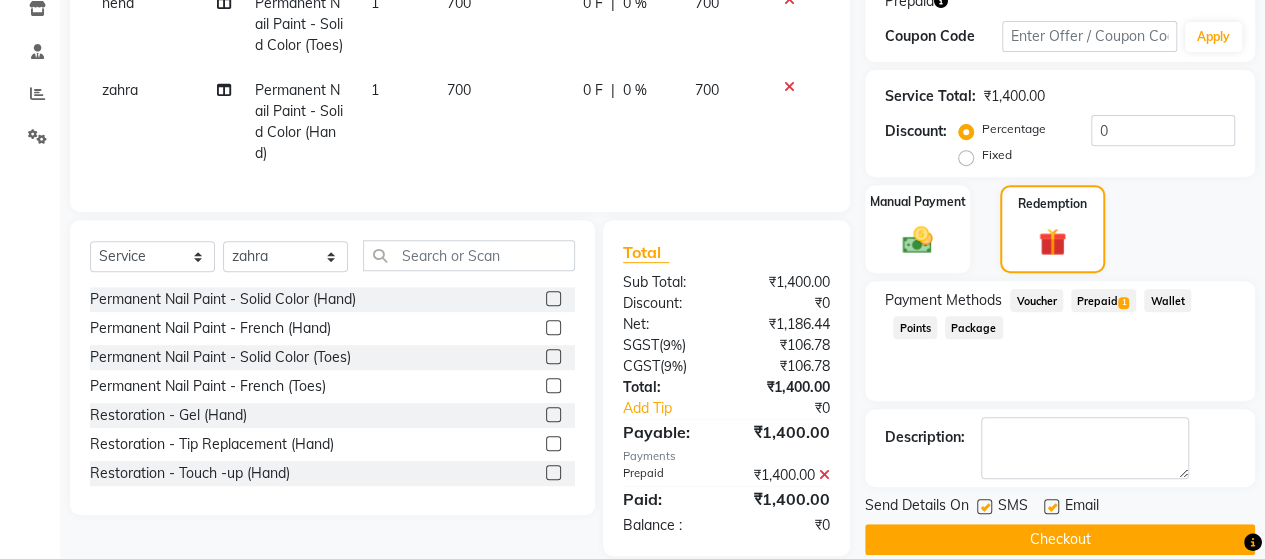 scroll, scrollTop: 389, scrollLeft: 0, axis: vertical 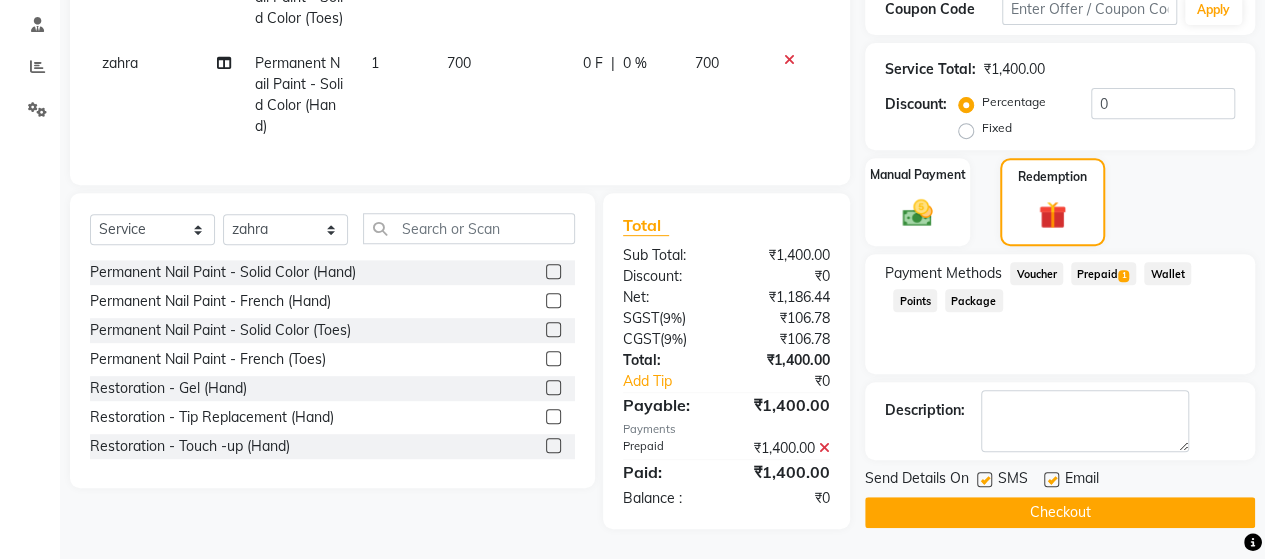 click on "Checkout" 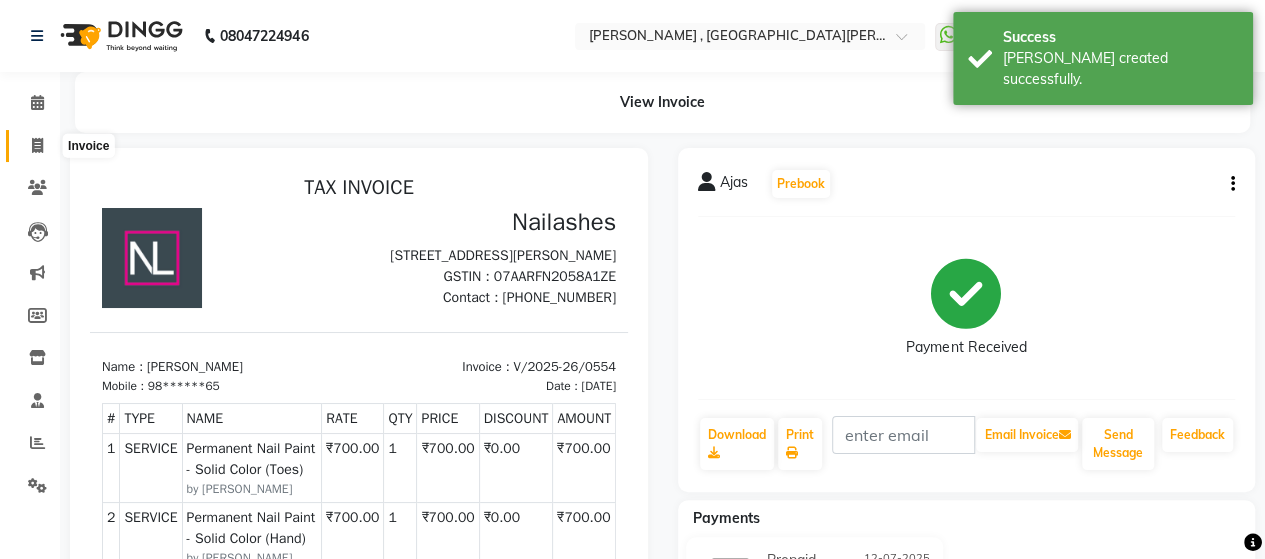 scroll, scrollTop: 0, scrollLeft: 0, axis: both 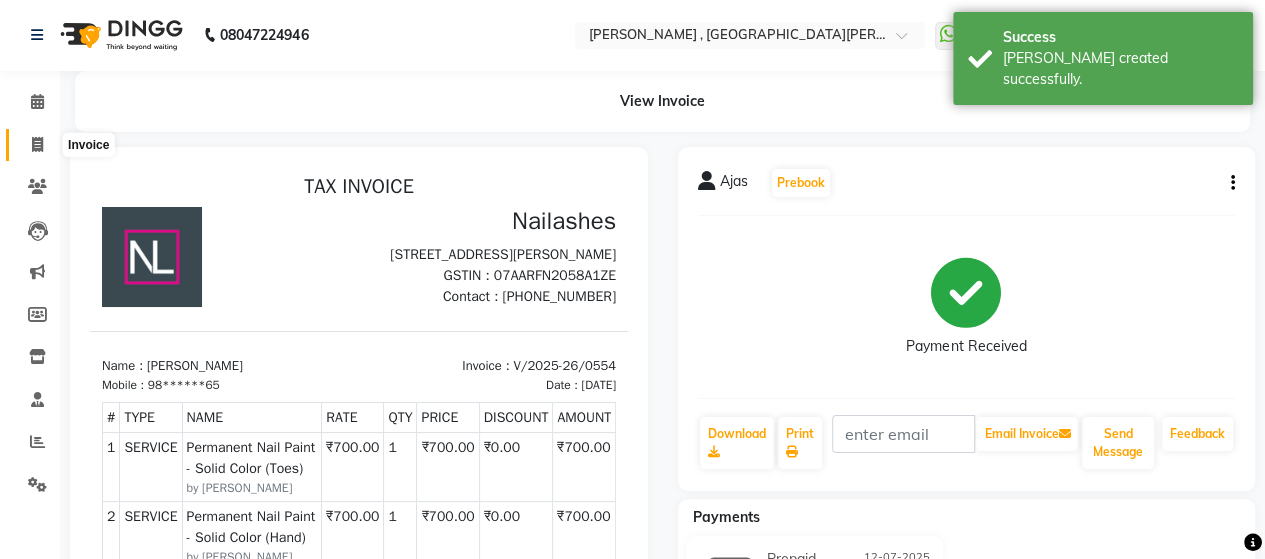 select on "service" 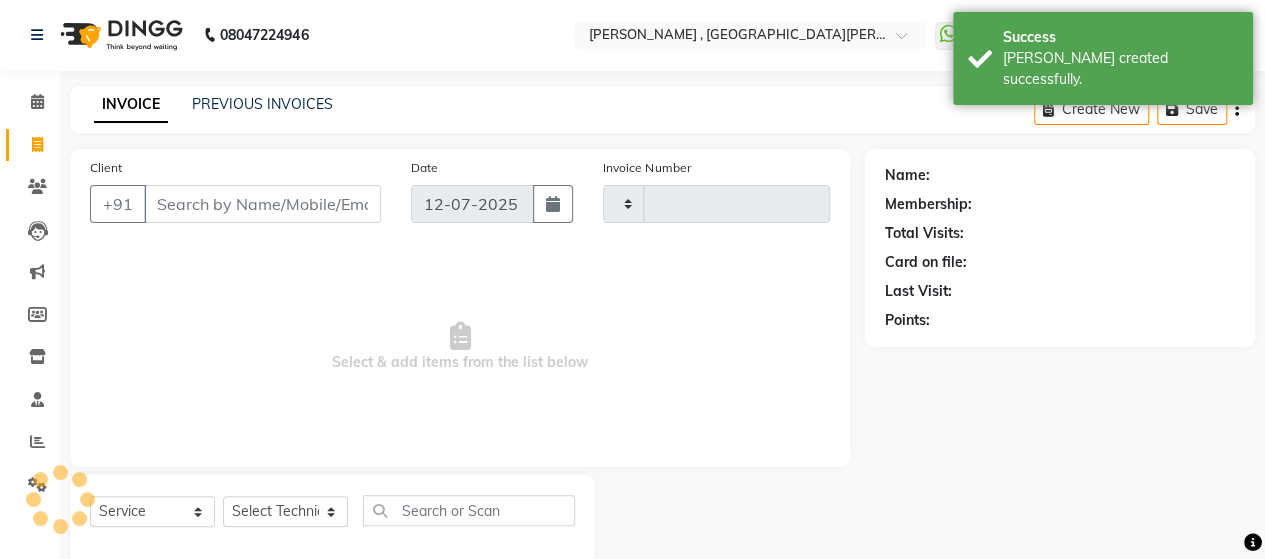 scroll, scrollTop: 41, scrollLeft: 0, axis: vertical 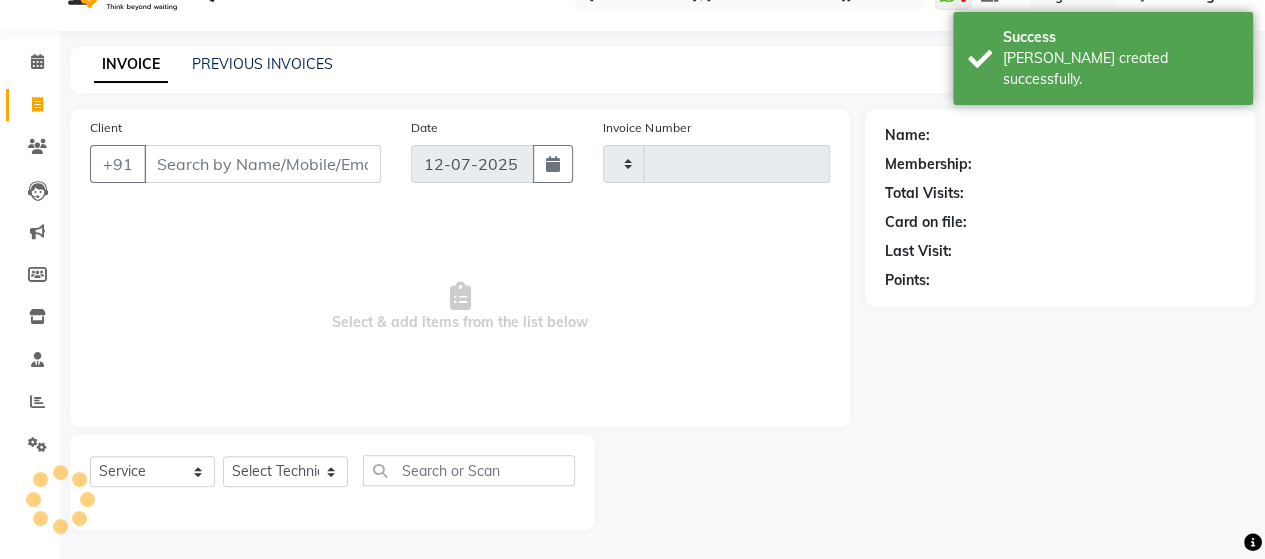 type on "0555" 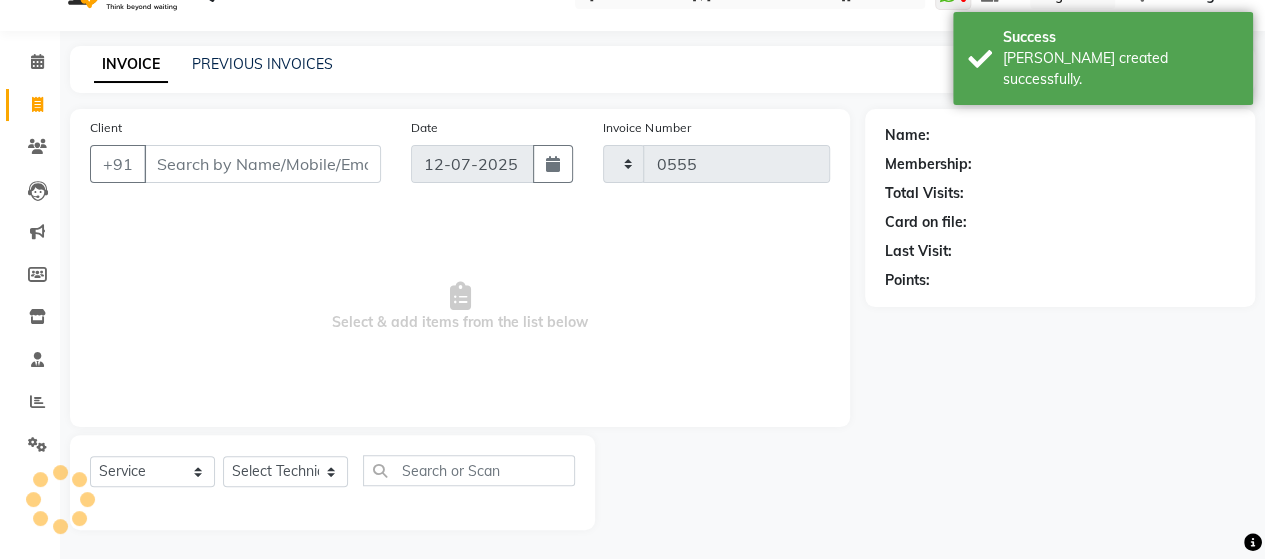 select on "3836" 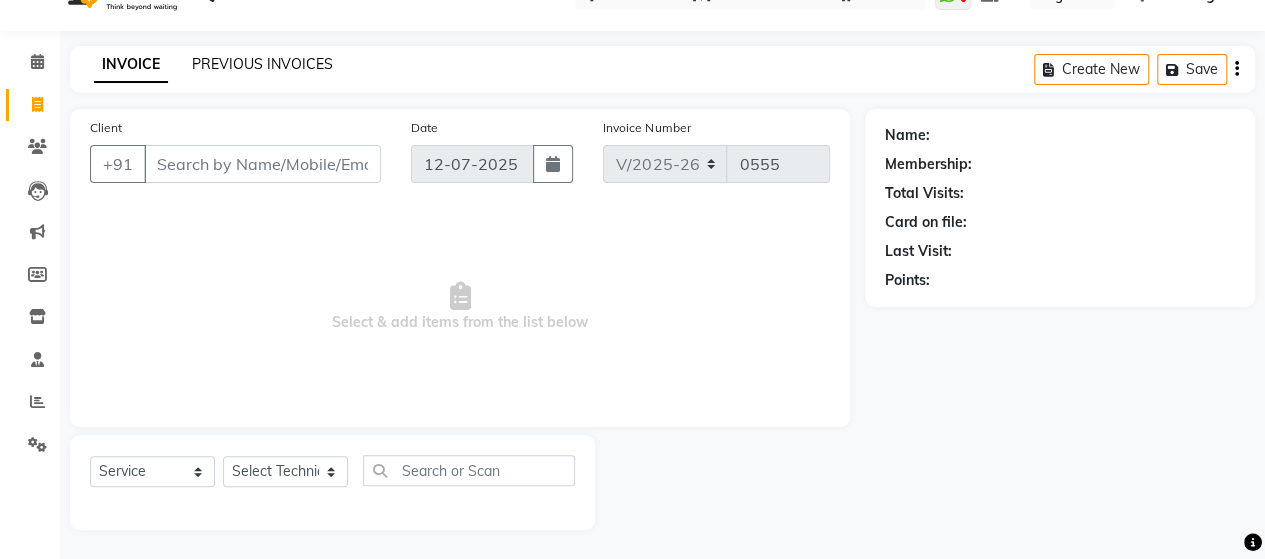 click on "PREVIOUS INVOICES" 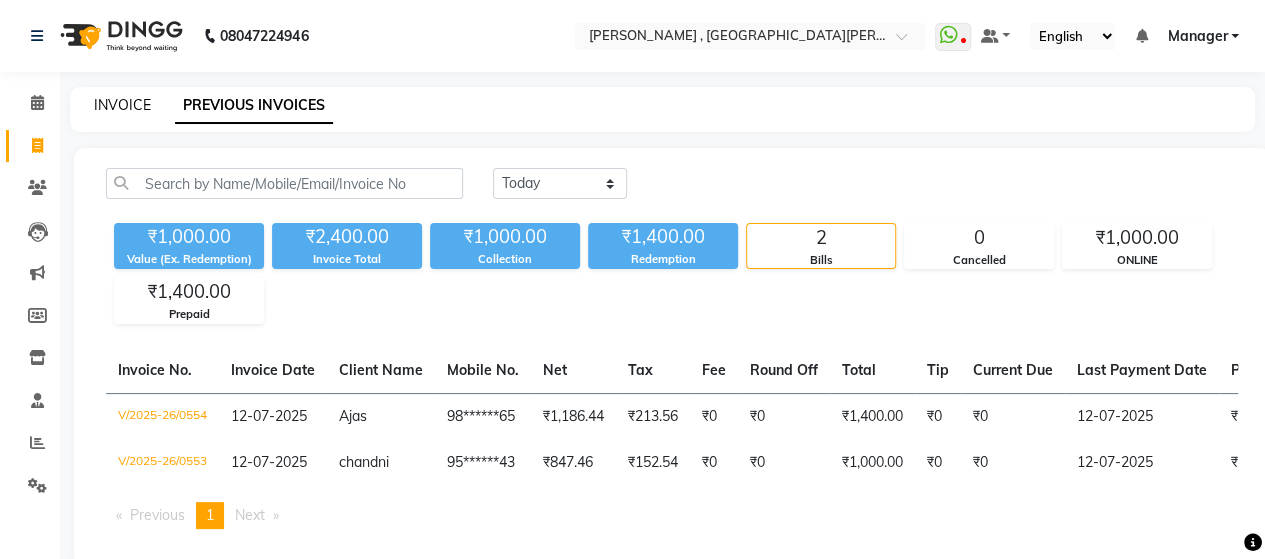 click on "INVOICE" 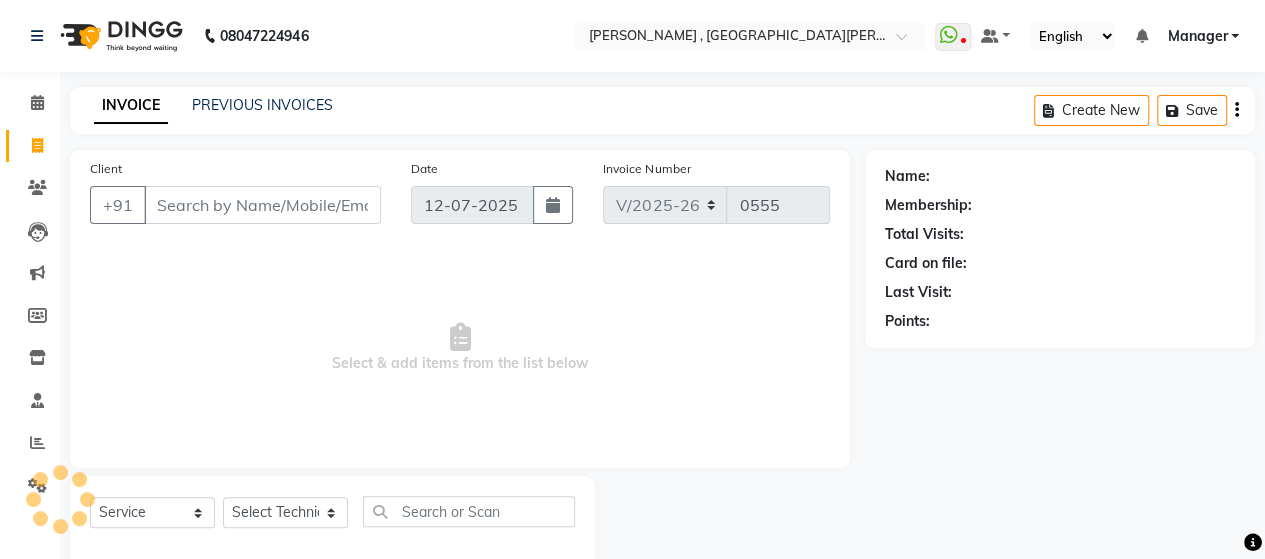 scroll, scrollTop: 41, scrollLeft: 0, axis: vertical 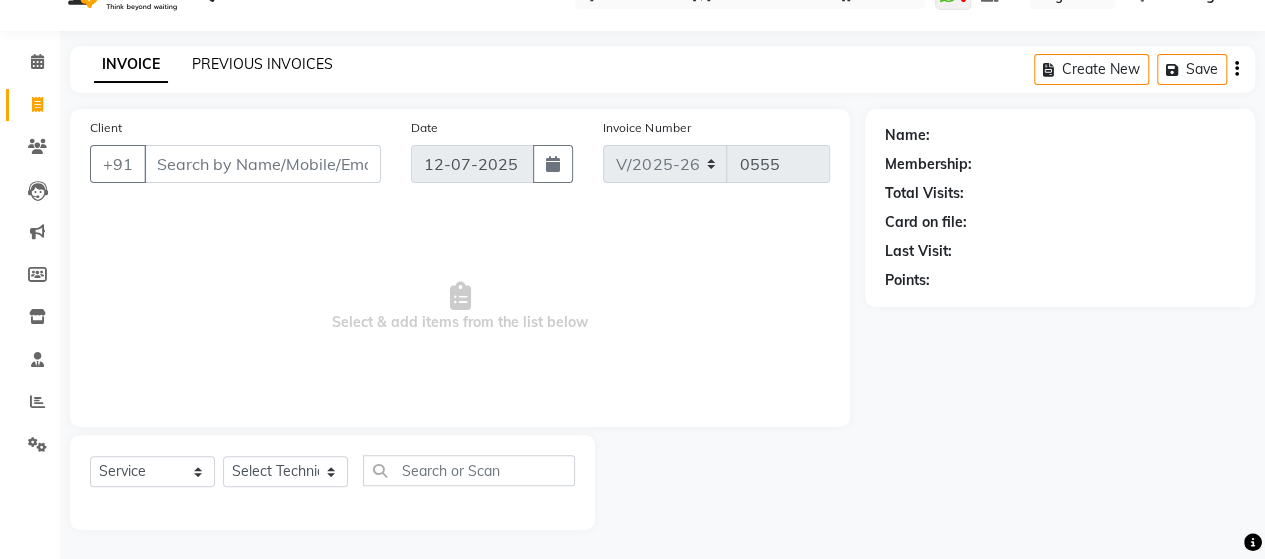 click on "PREVIOUS INVOICES" 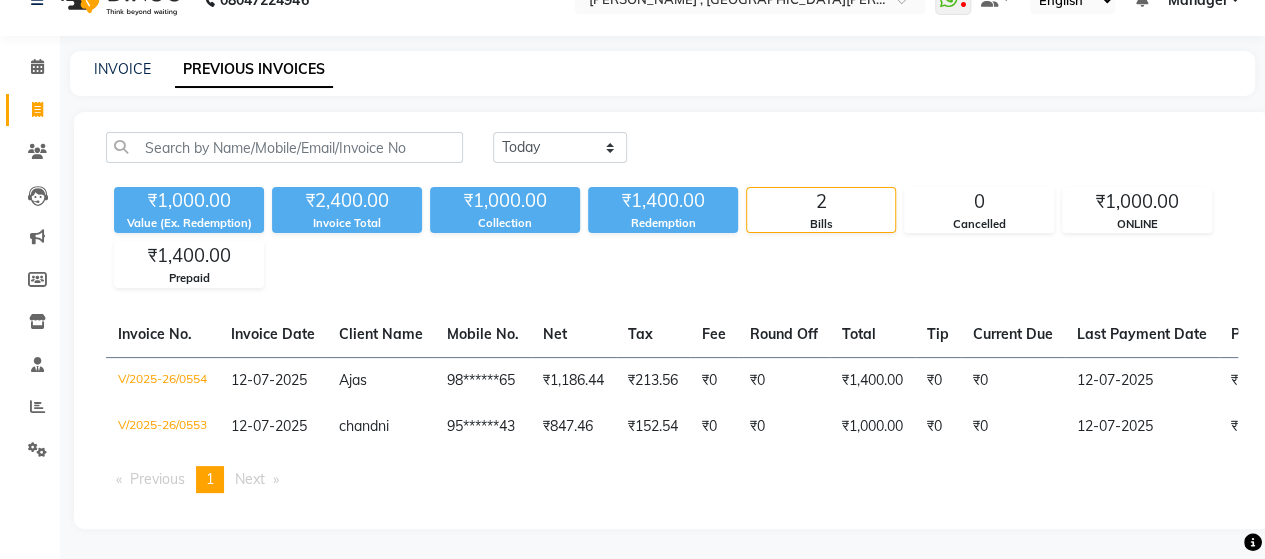 scroll, scrollTop: 0, scrollLeft: 0, axis: both 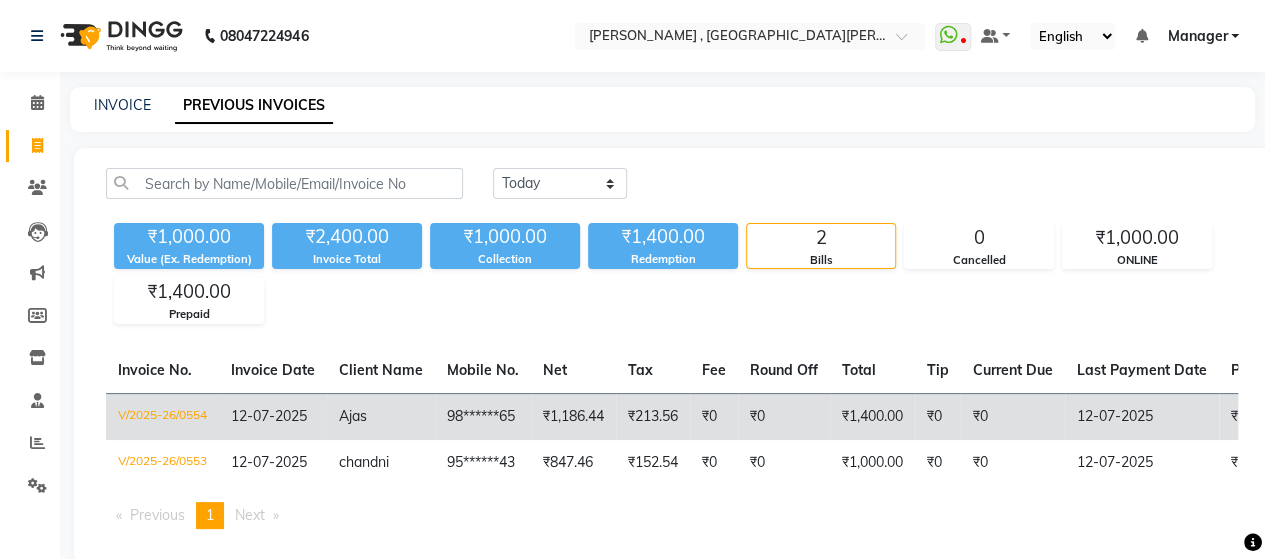 click on "₹0" 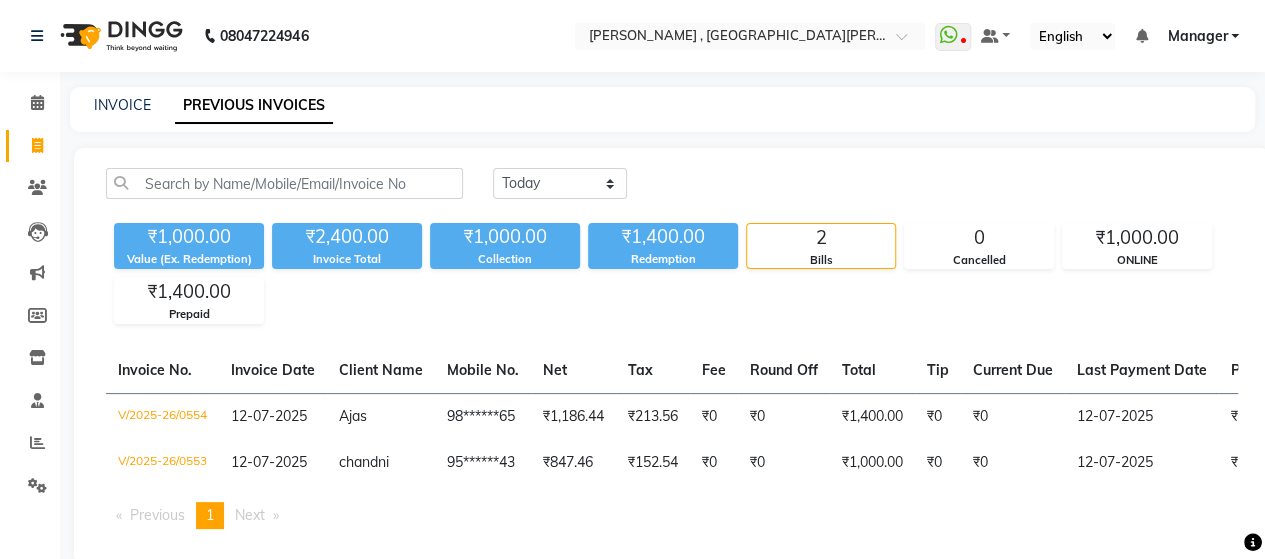 scroll, scrollTop: 48, scrollLeft: 0, axis: vertical 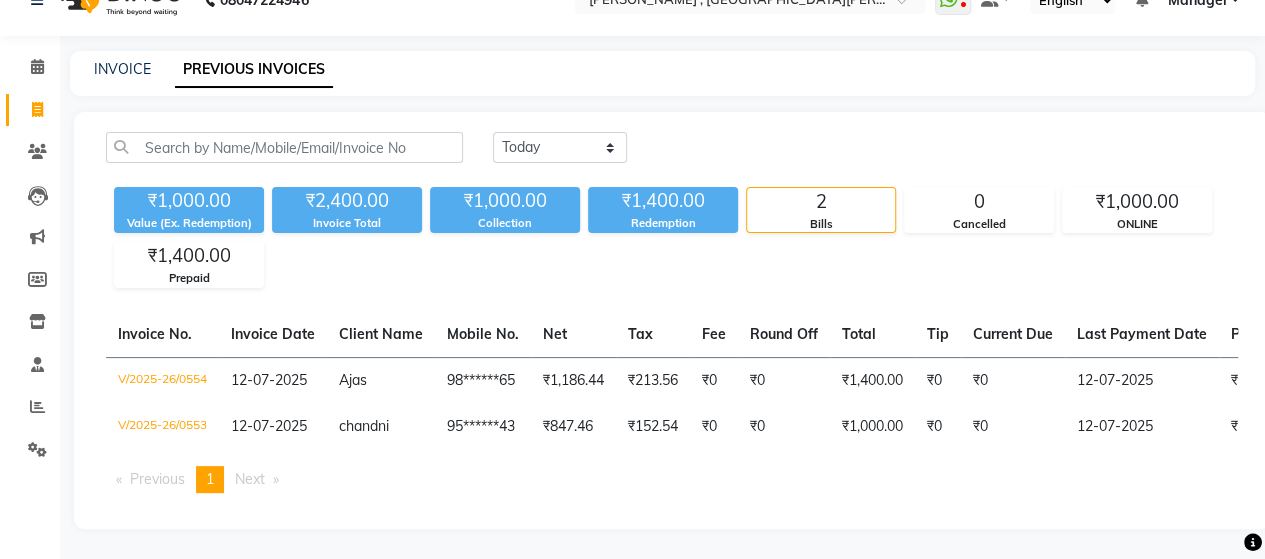 click on "₹1,000.00 Value (Ex. Redemption) ₹2,400.00 Invoice Total  ₹1,000.00 Collection ₹1,400.00 Redemption 2 Bills 0 Cancelled ₹1,000.00 ONLINE ₹1,400.00 Prepaid" 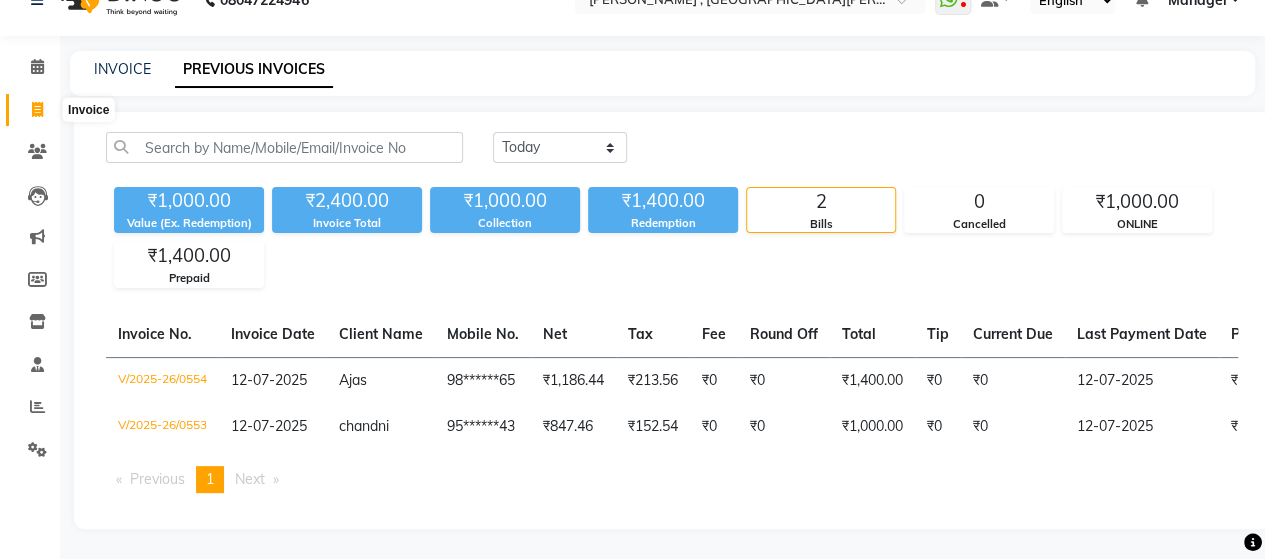 click 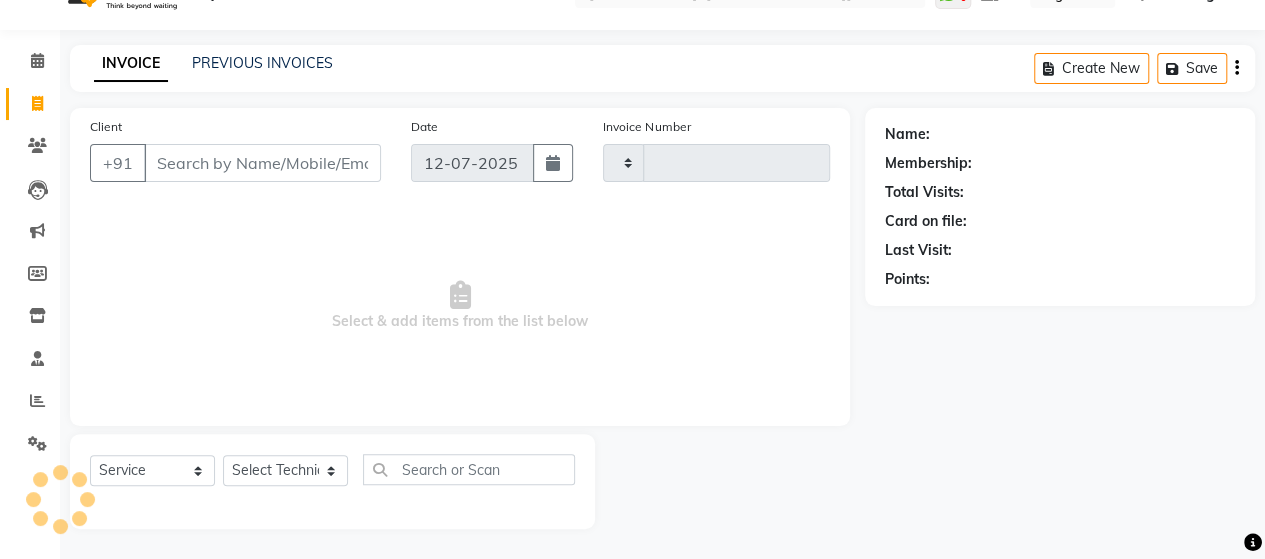 scroll, scrollTop: 41, scrollLeft: 0, axis: vertical 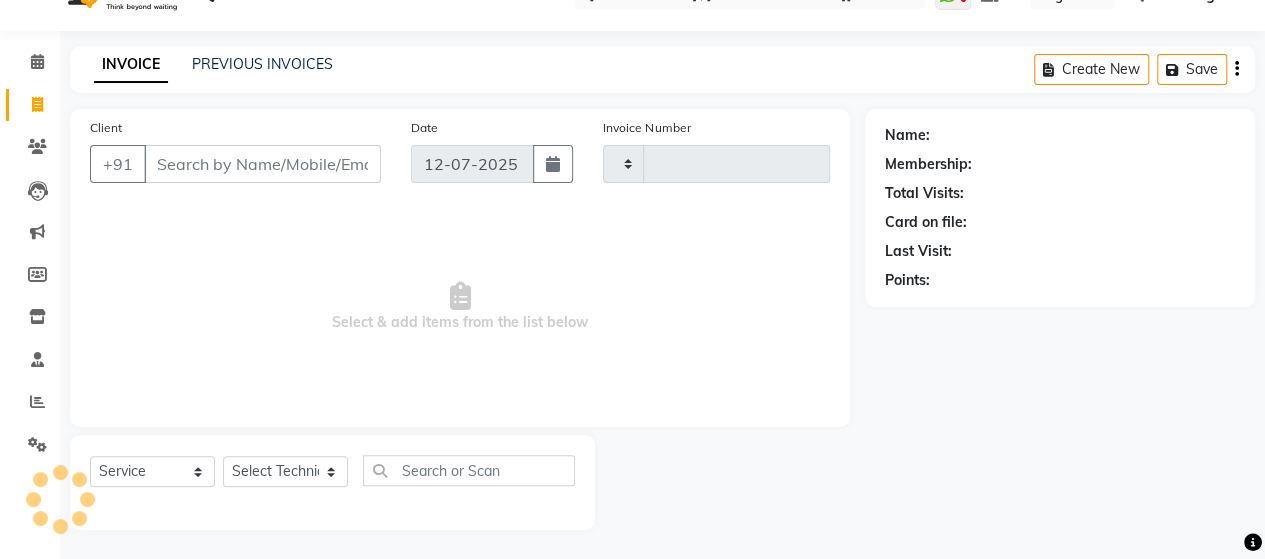 type on "0555" 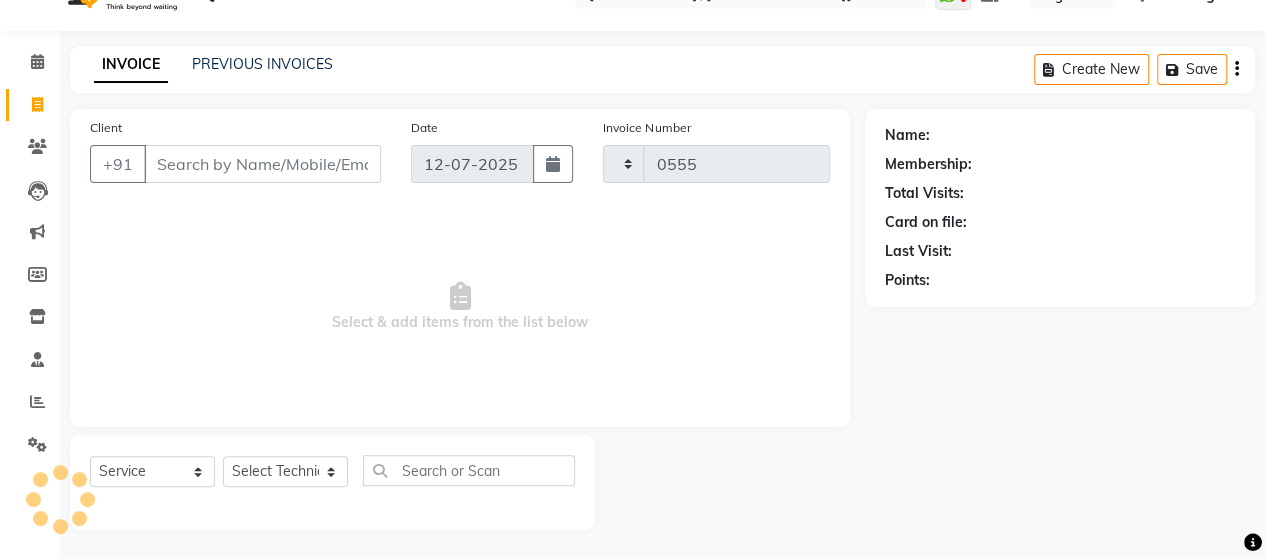 select on "3836" 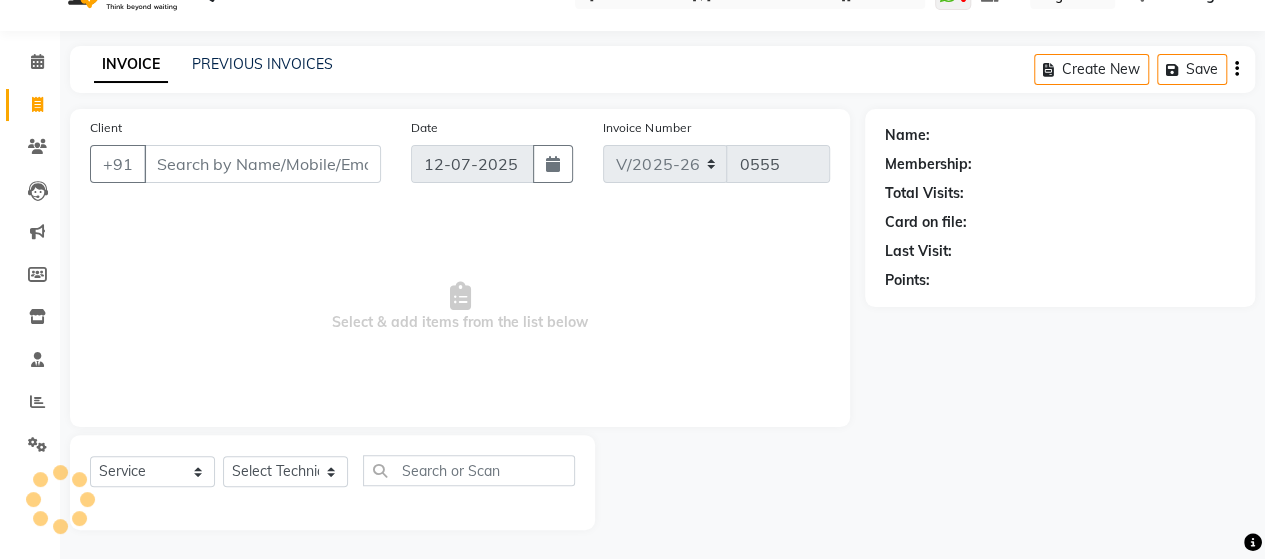 click 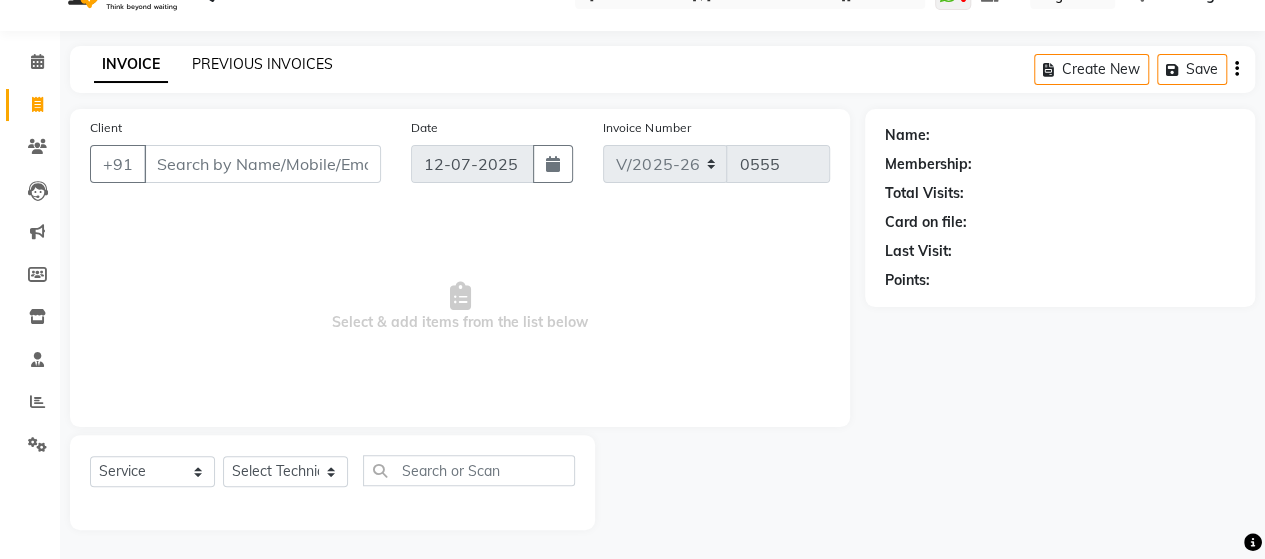 click on "PREVIOUS INVOICES" 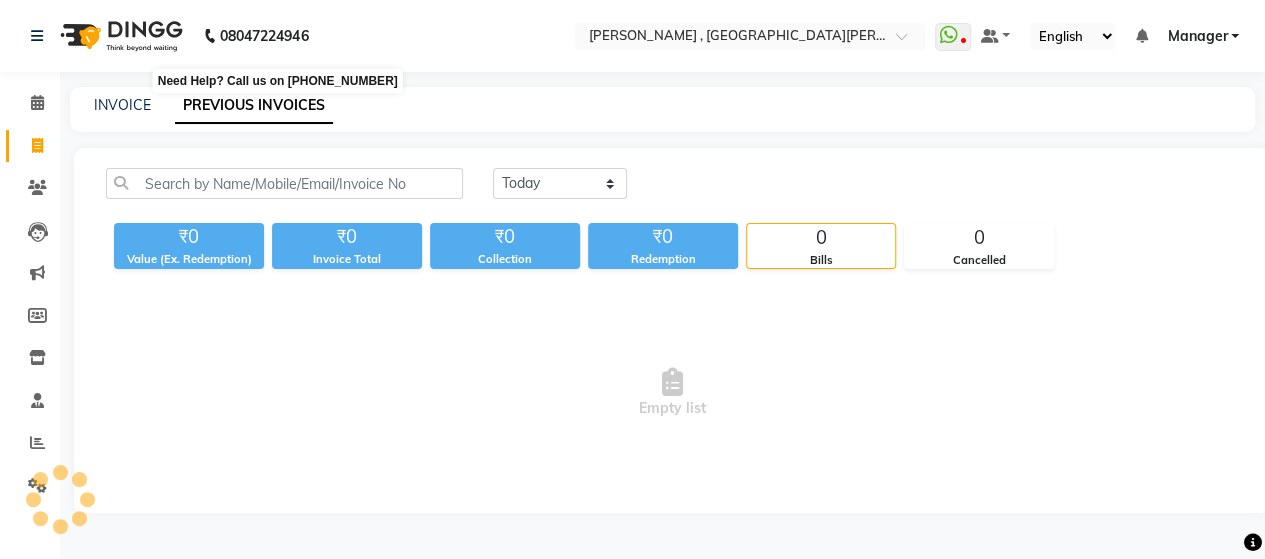 scroll, scrollTop: 0, scrollLeft: 0, axis: both 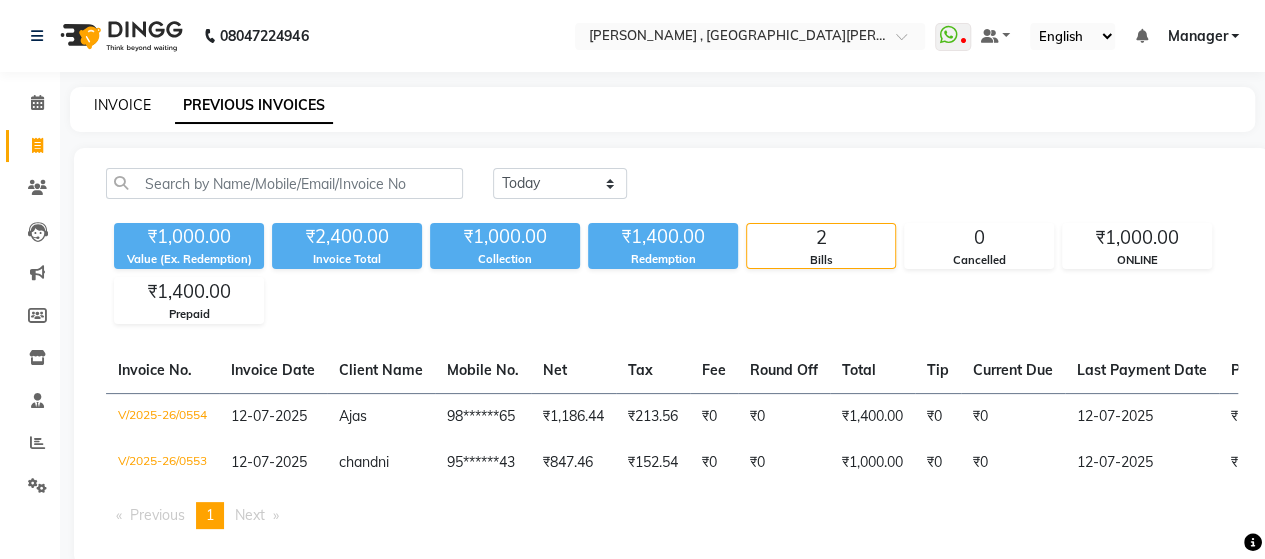 click on "INVOICE" 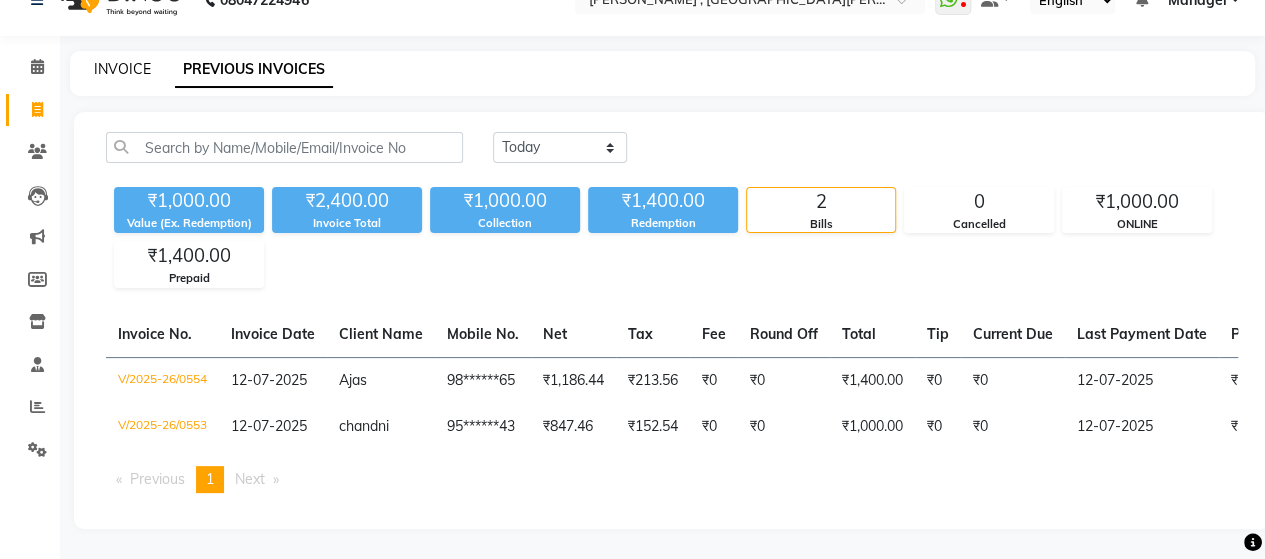 select on "service" 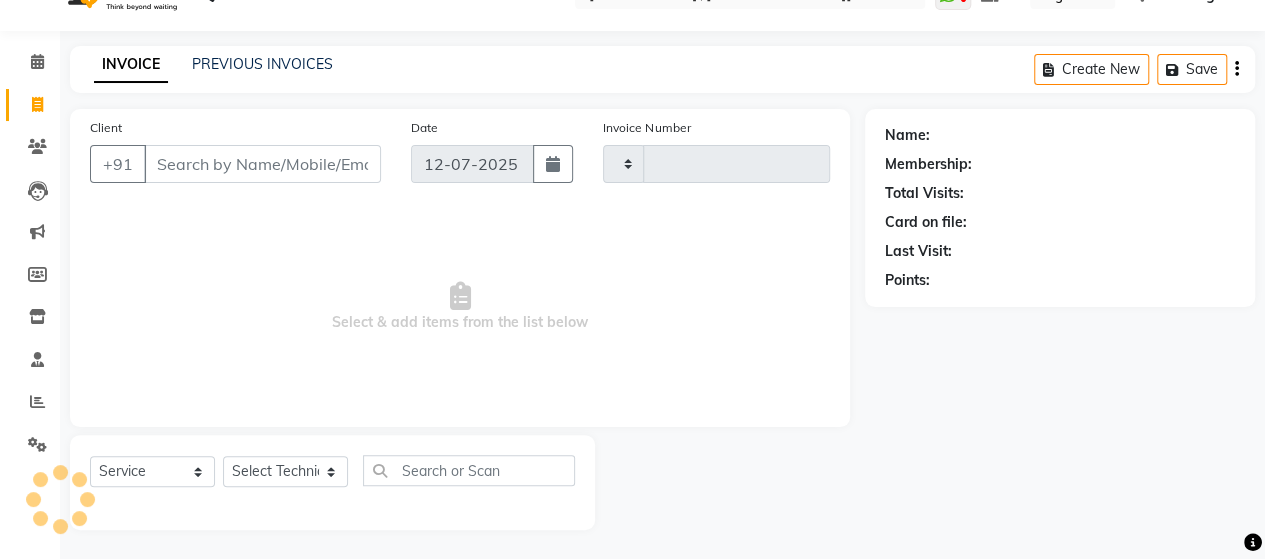 type on "0555" 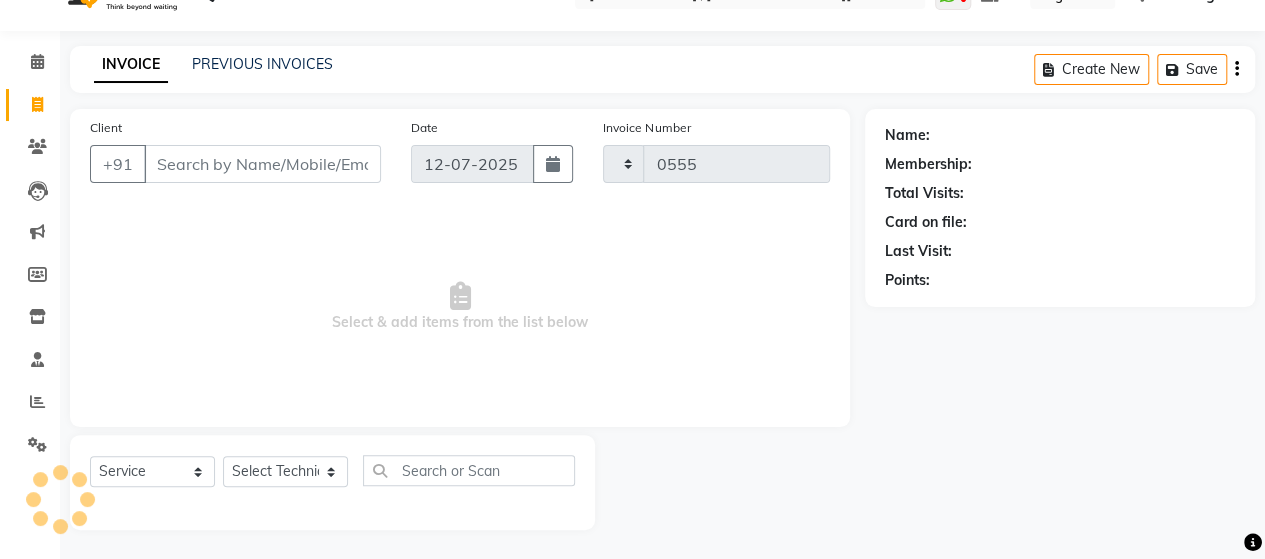 select on "3836" 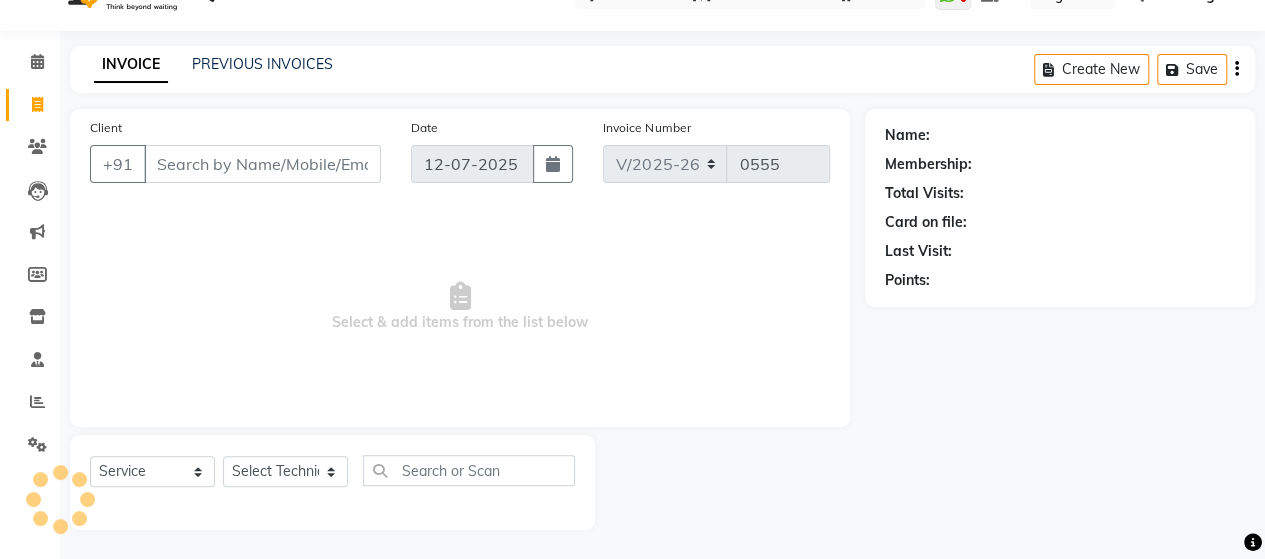 scroll, scrollTop: 0, scrollLeft: 0, axis: both 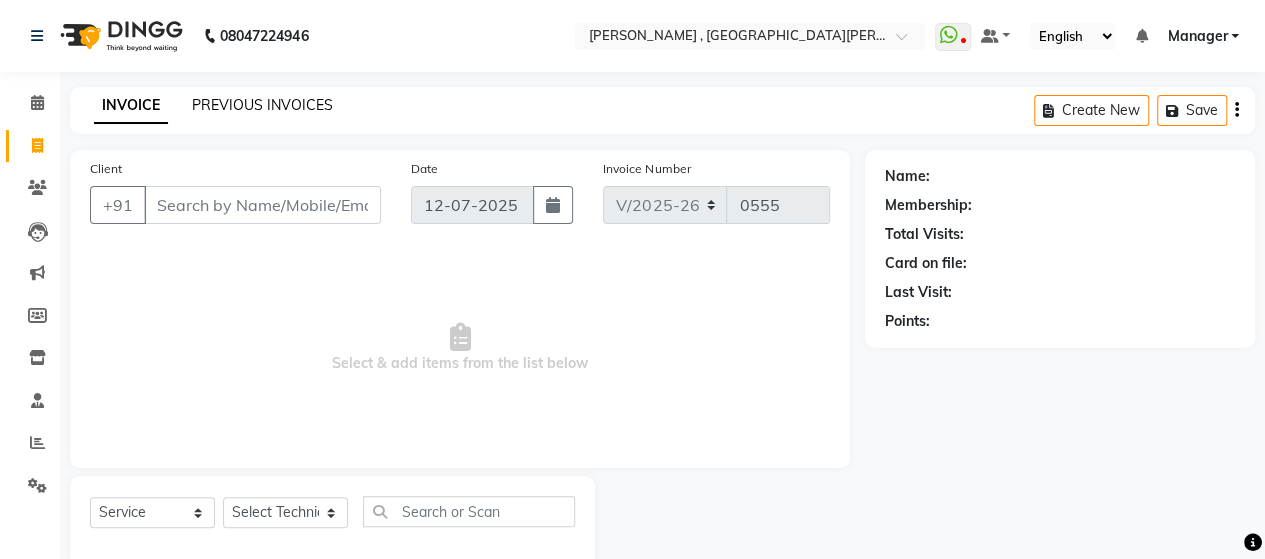 click on "PREVIOUS INVOICES" 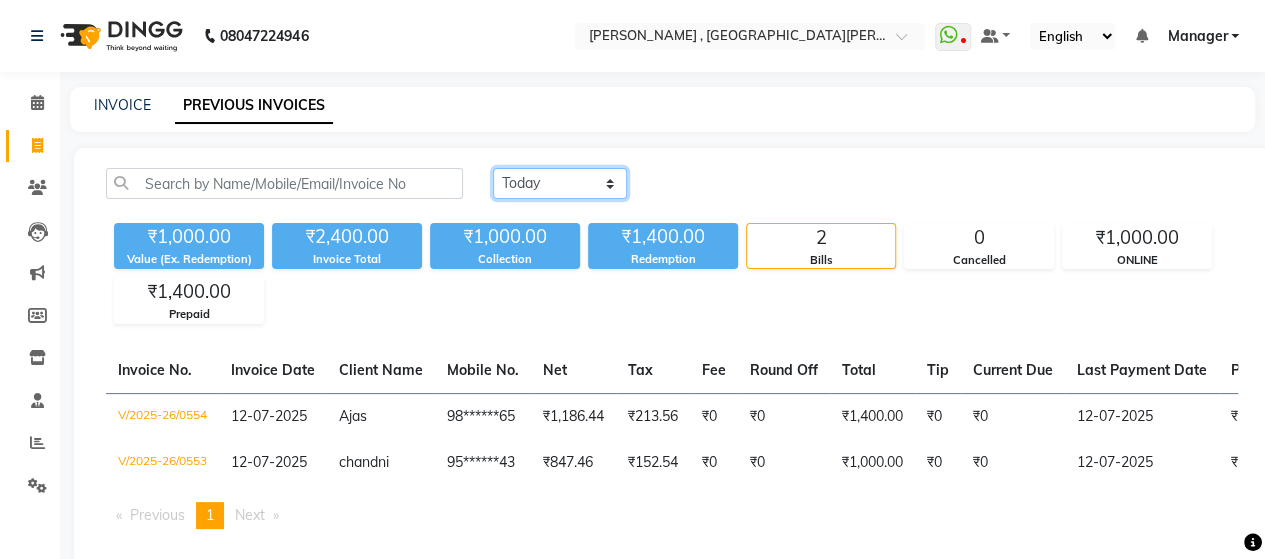 click on "[DATE] [DATE] Custom Range" 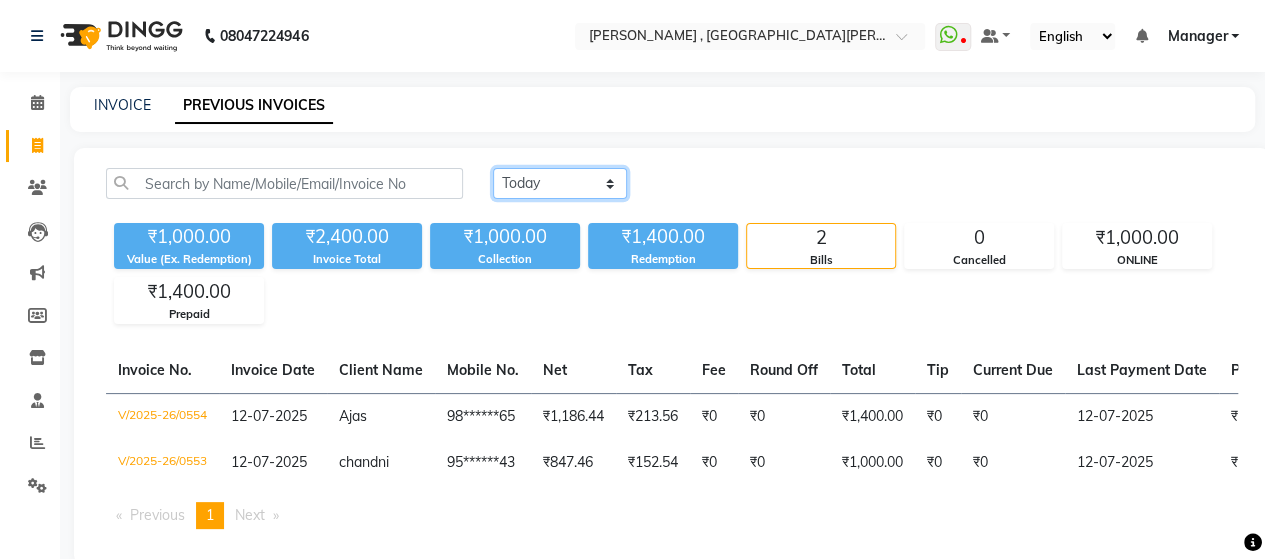 select on "range" 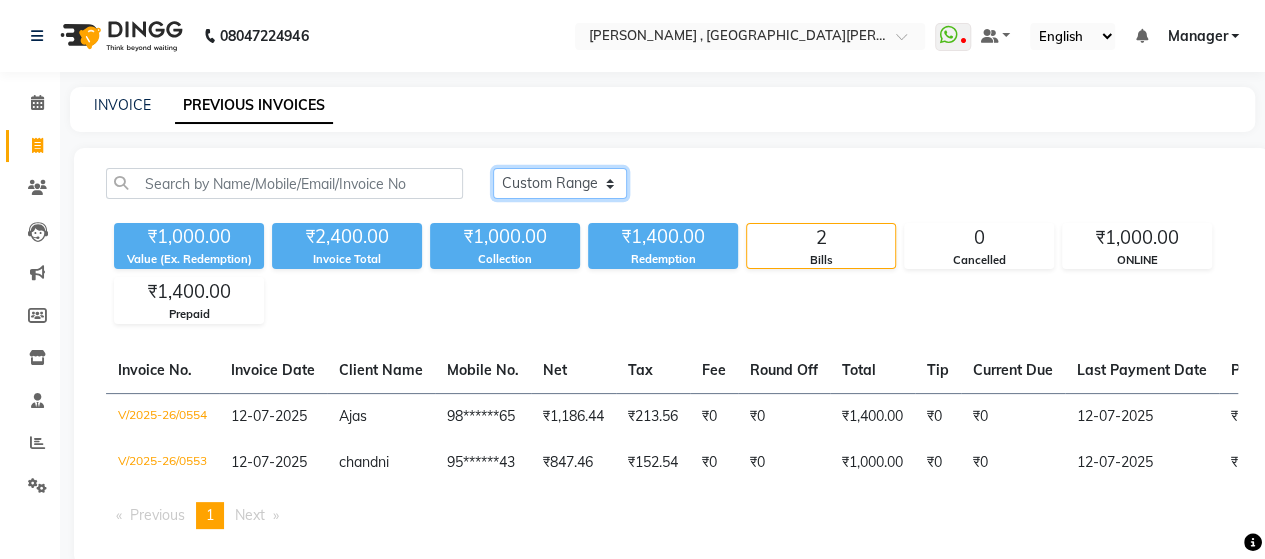 click on "[DATE] [DATE] Custom Range" 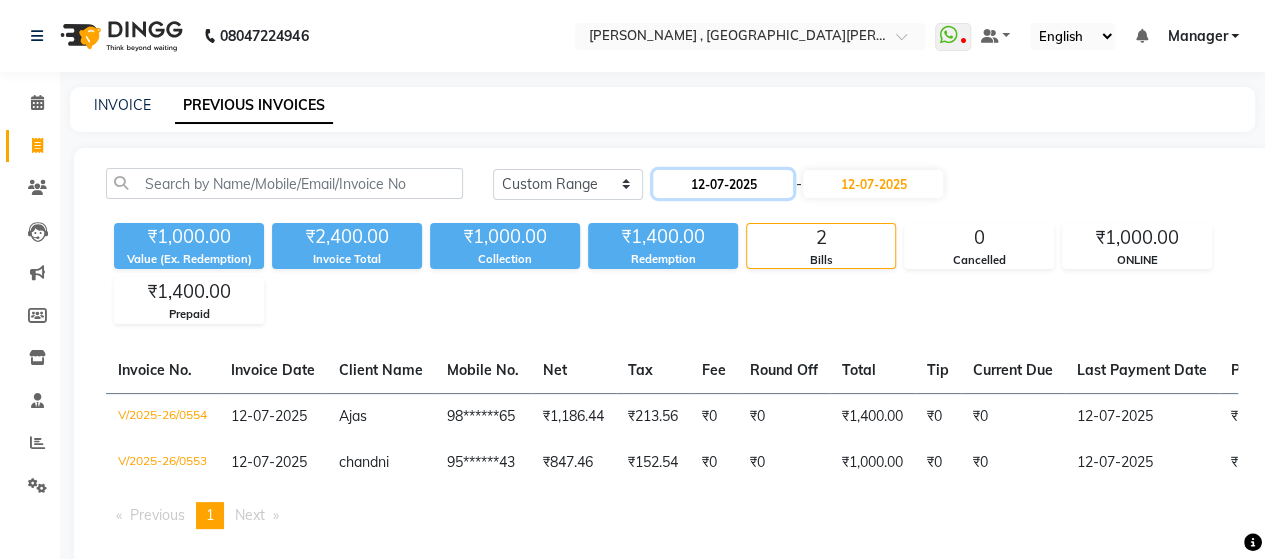 click on "12-07-2025" 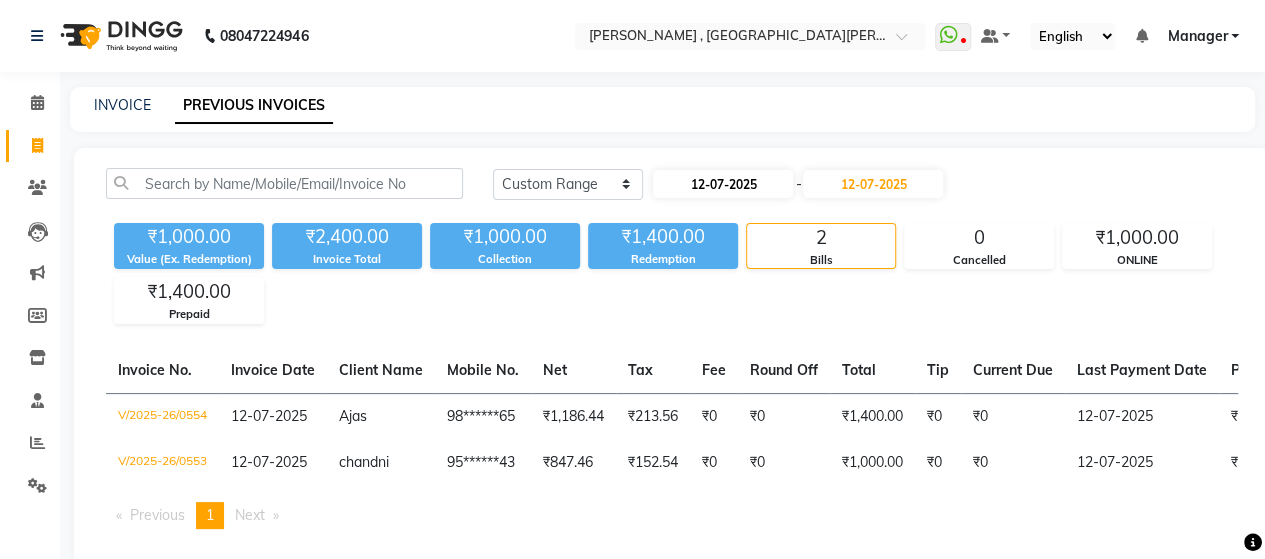 select on "7" 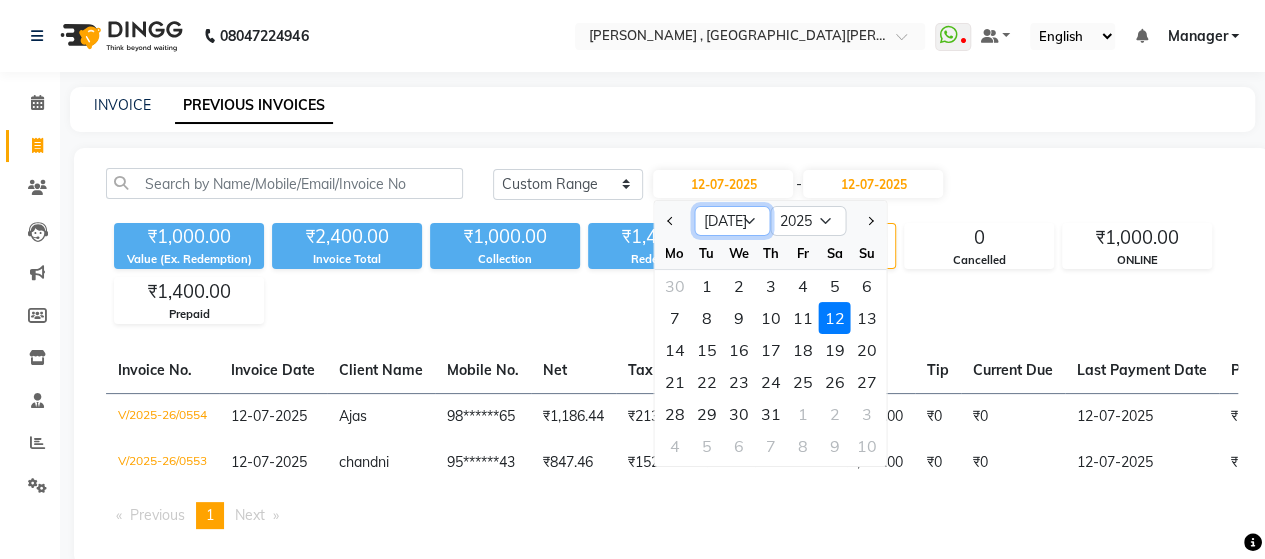 click on "Jan Feb Mar Apr May Jun [DATE] Aug Sep Oct Nov Dec" 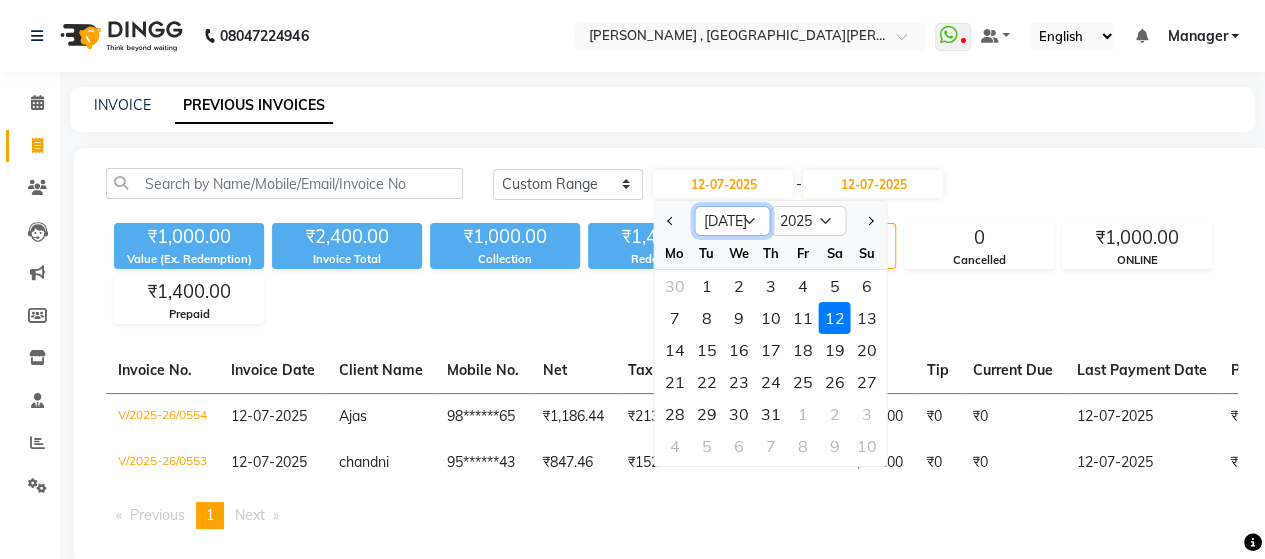 select on "6" 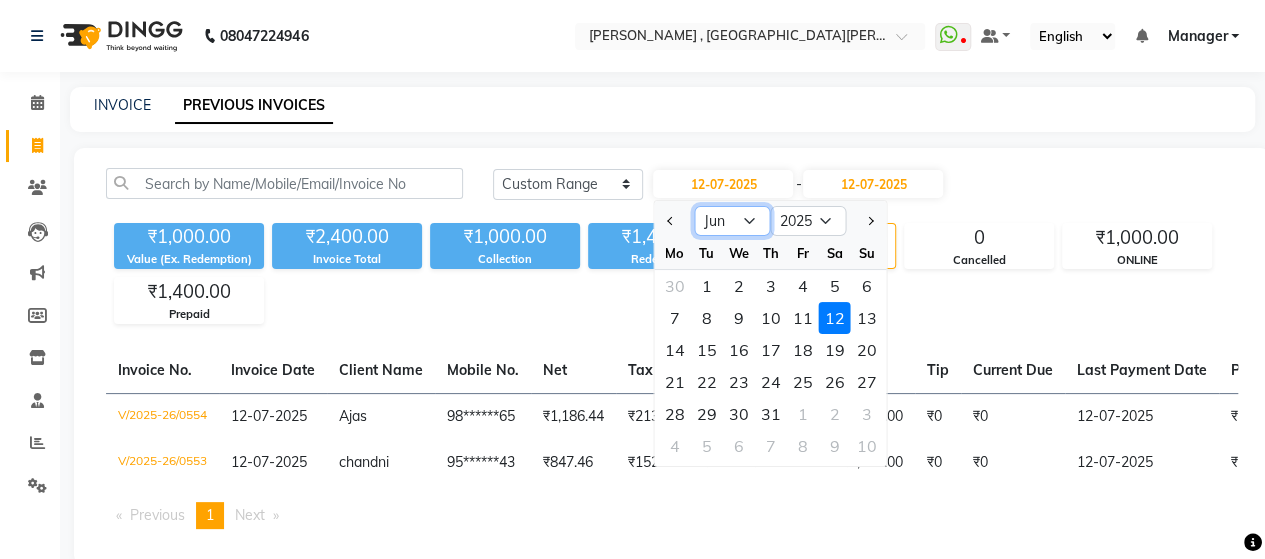 click on "Jan Feb Mar Apr May Jun [DATE] Aug Sep Oct Nov Dec" 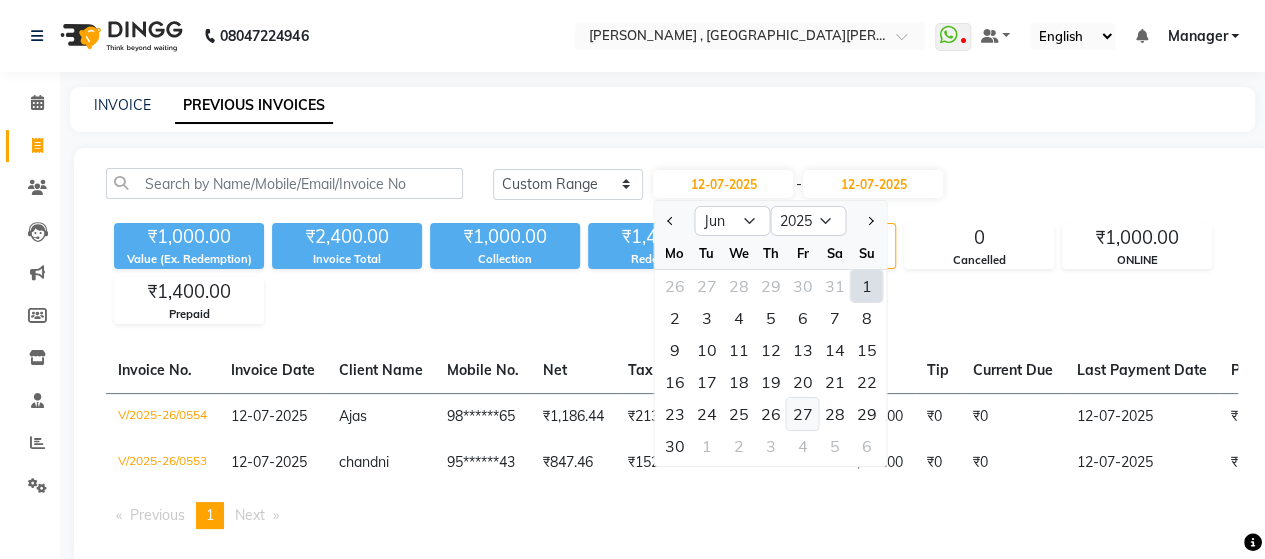 click on "27" 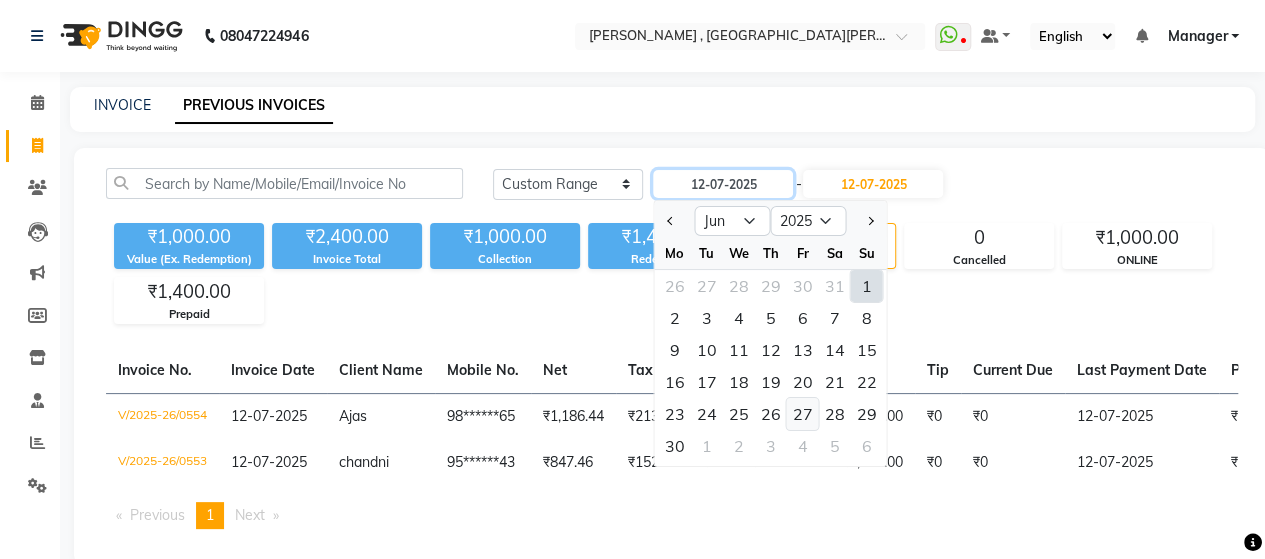 type on "[DATE]" 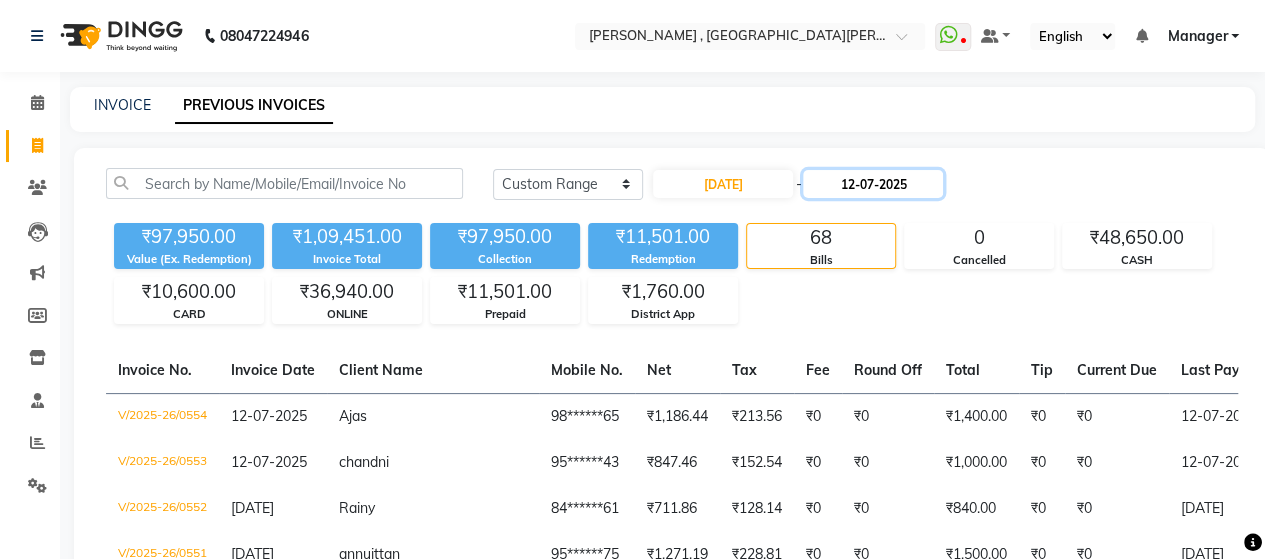click on "12-07-2025" 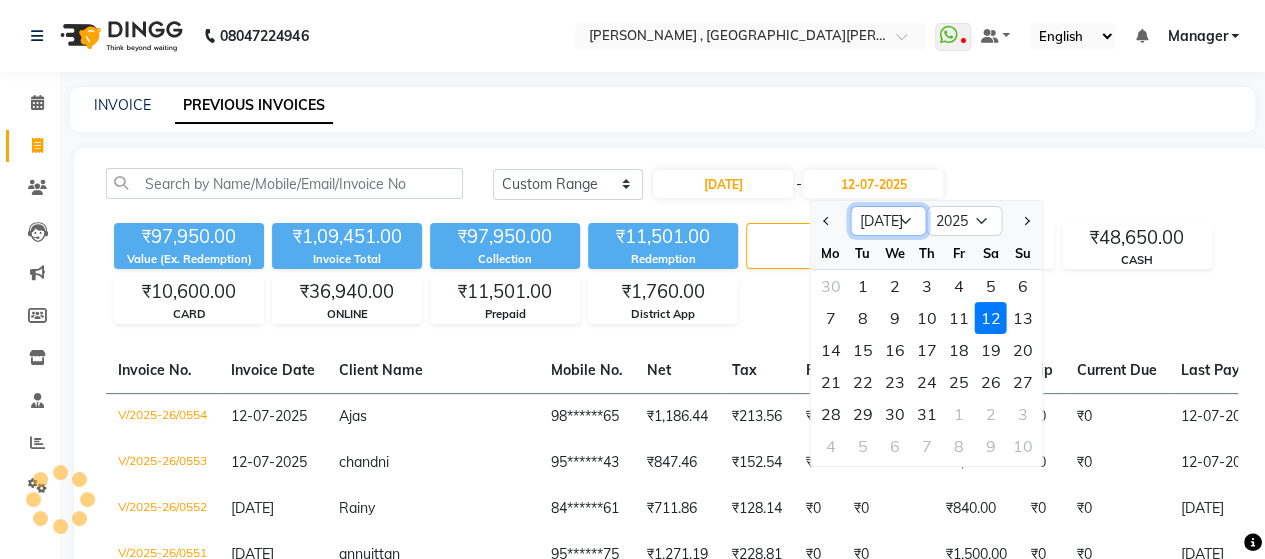 click on "Jun [DATE] Aug Sep Oct Nov Dec" 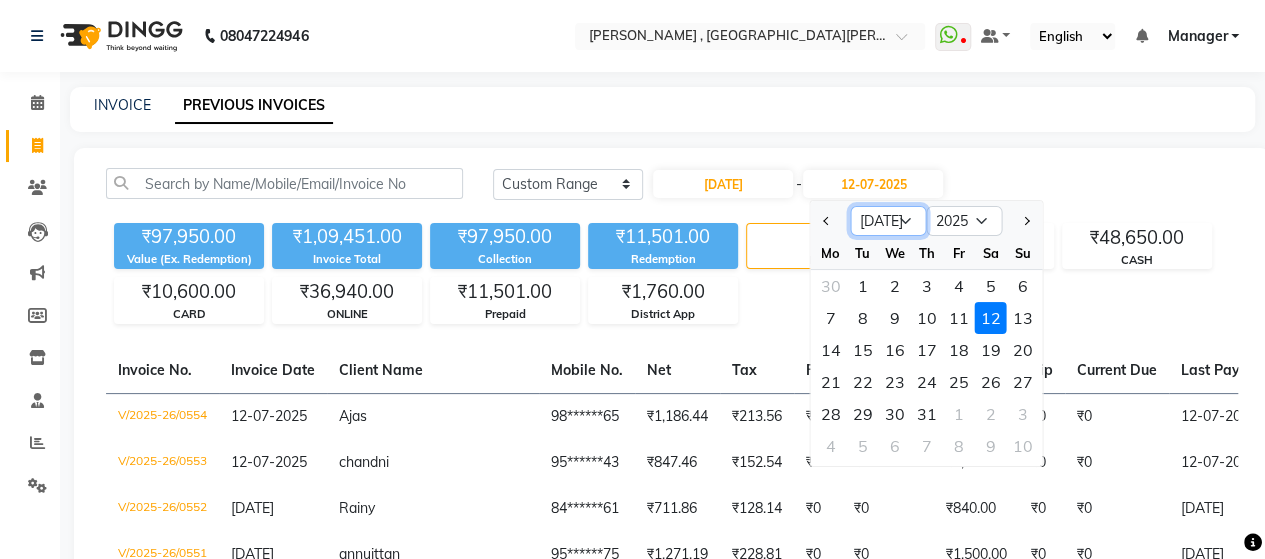 select on "6" 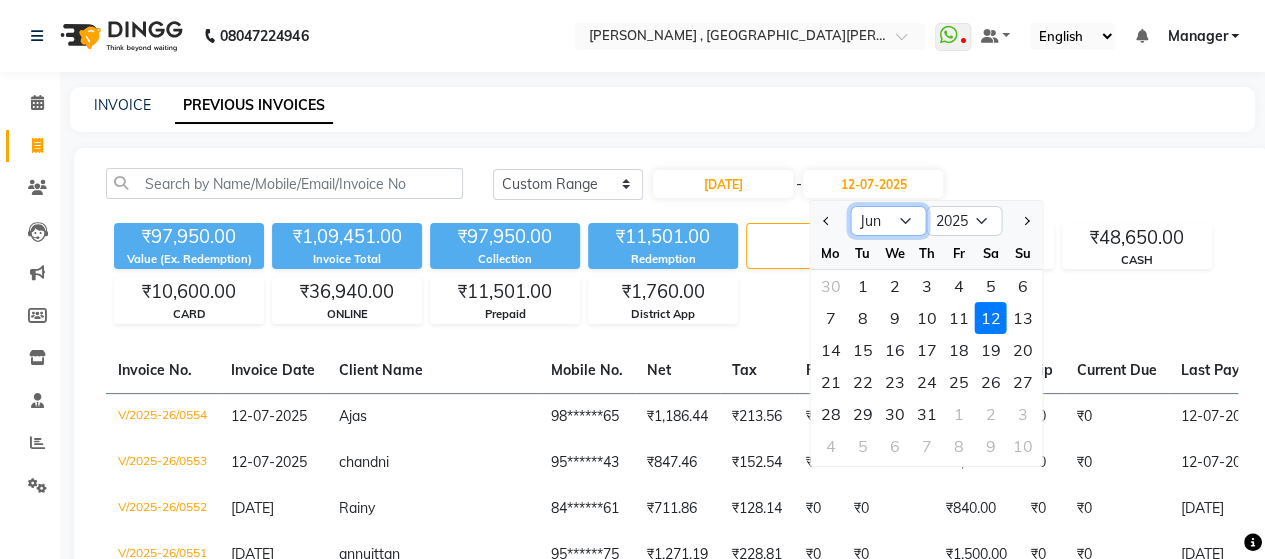 click on "Jun [DATE] Aug Sep Oct Nov Dec" 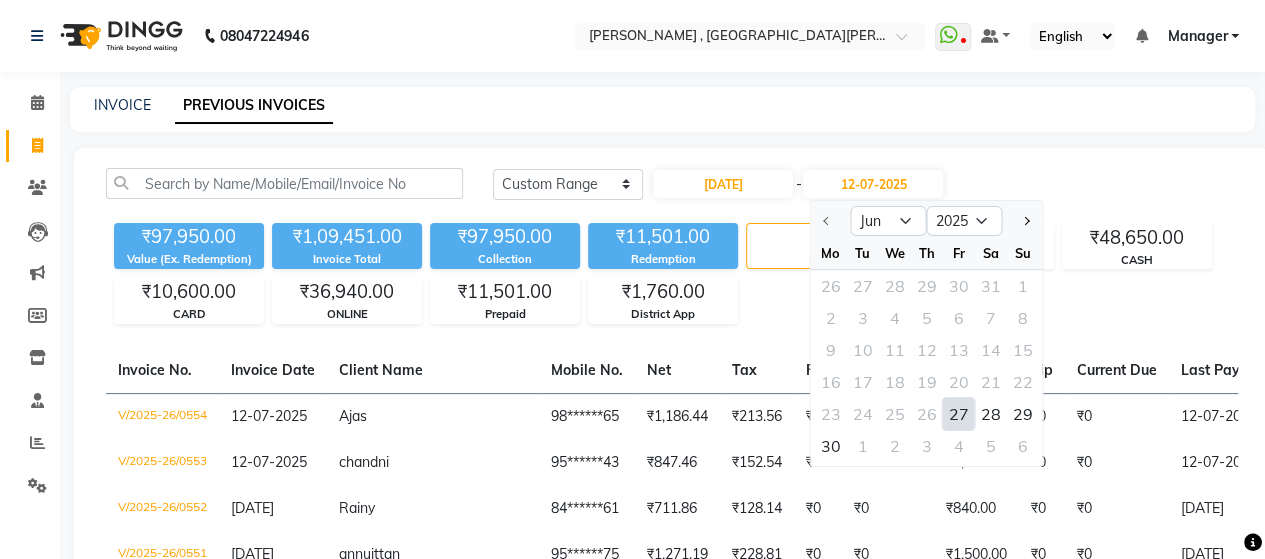 click on "27" 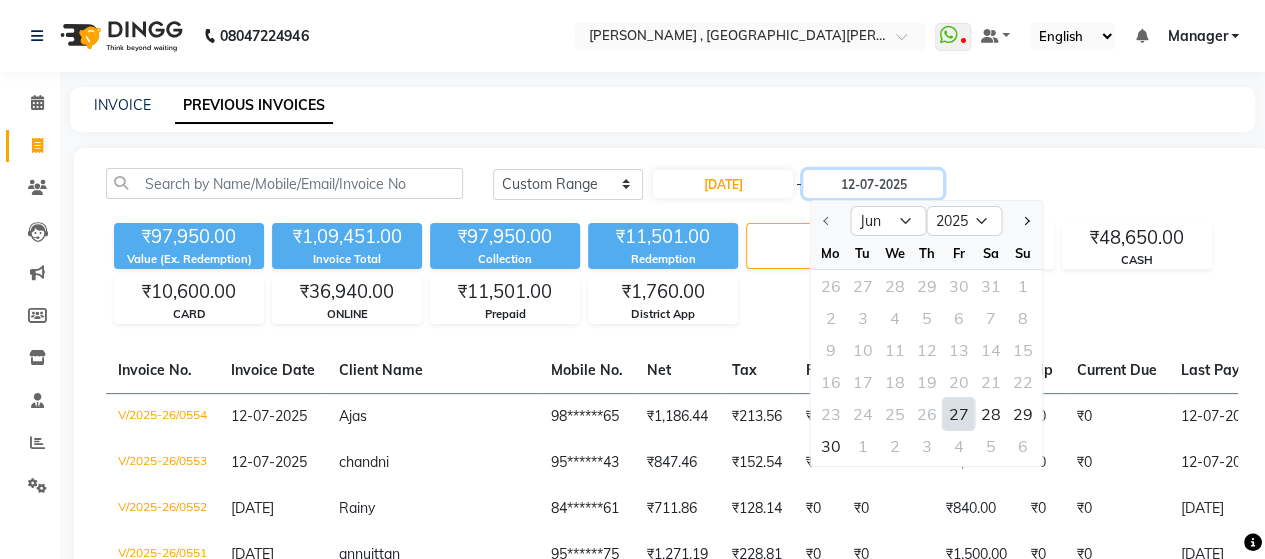 type on "[DATE]" 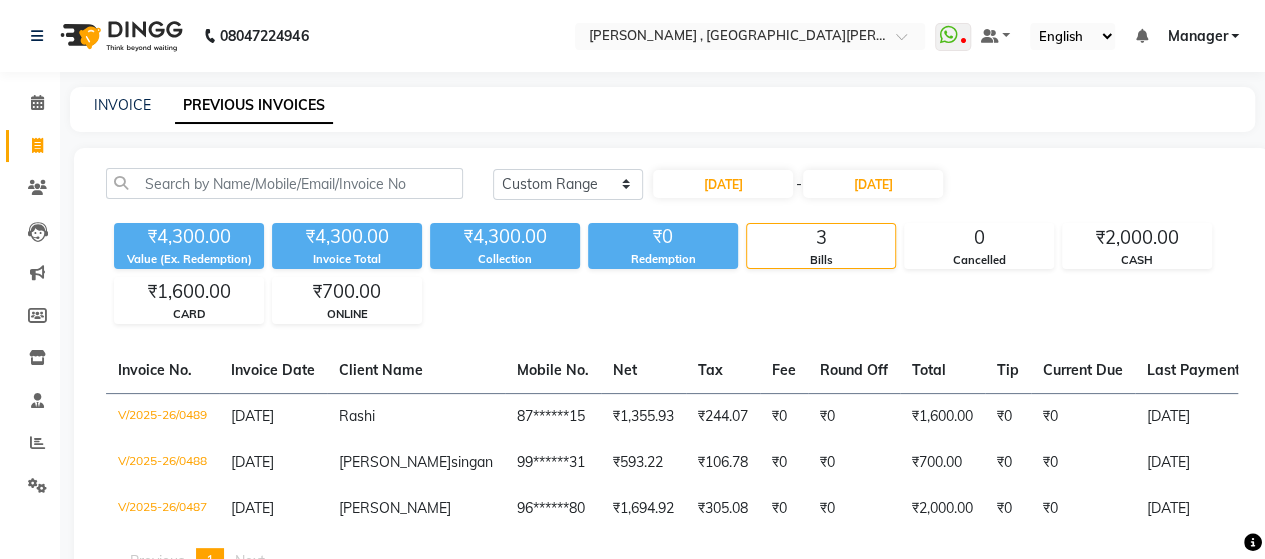click on "INVOICE" 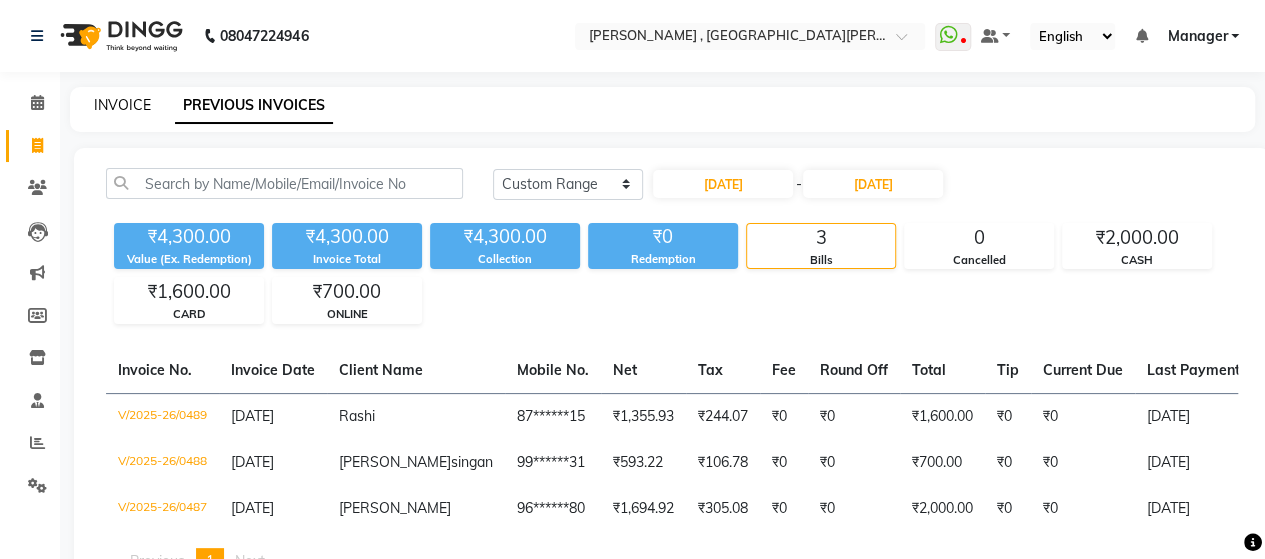 click on "INVOICE" 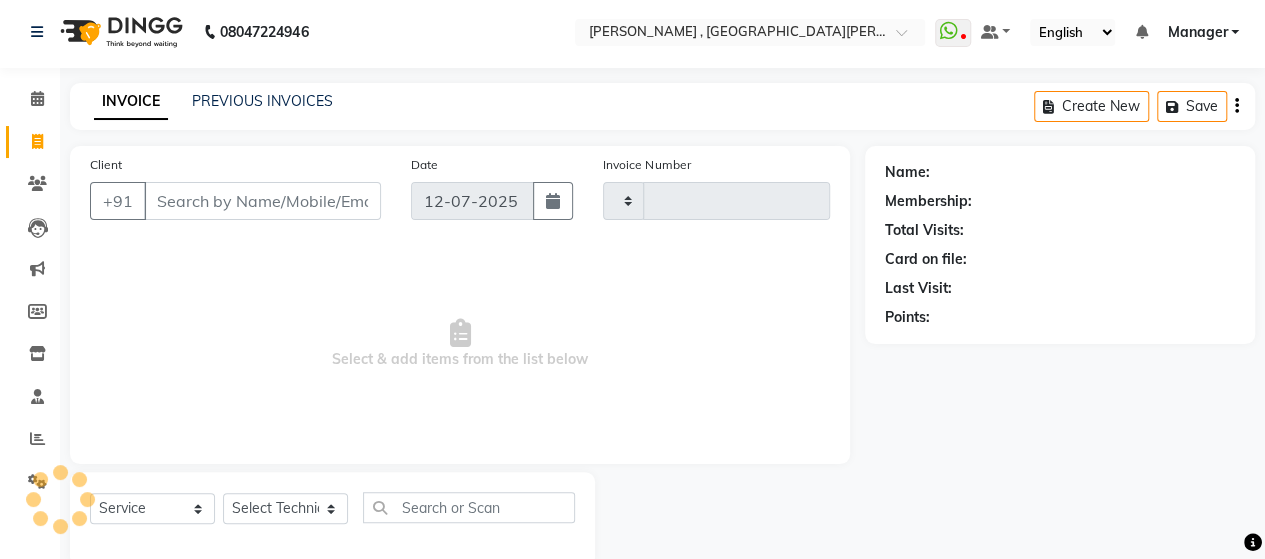 scroll, scrollTop: 41, scrollLeft: 0, axis: vertical 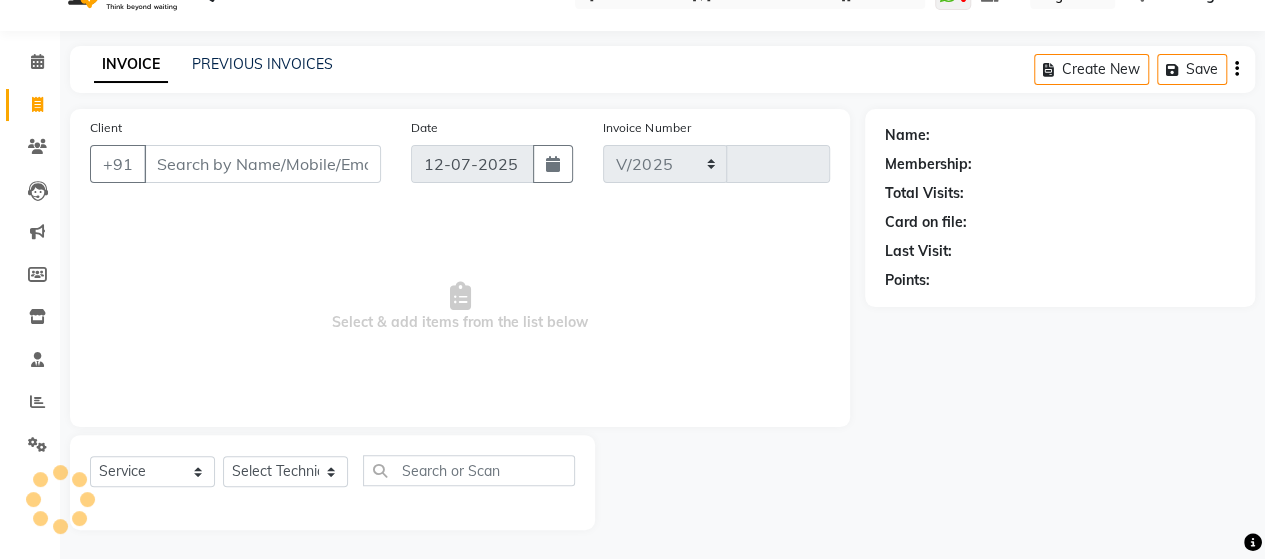 select on "3836" 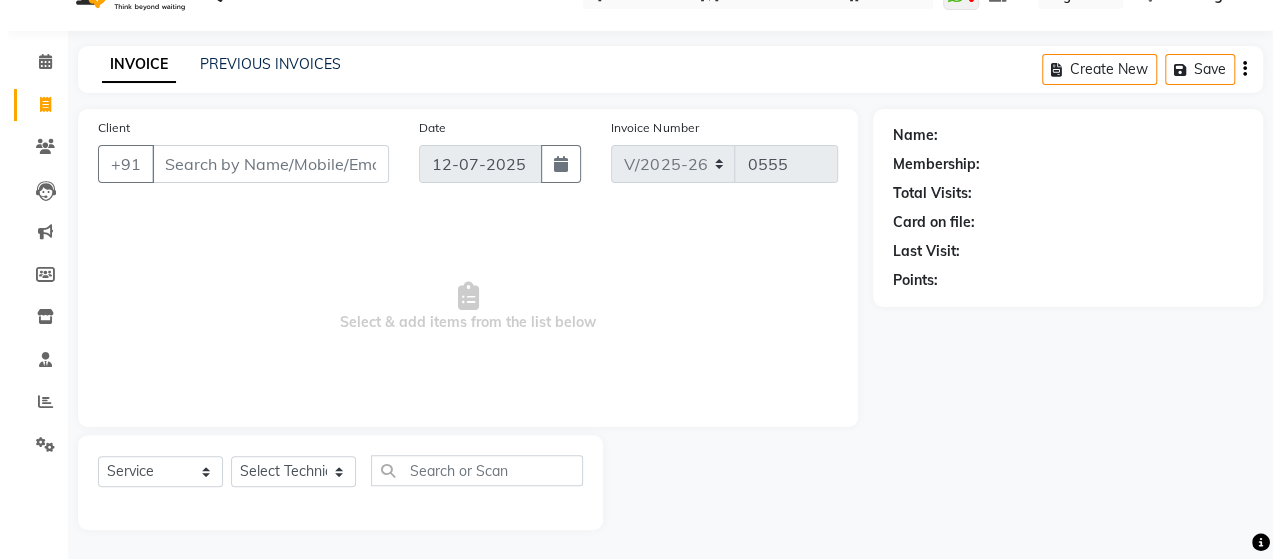 scroll, scrollTop: 0, scrollLeft: 0, axis: both 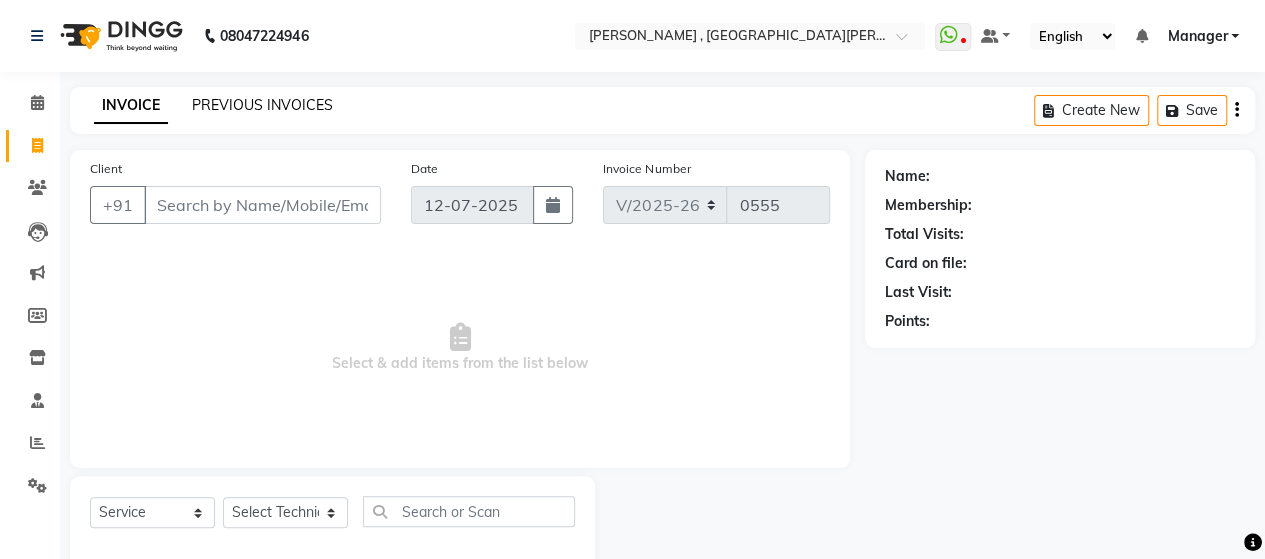 click on "PREVIOUS INVOICES" 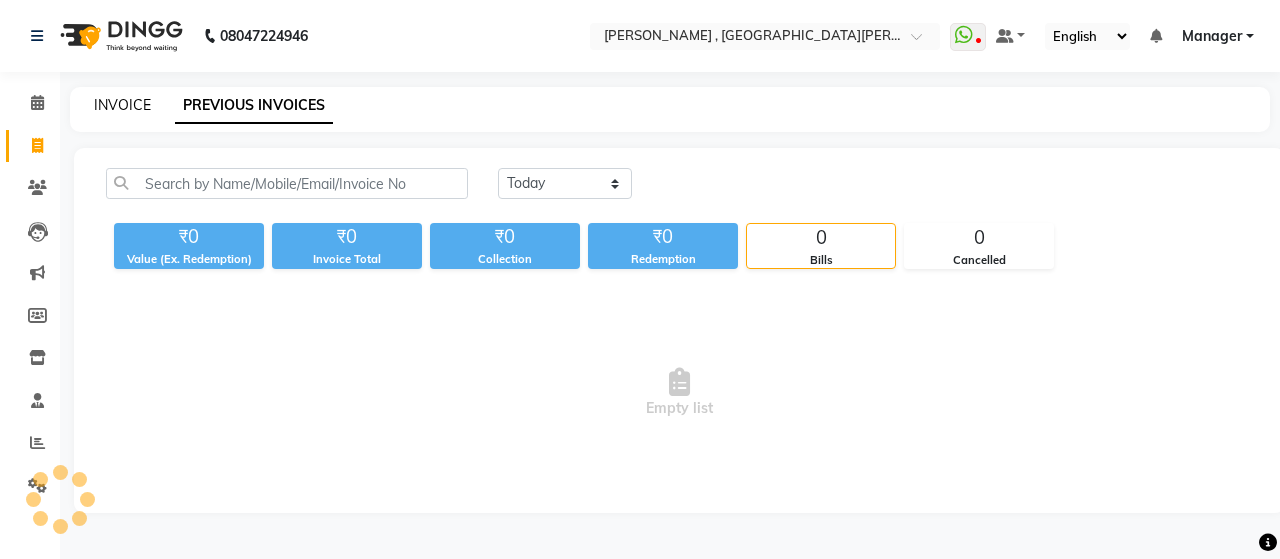 click on "INVOICE" 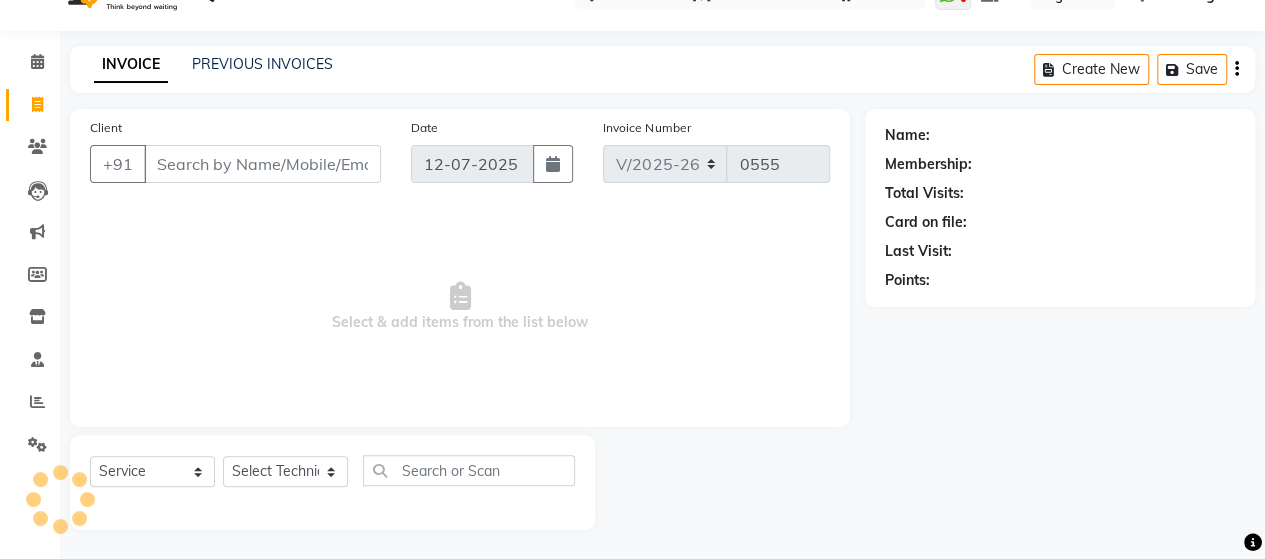 scroll, scrollTop: 0, scrollLeft: 0, axis: both 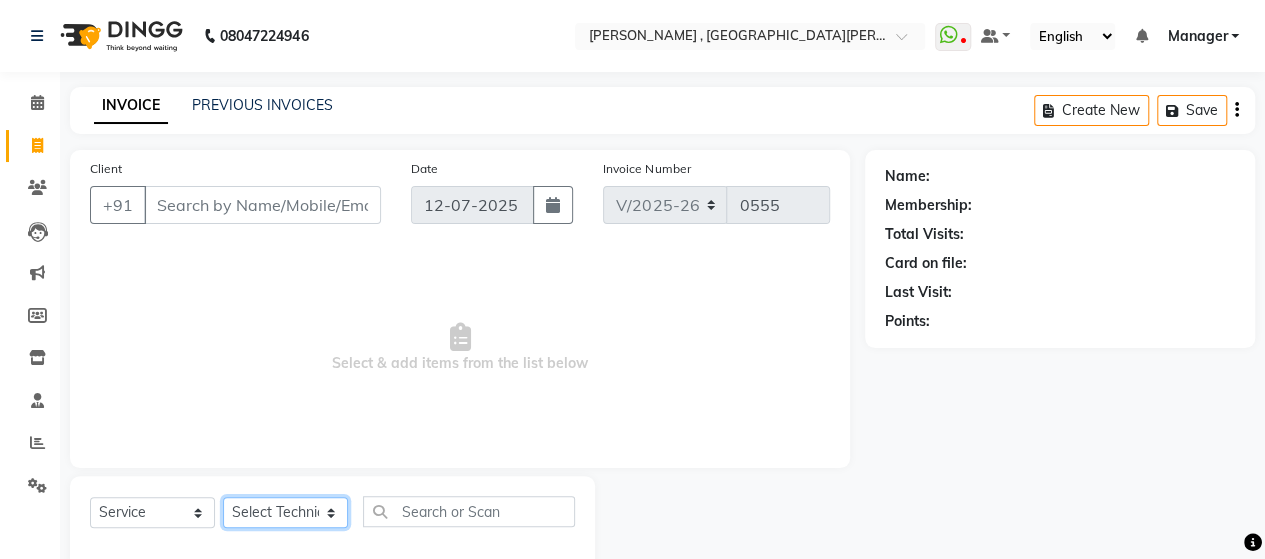 click on "Select Technician [PERSON_NAME] Manager [PERSON_NAME]" 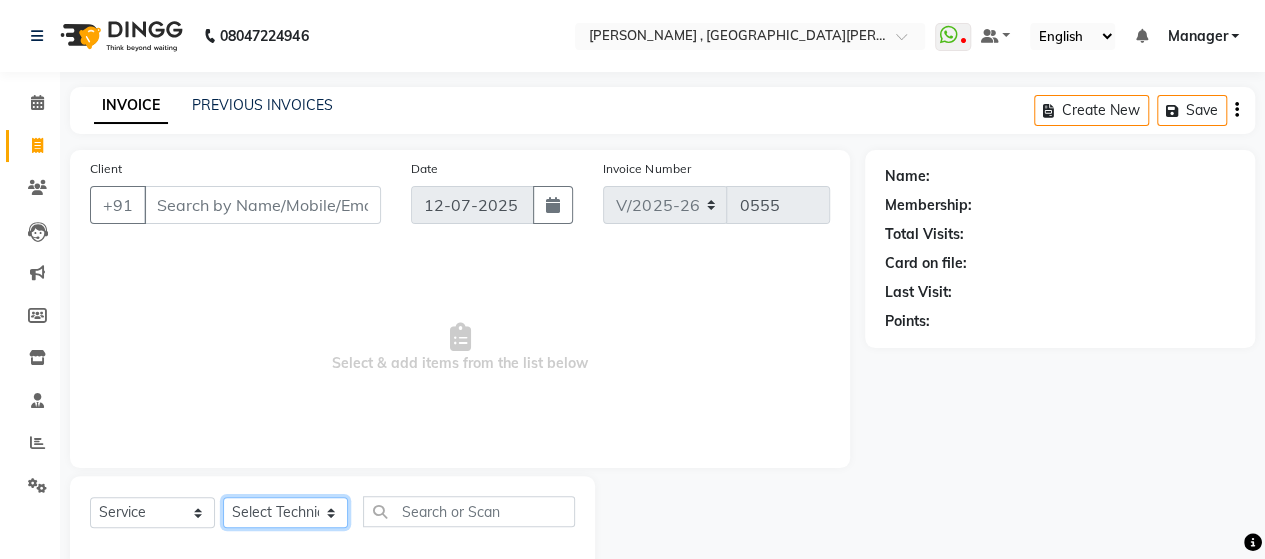 select on "40727" 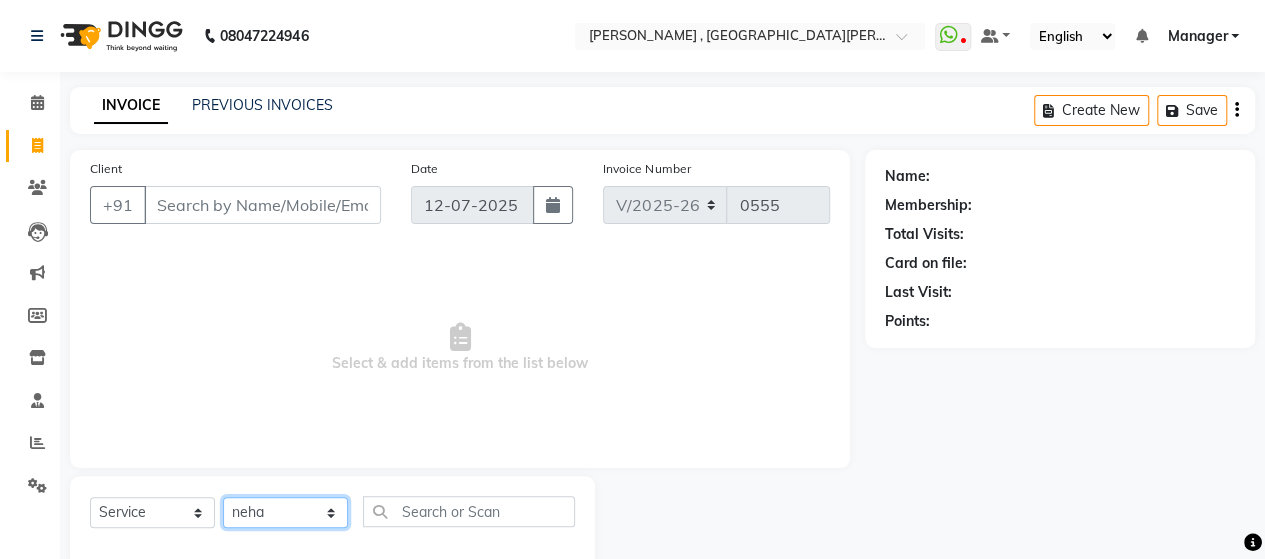 click on "Select Technician [PERSON_NAME] Manager [PERSON_NAME]" 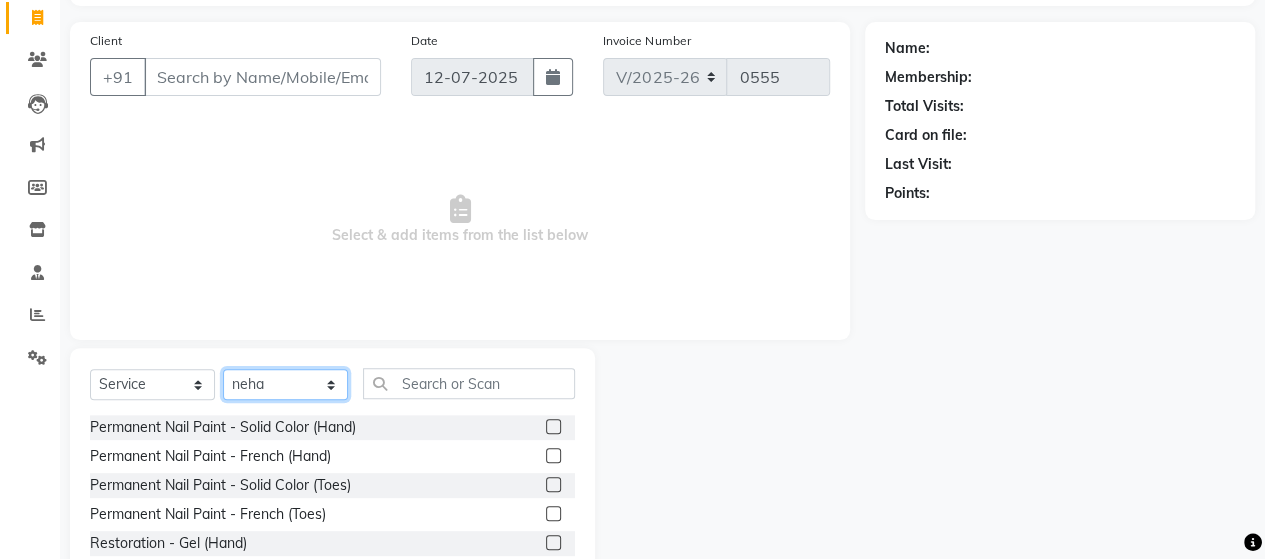 scroll, scrollTop: 129, scrollLeft: 0, axis: vertical 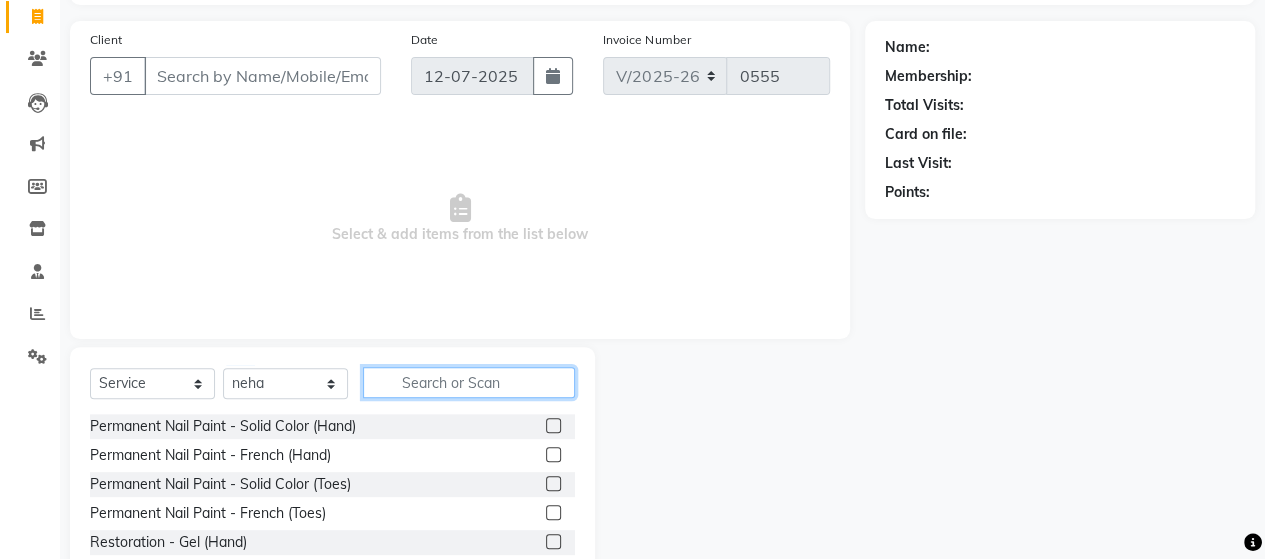 click 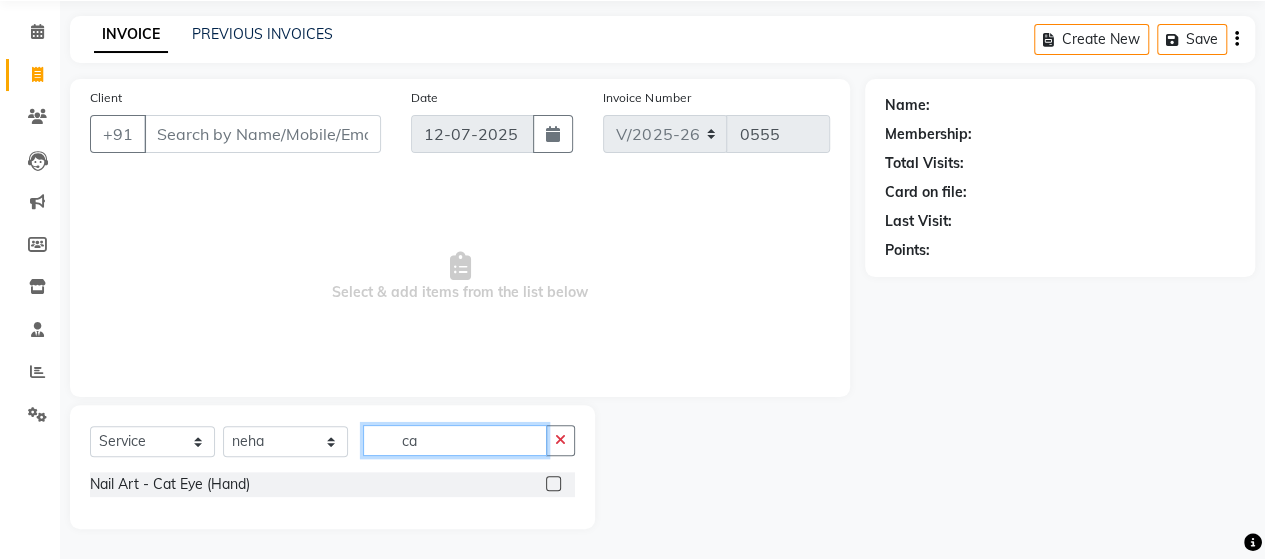 scroll, scrollTop: 70, scrollLeft: 0, axis: vertical 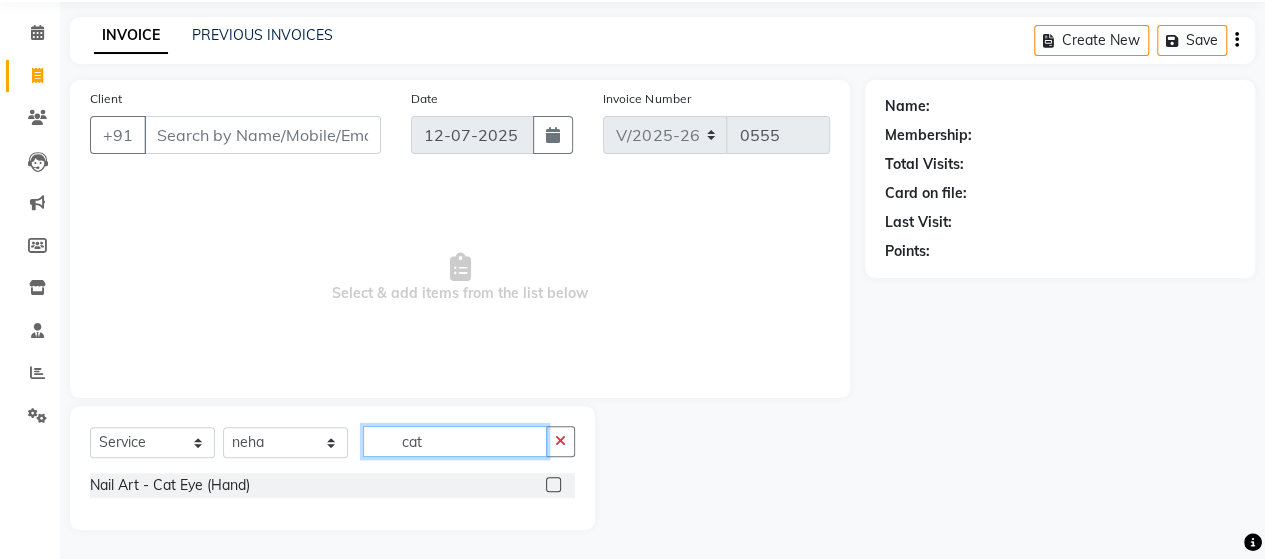 type on "cat" 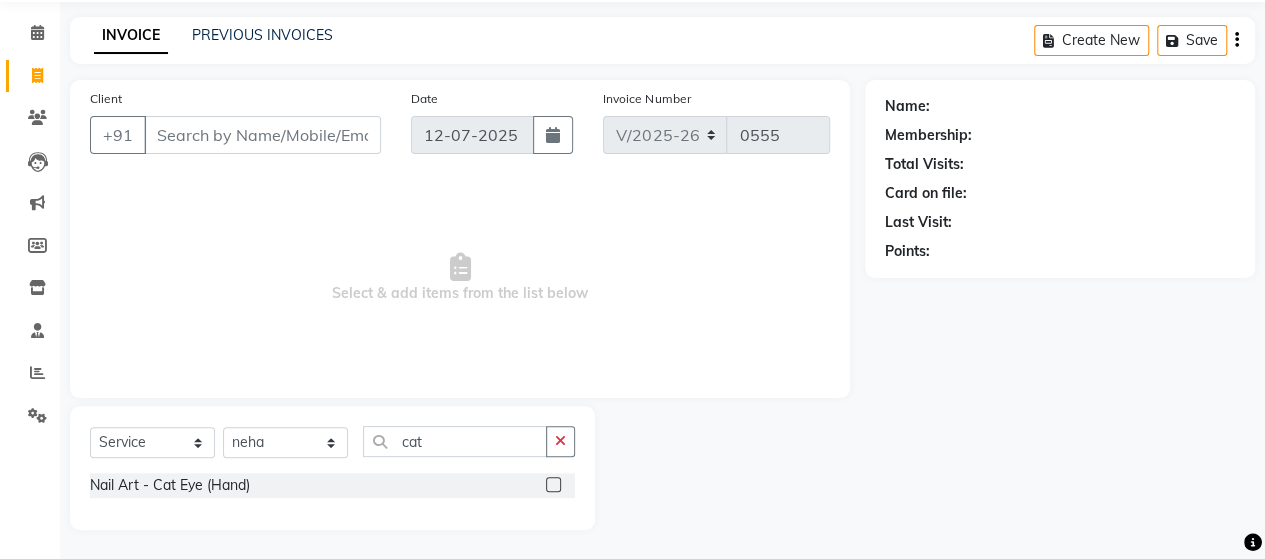 click 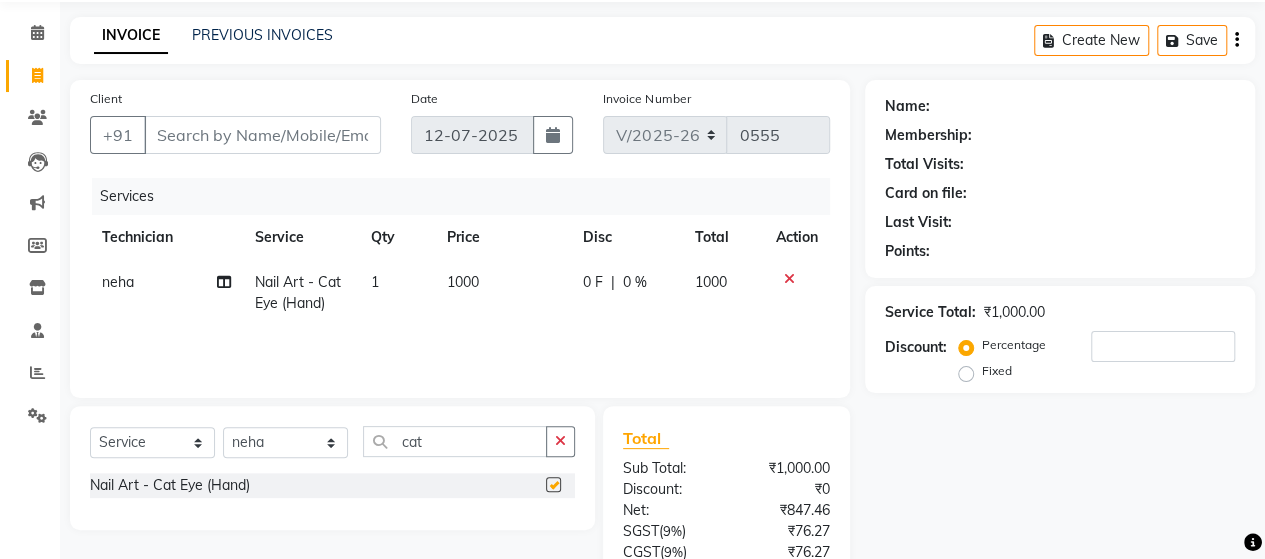 checkbox on "false" 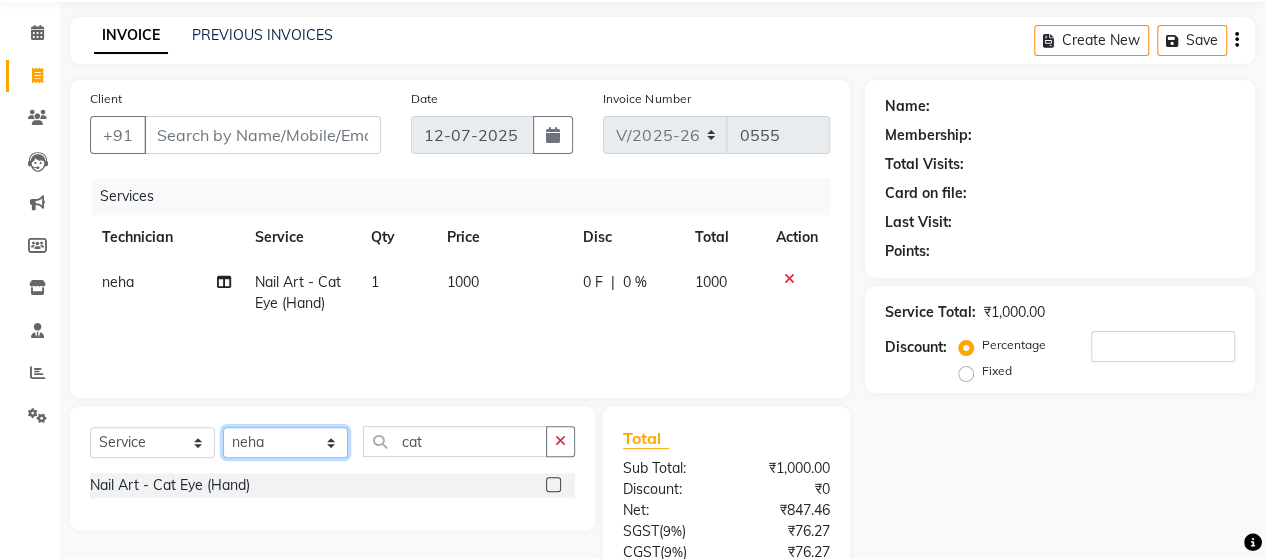 click on "Select Technician [PERSON_NAME] Manager [PERSON_NAME]" 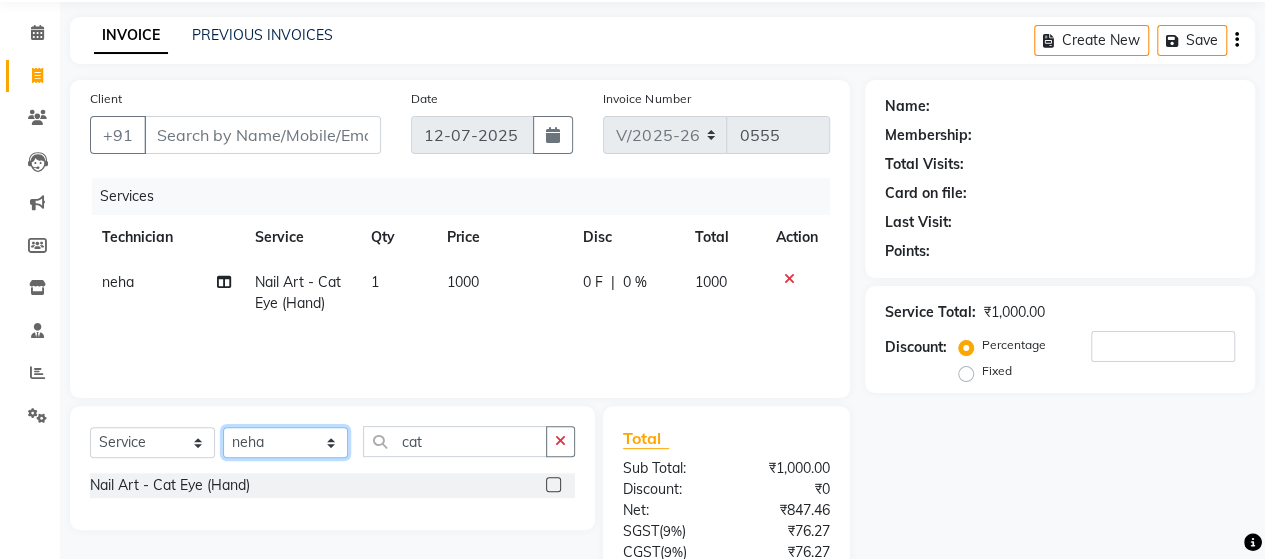 select on "79955" 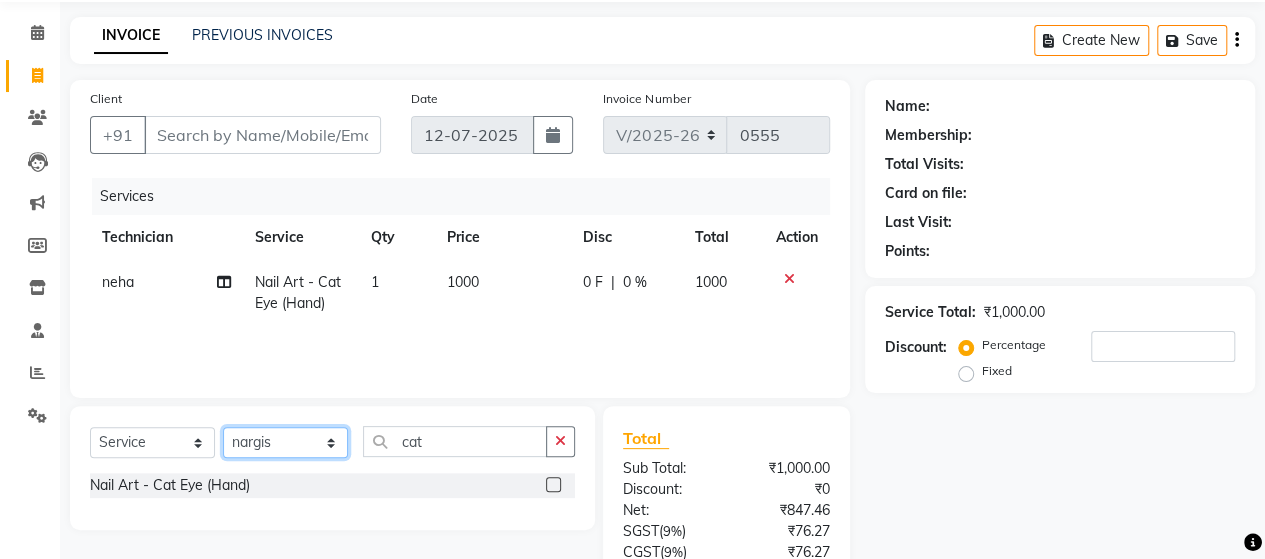 click on "Select Technician [PERSON_NAME] Manager [PERSON_NAME]" 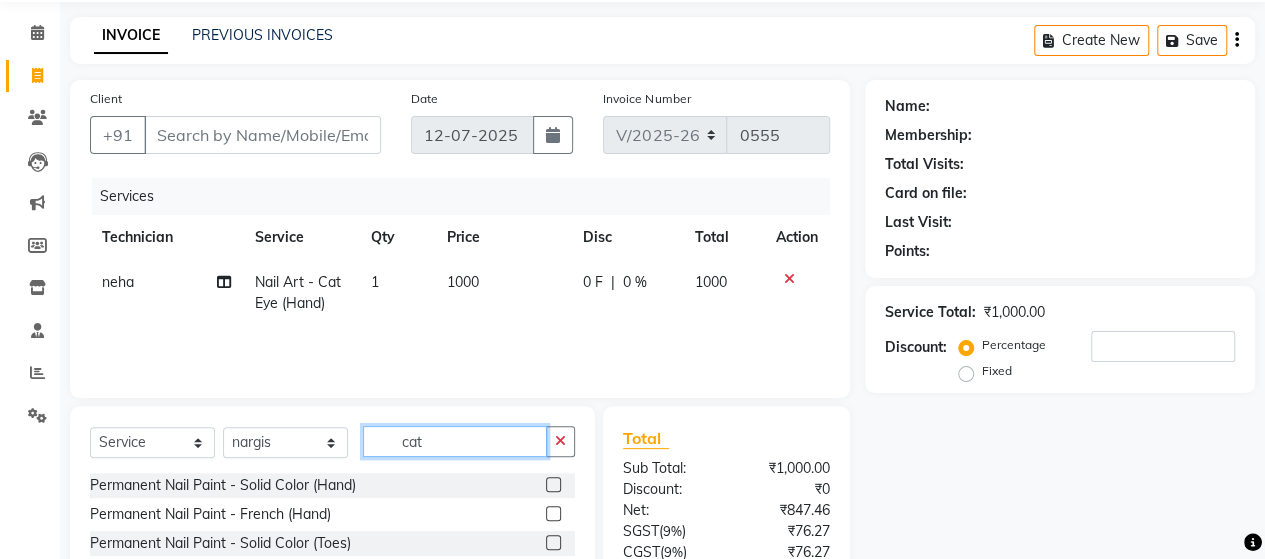 click on "cat" 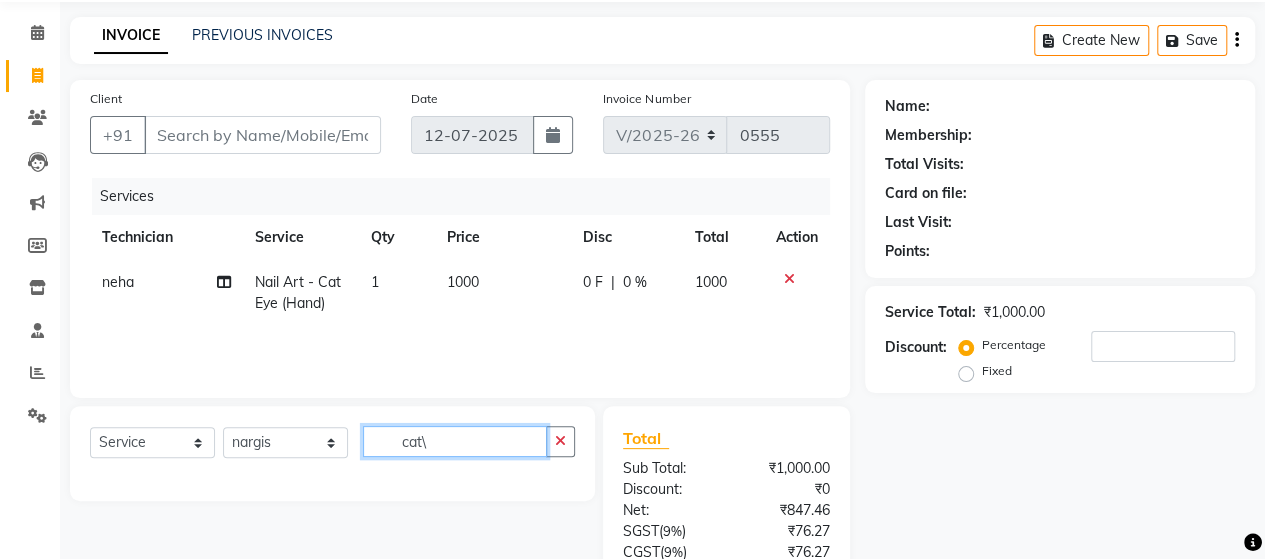 type on "cat" 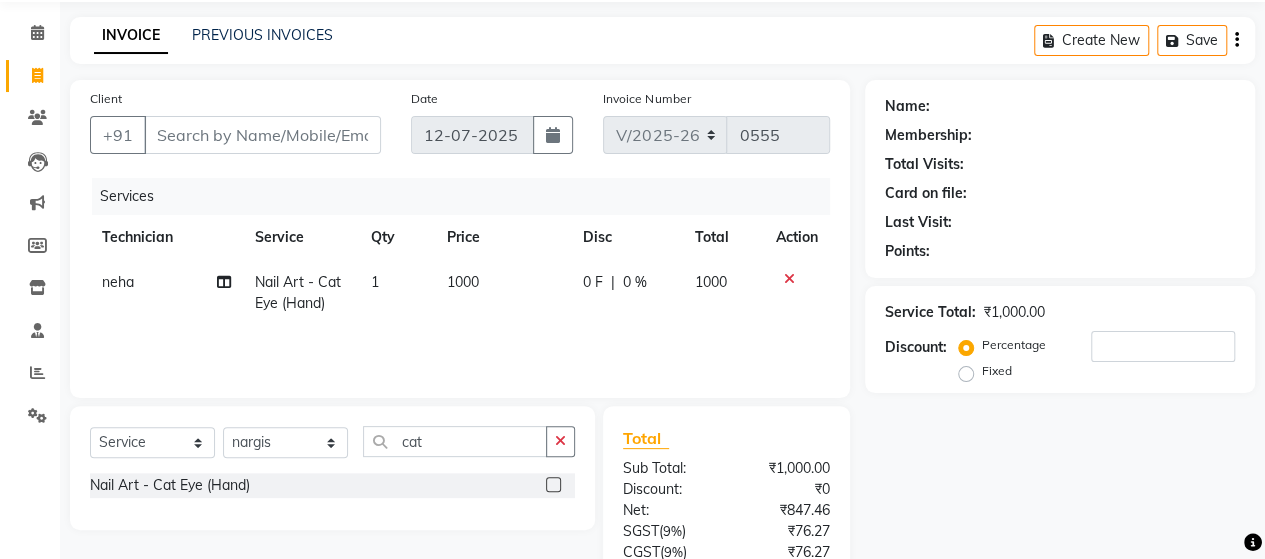 click 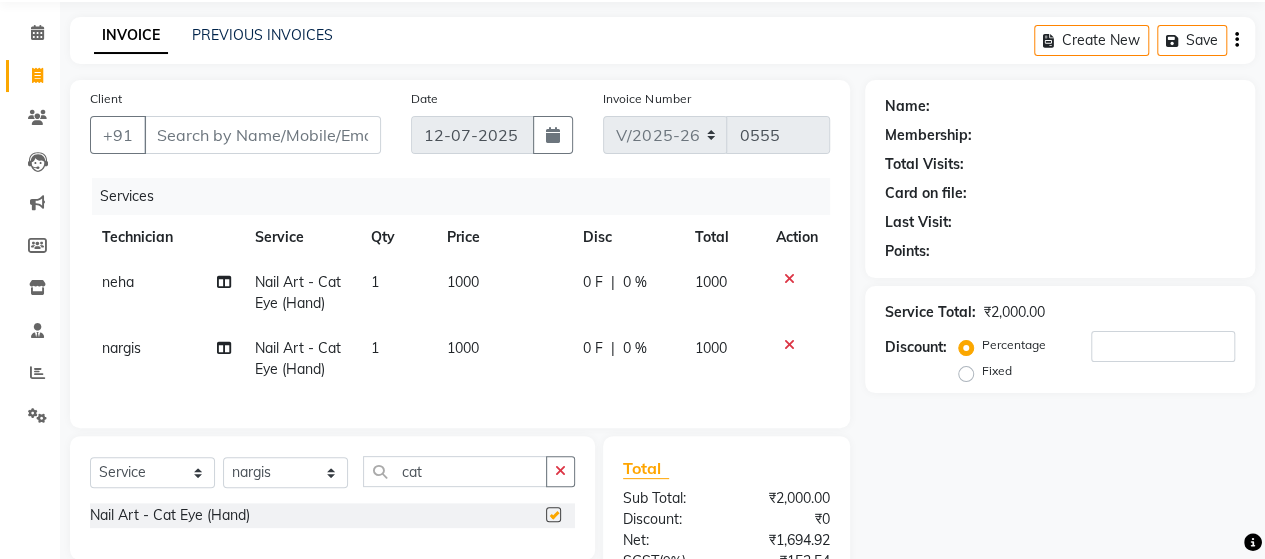 checkbox on "false" 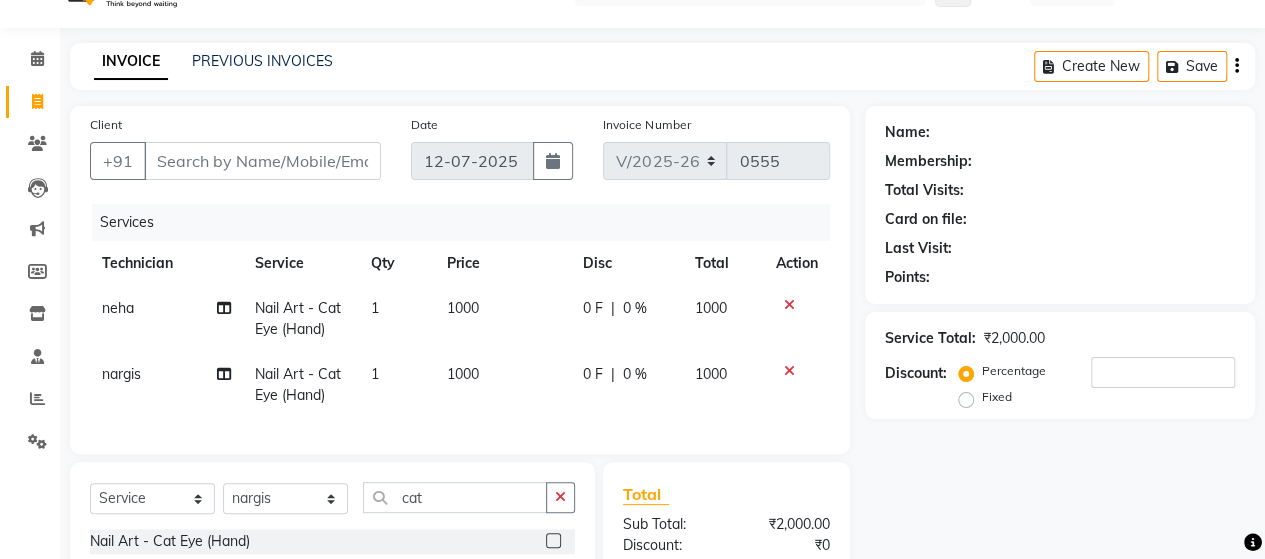 scroll, scrollTop: 42, scrollLeft: 0, axis: vertical 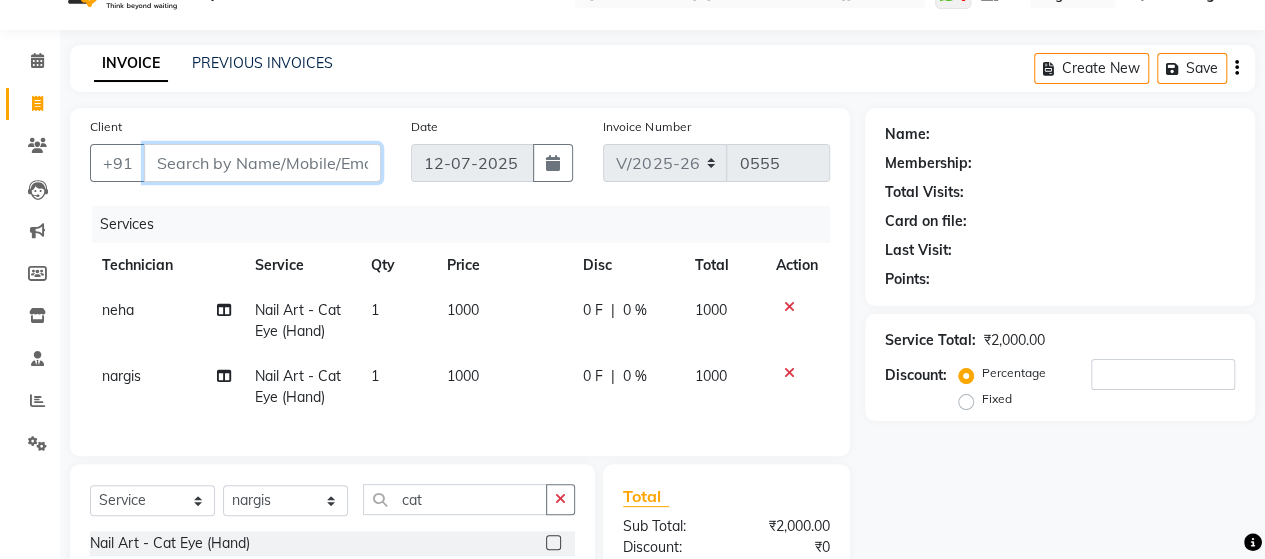 click on "Client" at bounding box center (262, 163) 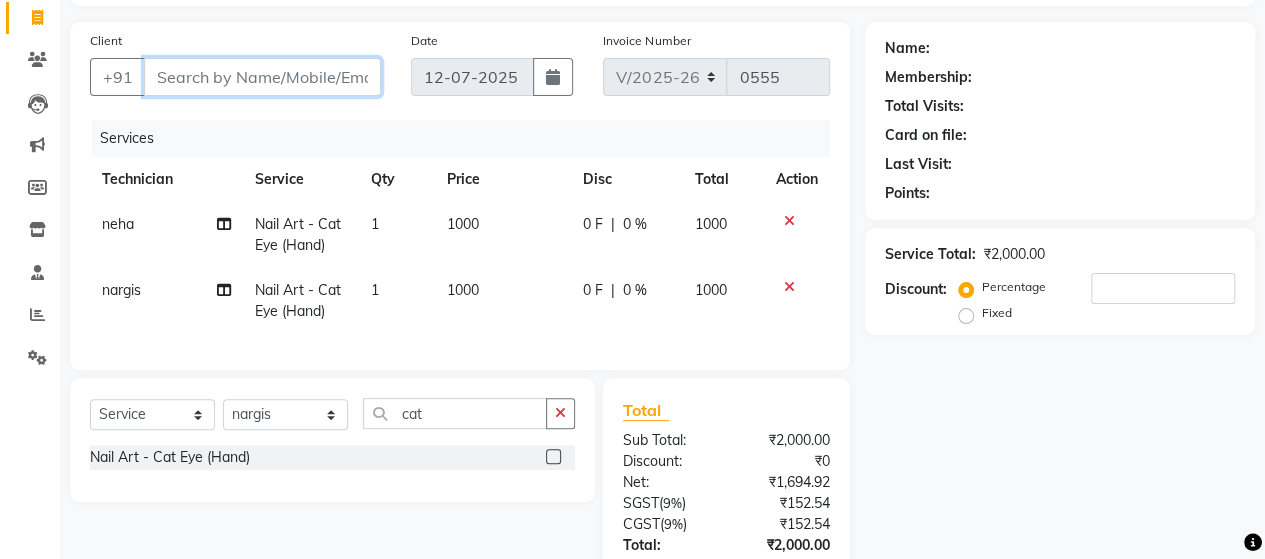 scroll, scrollTop: 126, scrollLeft: 0, axis: vertical 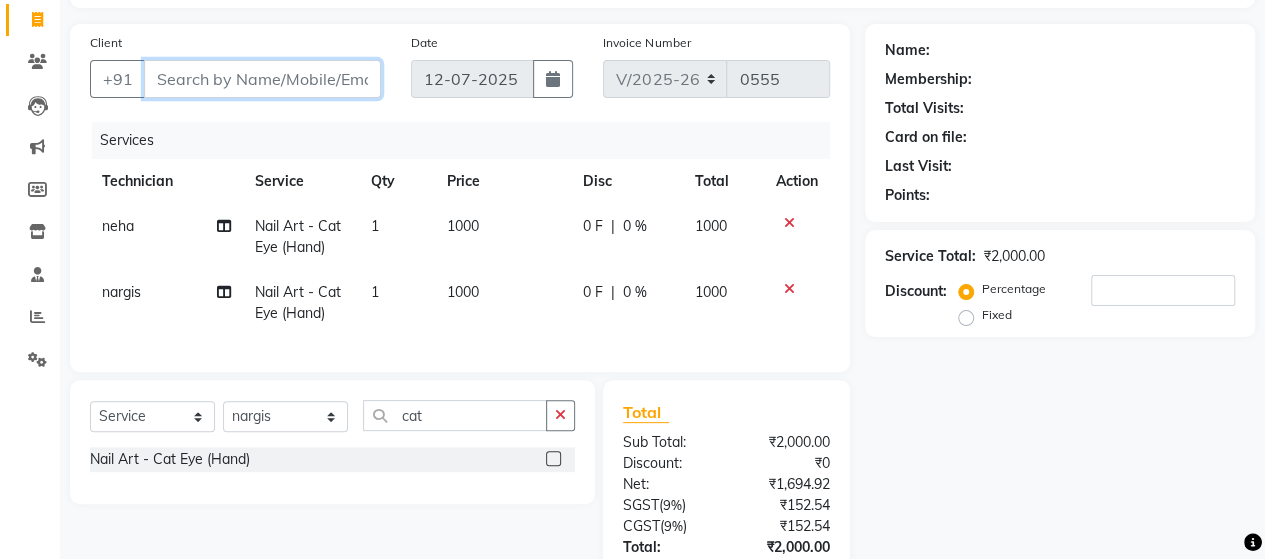 click on "Client" at bounding box center [262, 79] 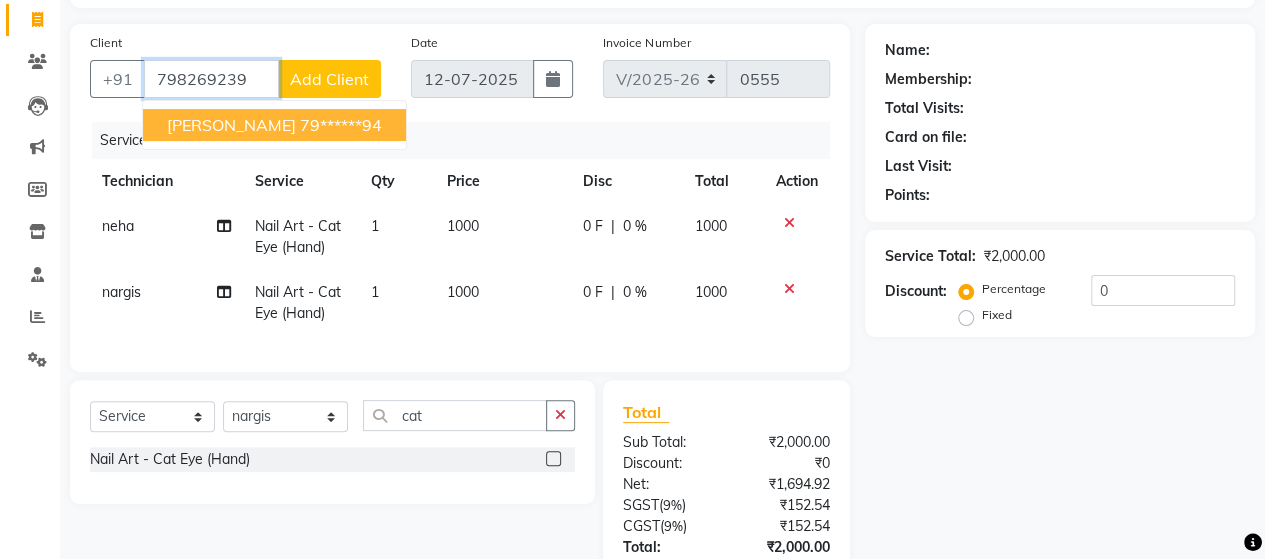 click on "79******94" at bounding box center [341, 125] 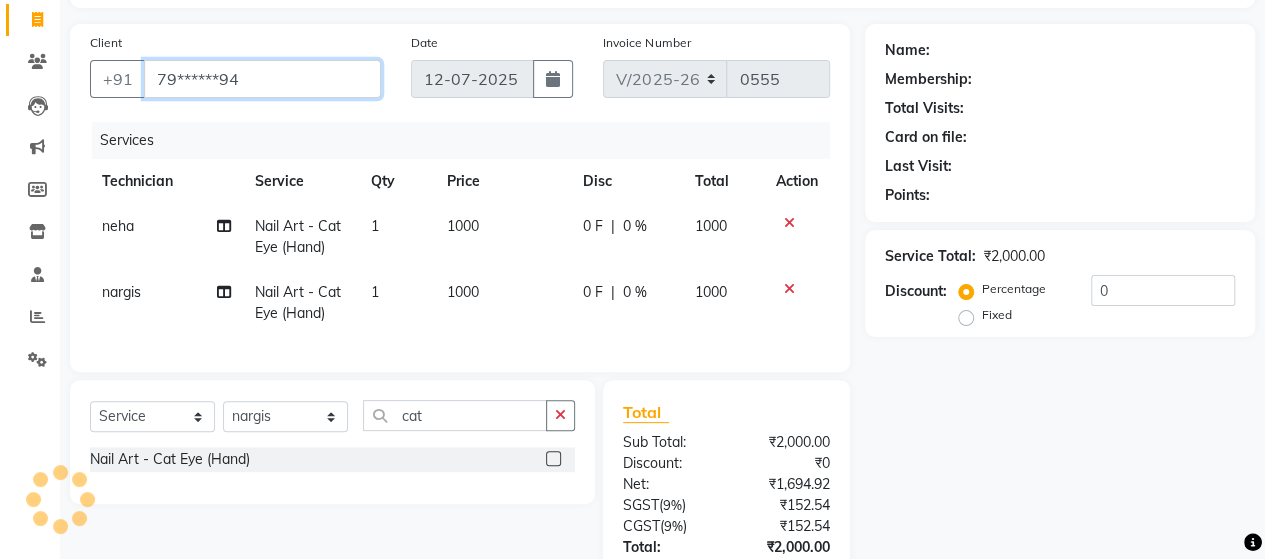 type on "79******94" 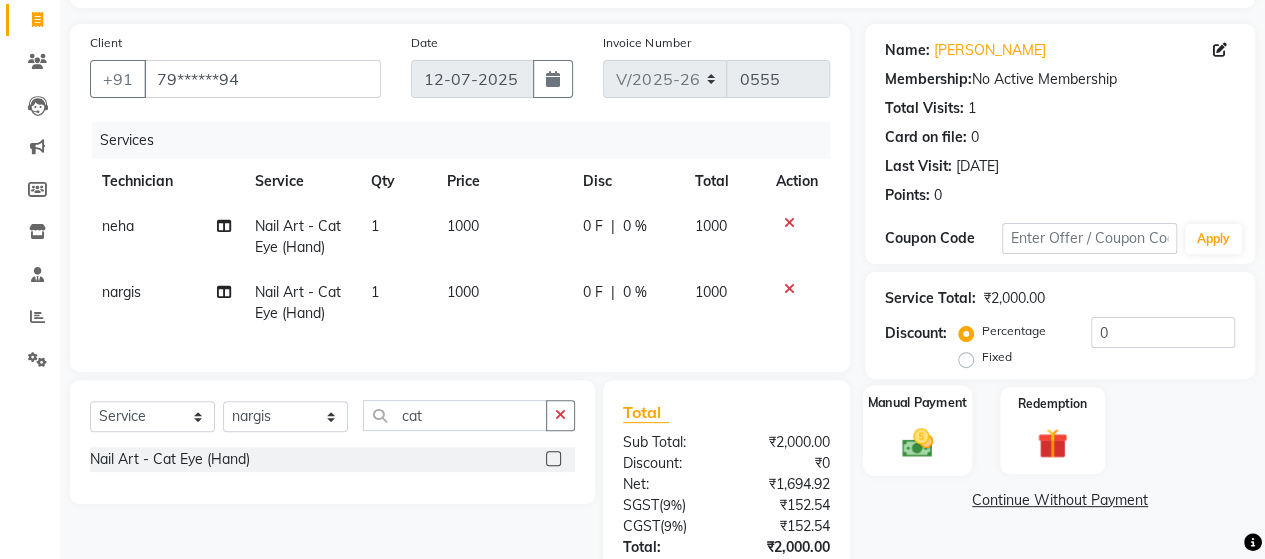 click on "Manual Payment" 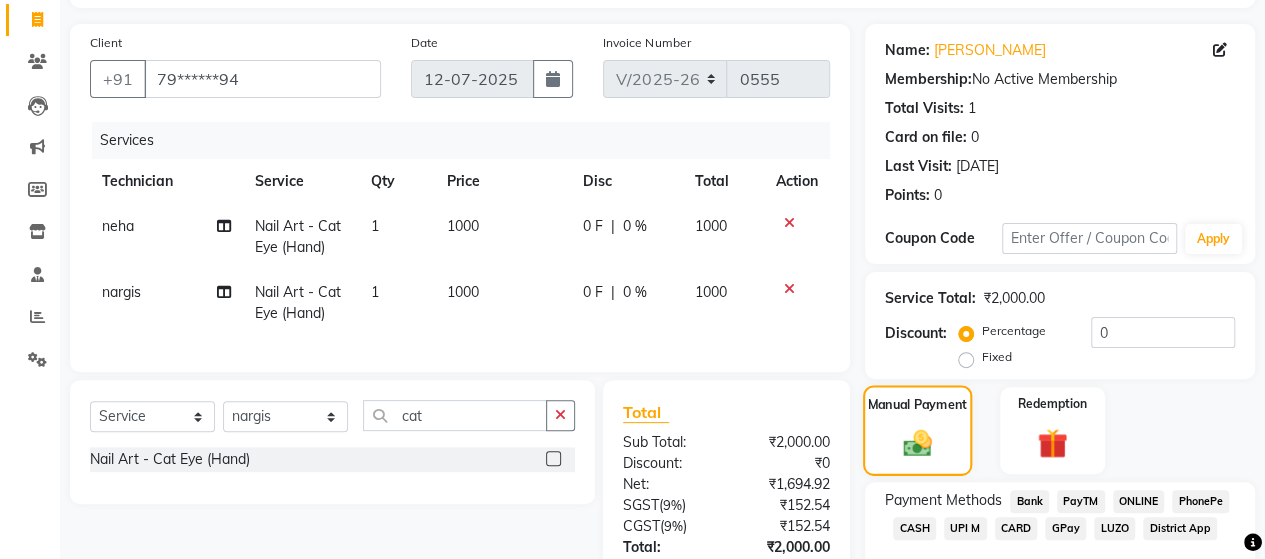 scroll, scrollTop: 284, scrollLeft: 0, axis: vertical 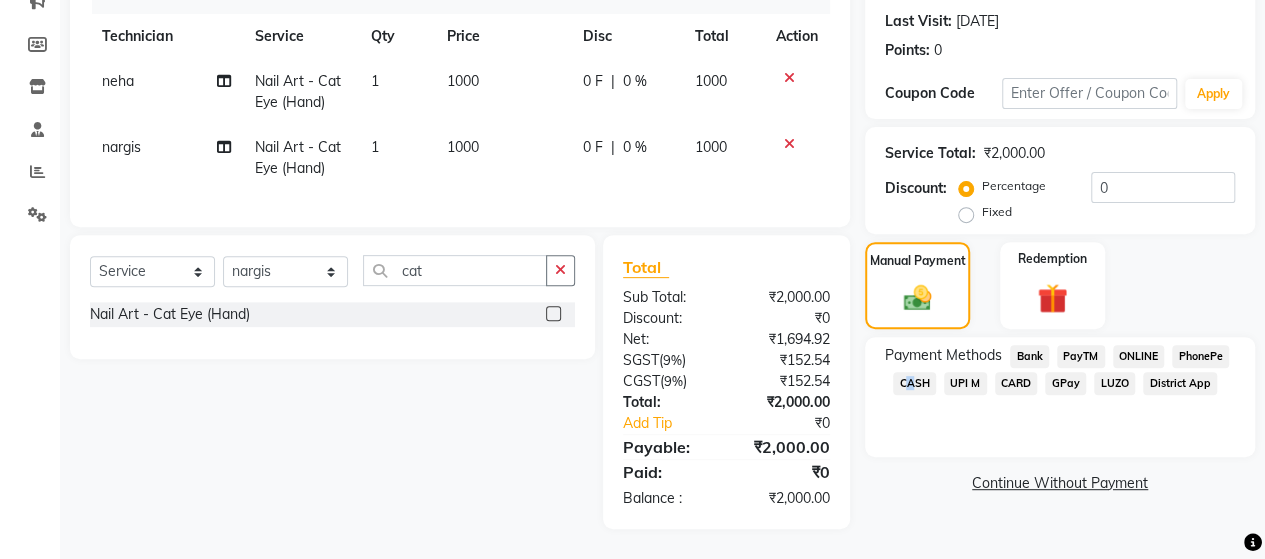 click on "CASH" 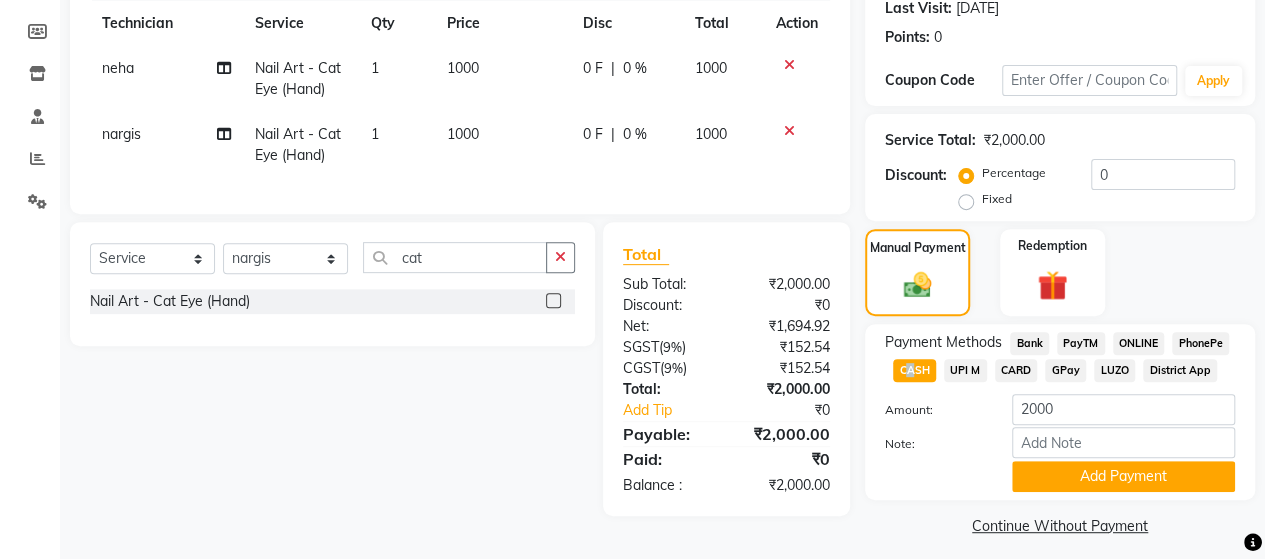 scroll, scrollTop: 294, scrollLeft: 0, axis: vertical 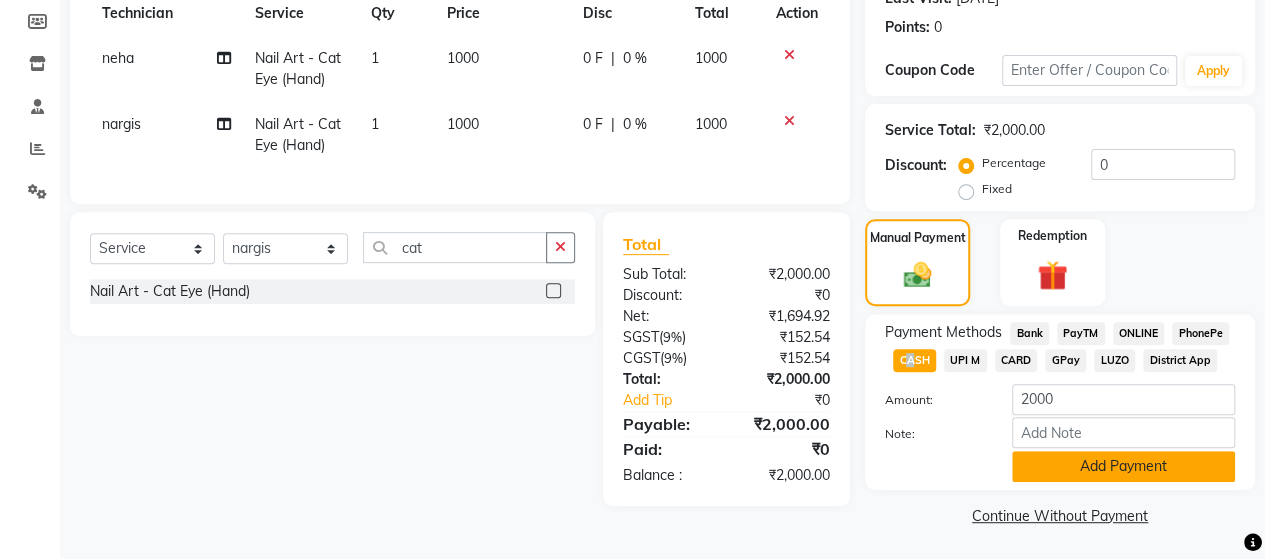 click on "Add Payment" 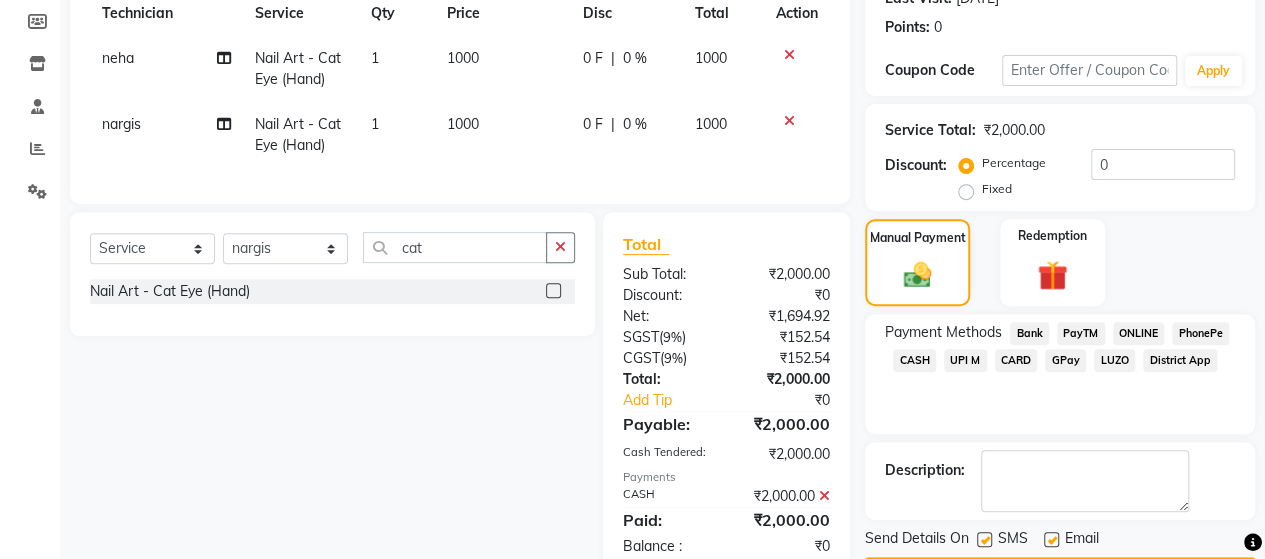 click on "CASH" 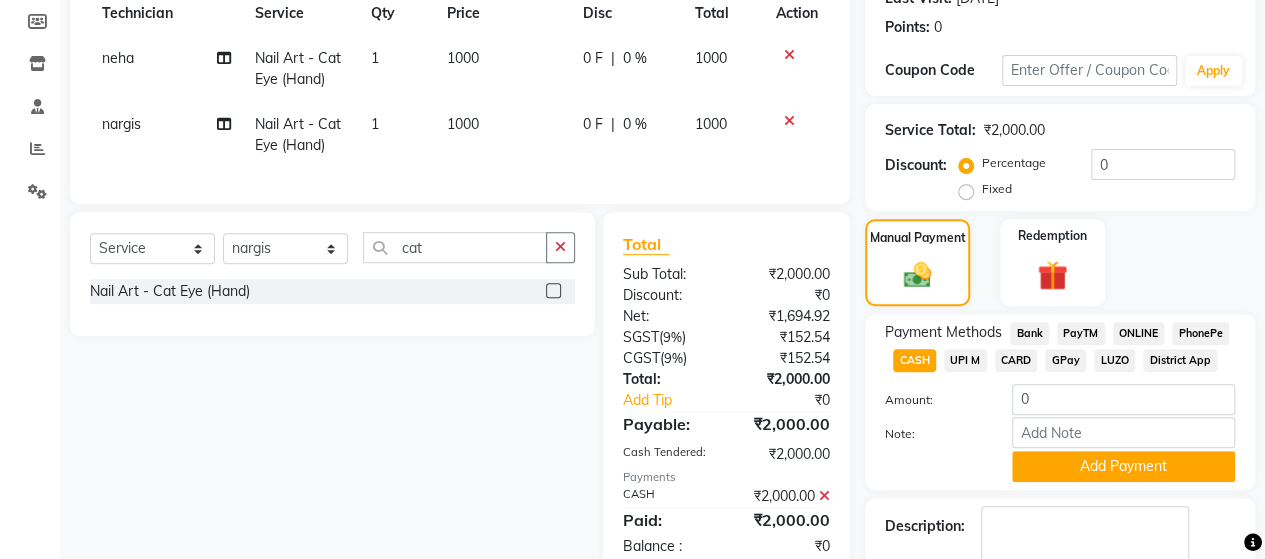 scroll, scrollTop: 406, scrollLeft: 0, axis: vertical 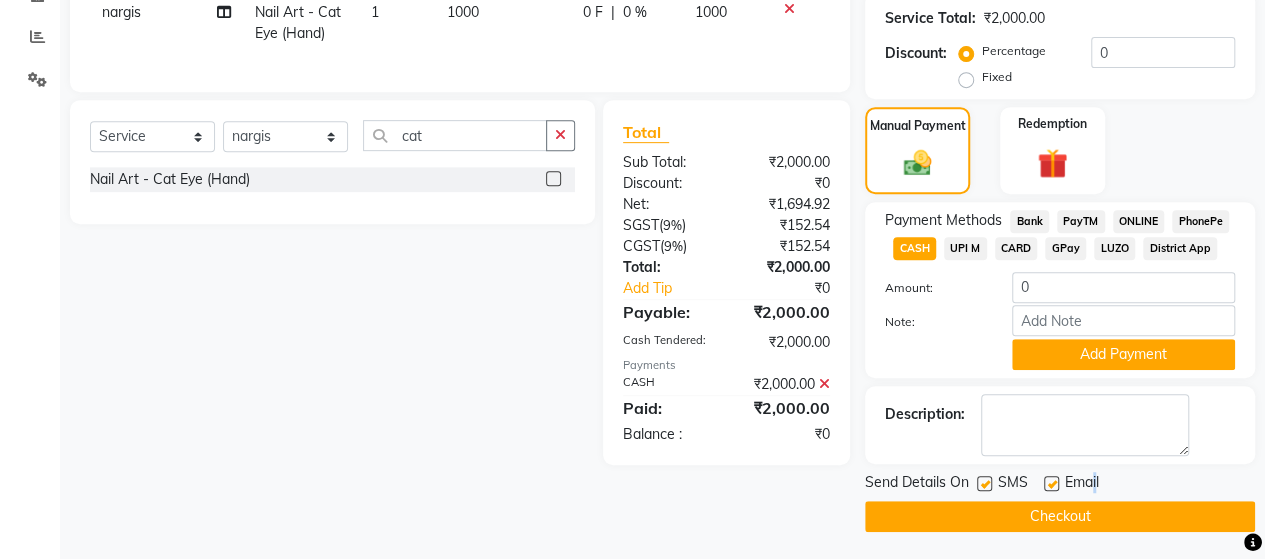 drag, startPoint x: 1094, startPoint y: 472, endPoint x: 1128, endPoint y: 380, distance: 98.0816 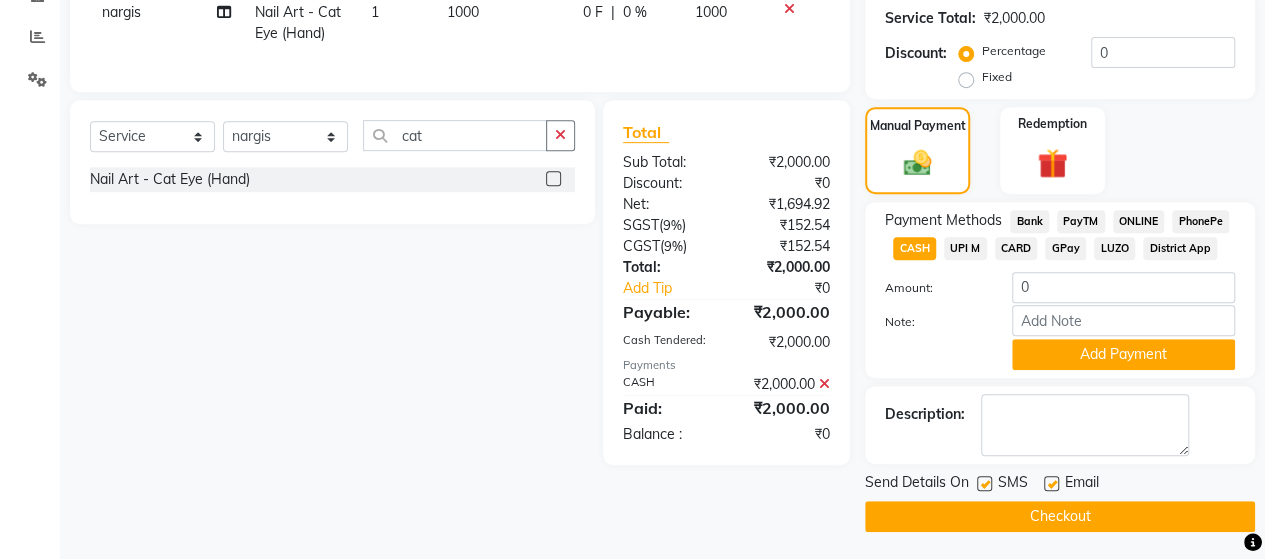 click 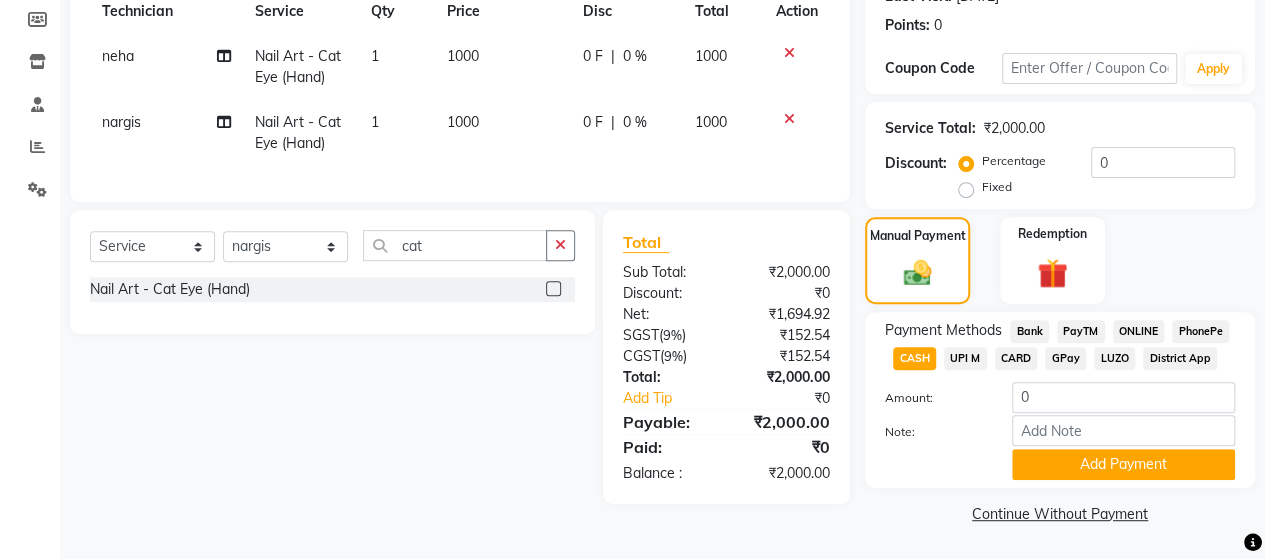 scroll, scrollTop: 294, scrollLeft: 0, axis: vertical 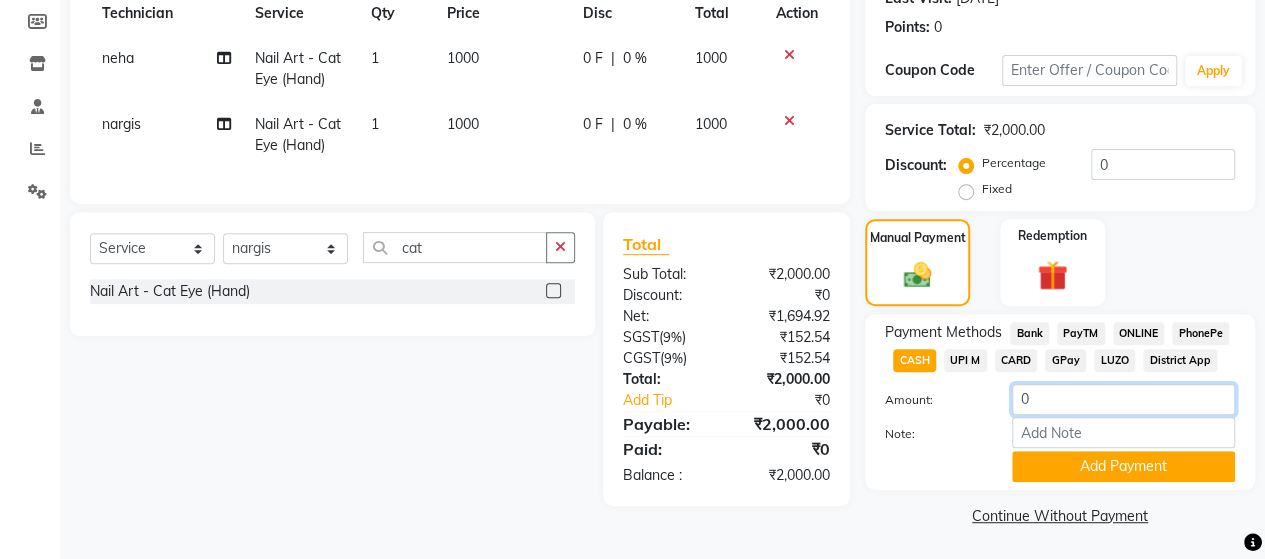 click on "0" 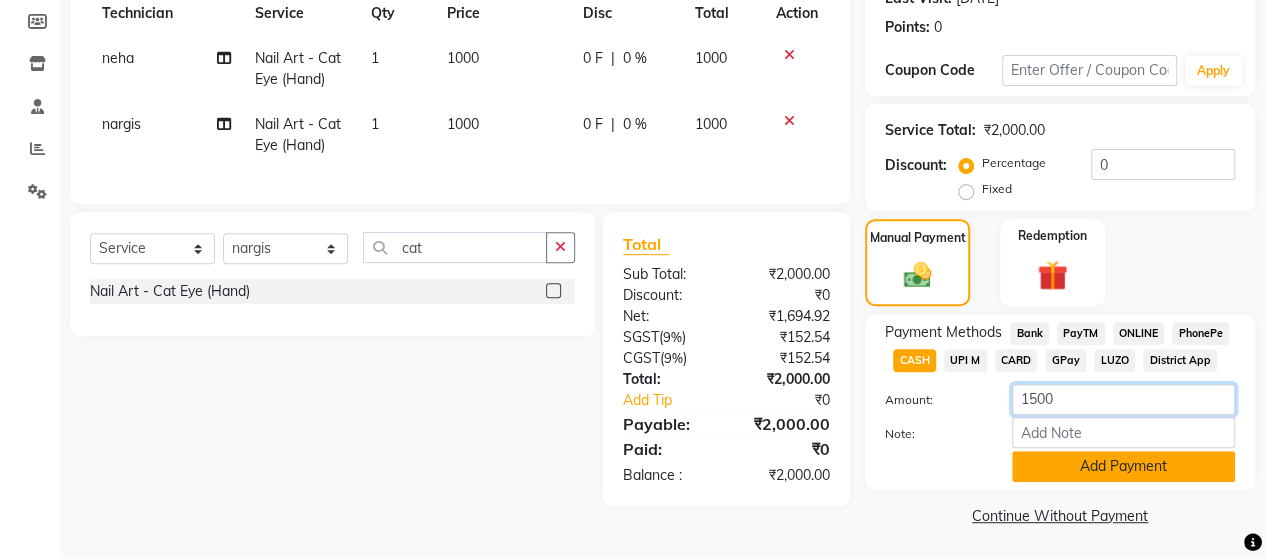 type on "1500" 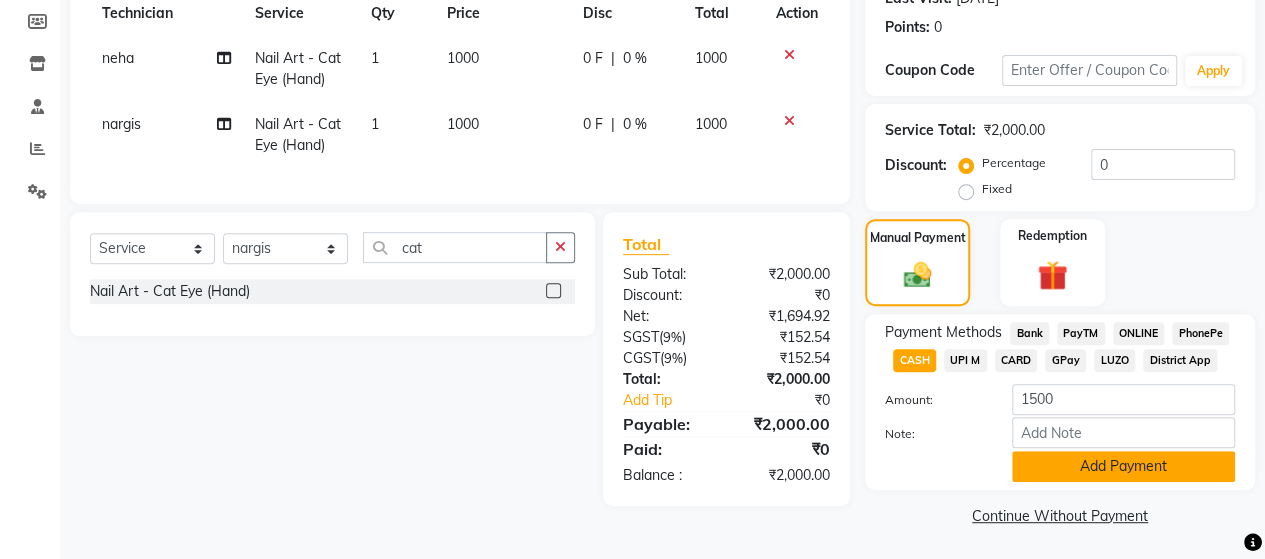 click on "Add Payment" 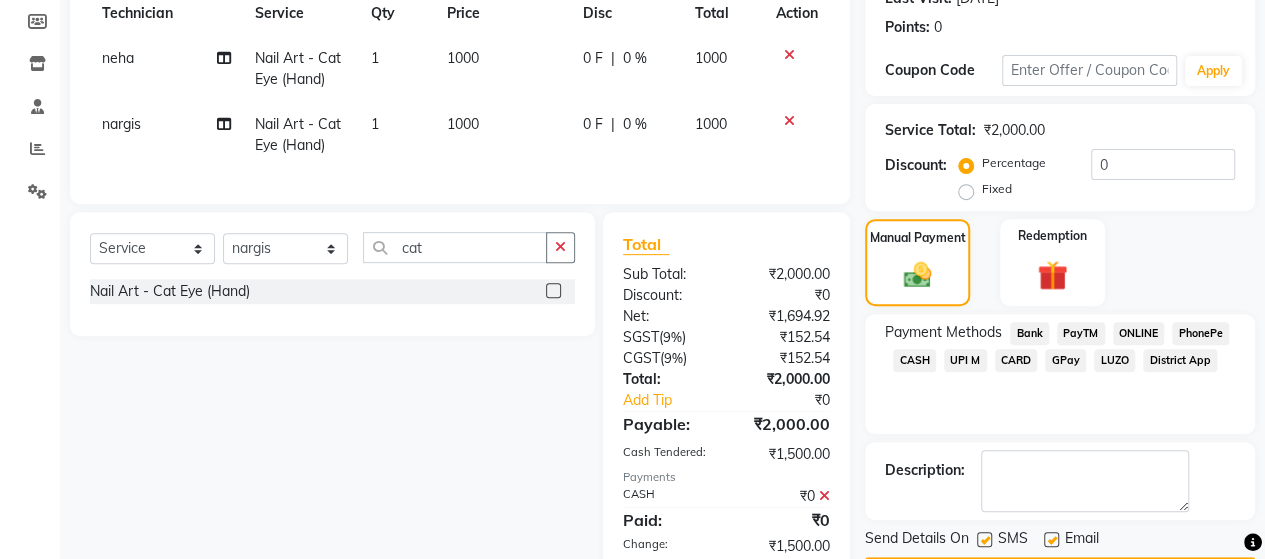 click on "ONLINE" 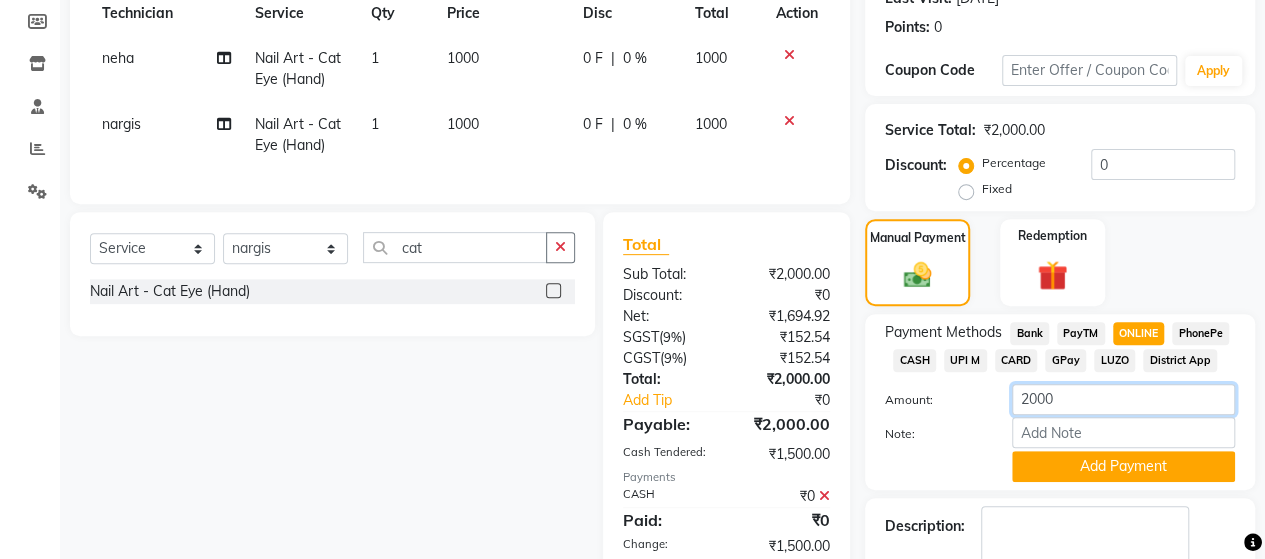click on "2000" 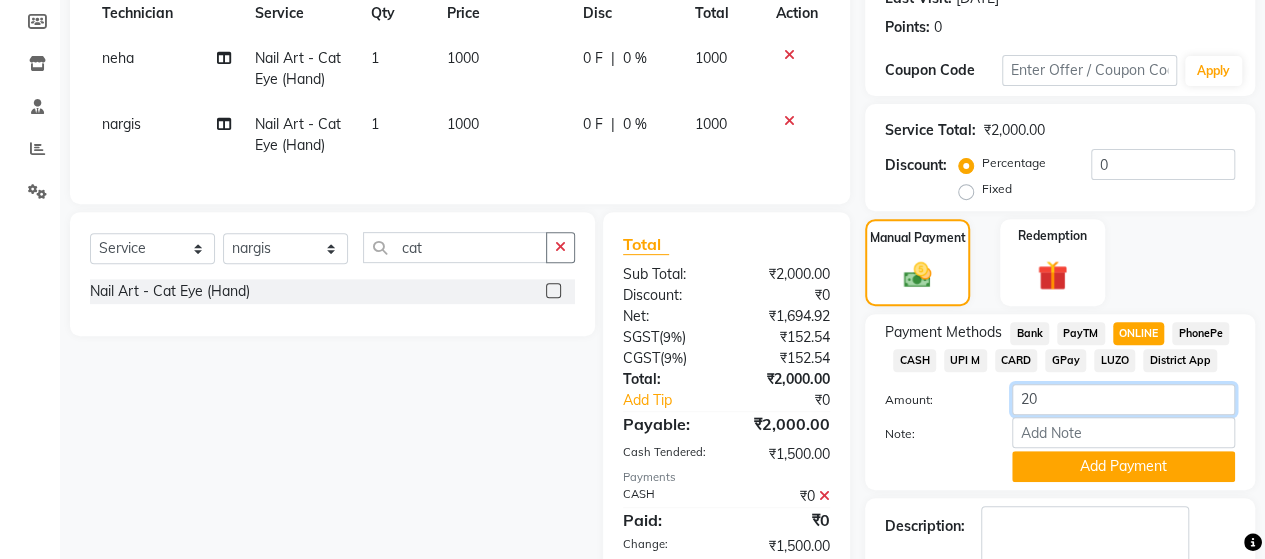 type on "2" 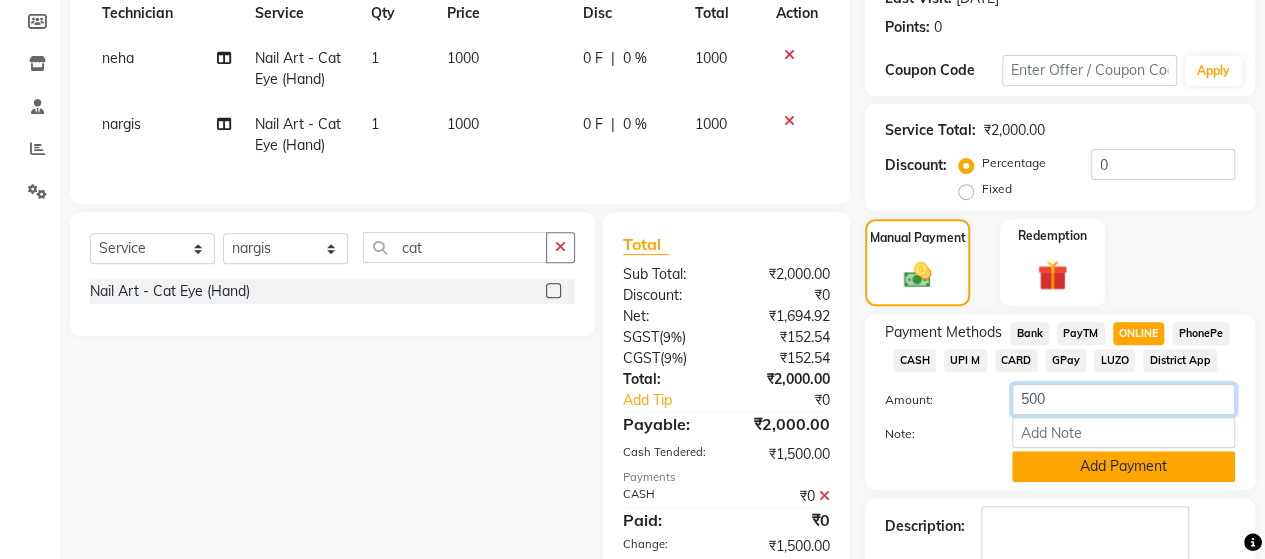 type on "500" 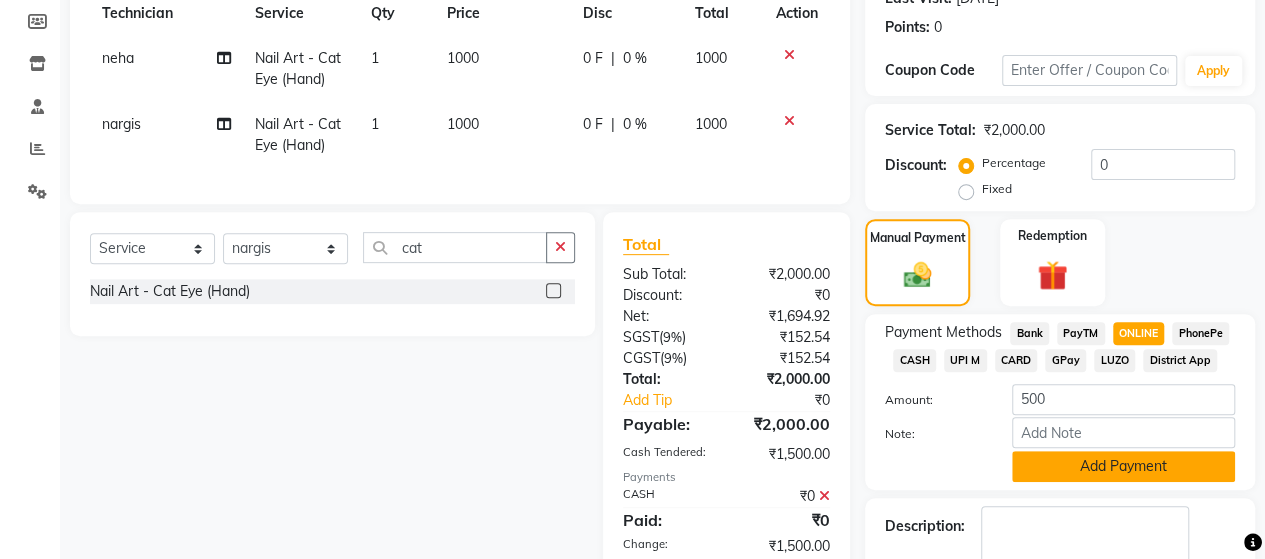 click on "Add Payment" 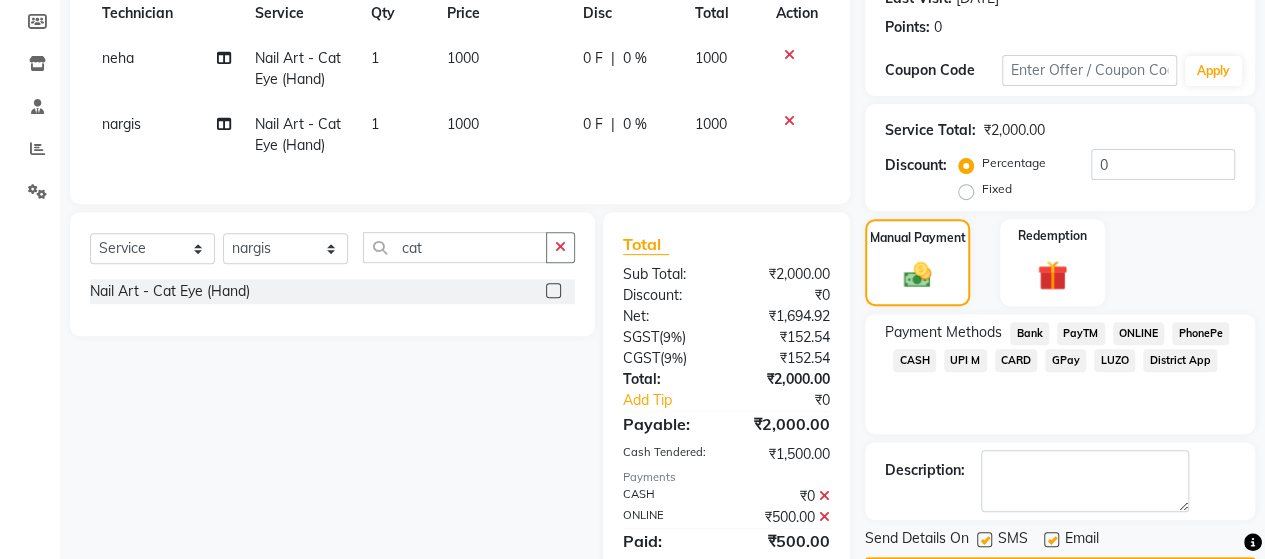 scroll, scrollTop: 418, scrollLeft: 0, axis: vertical 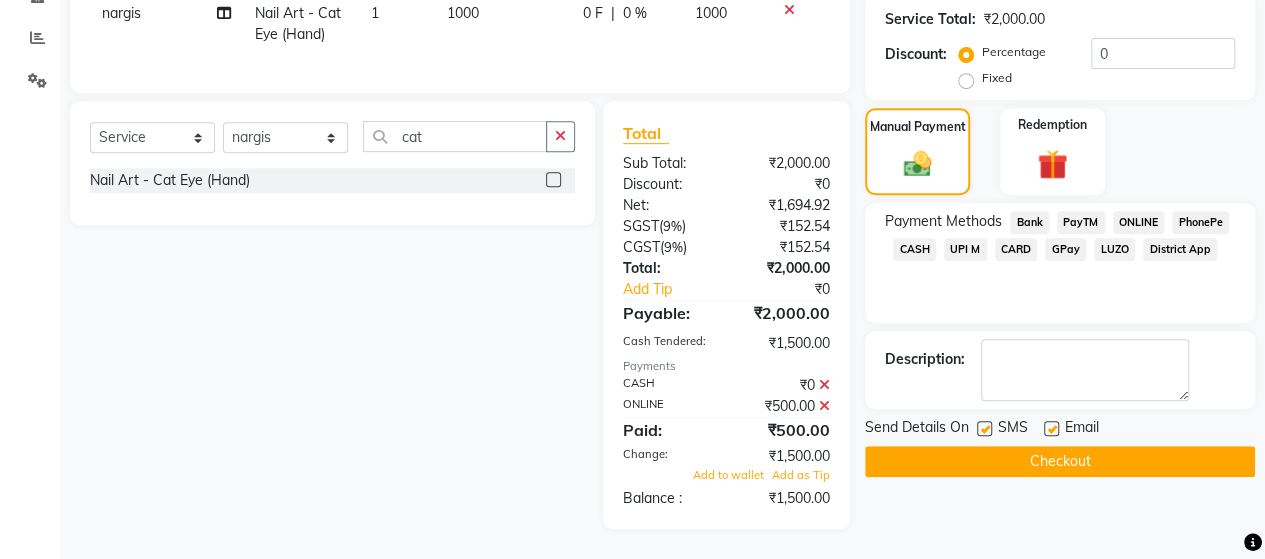 click 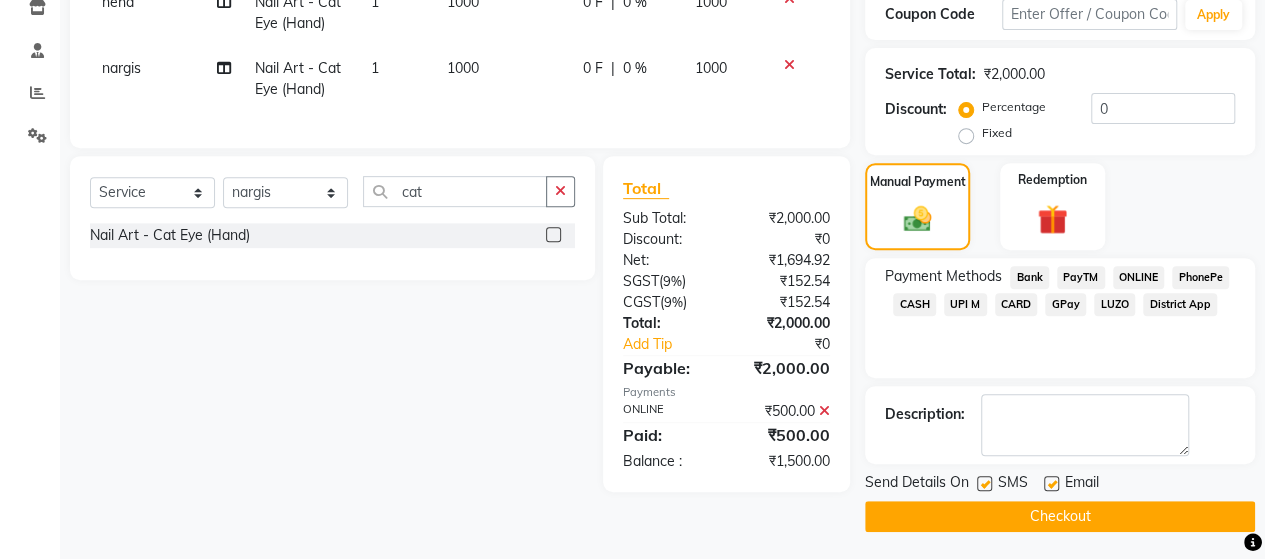 click on "CASH" 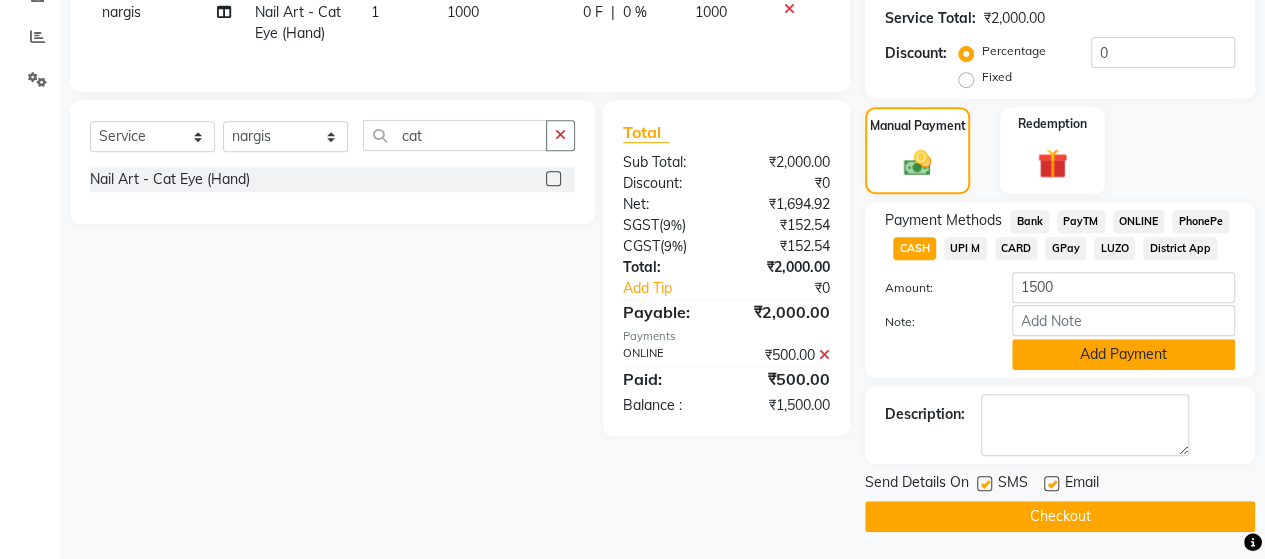 click on "Add Payment" 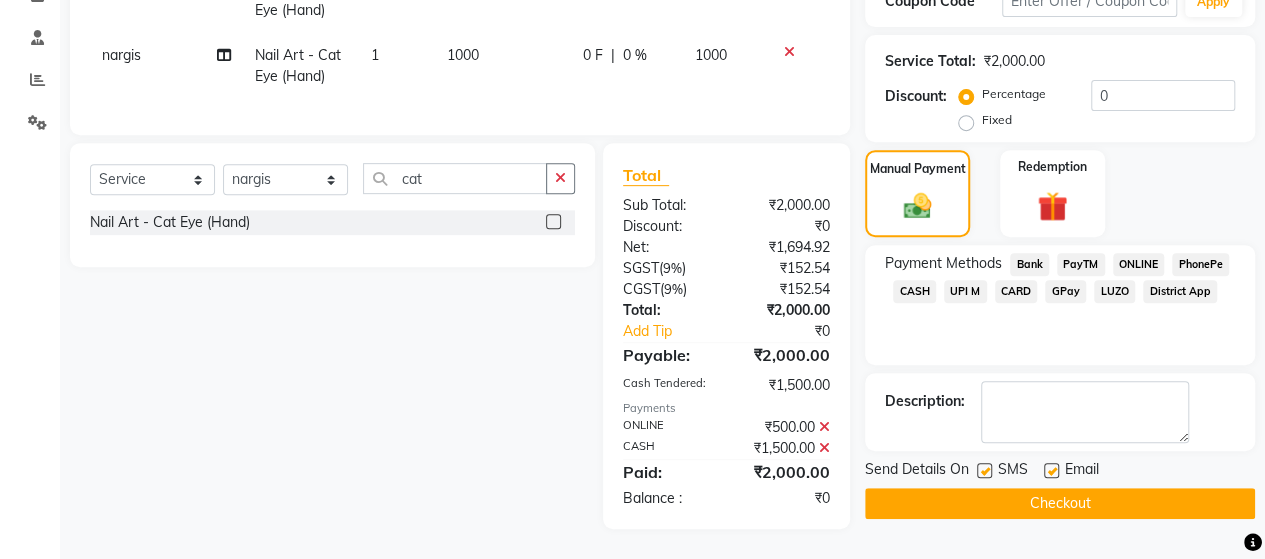 click on "Checkout" 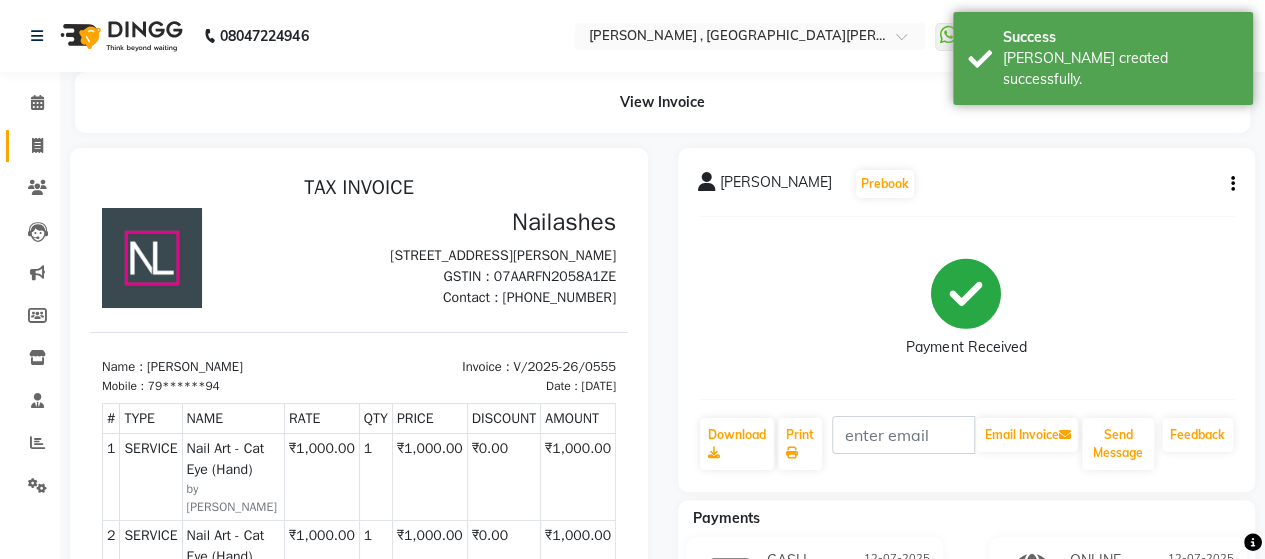 scroll, scrollTop: 0, scrollLeft: 0, axis: both 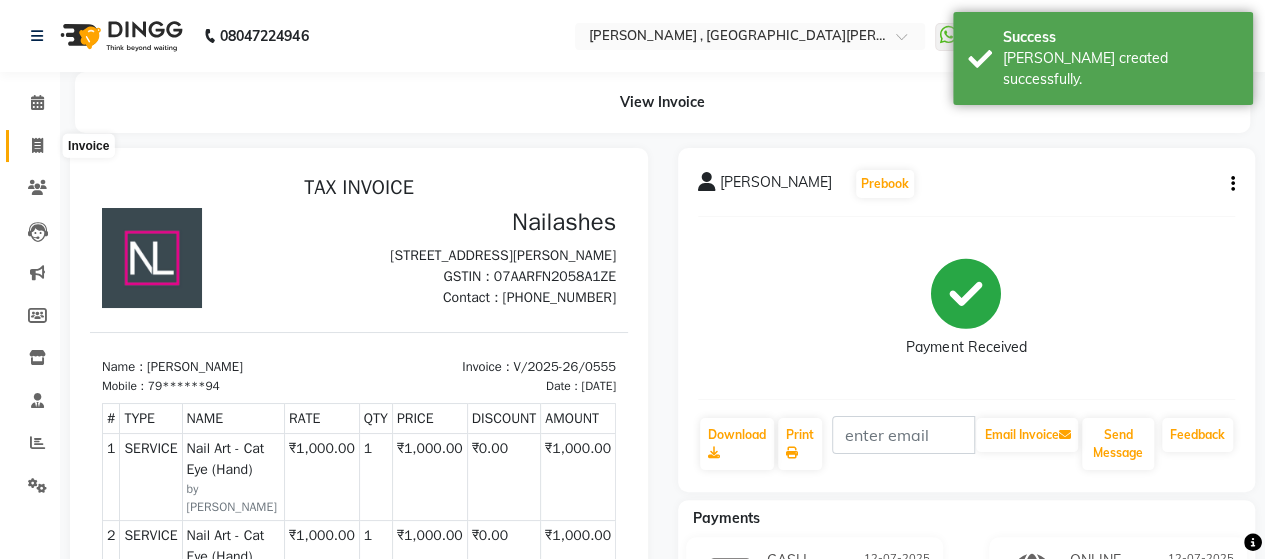 click 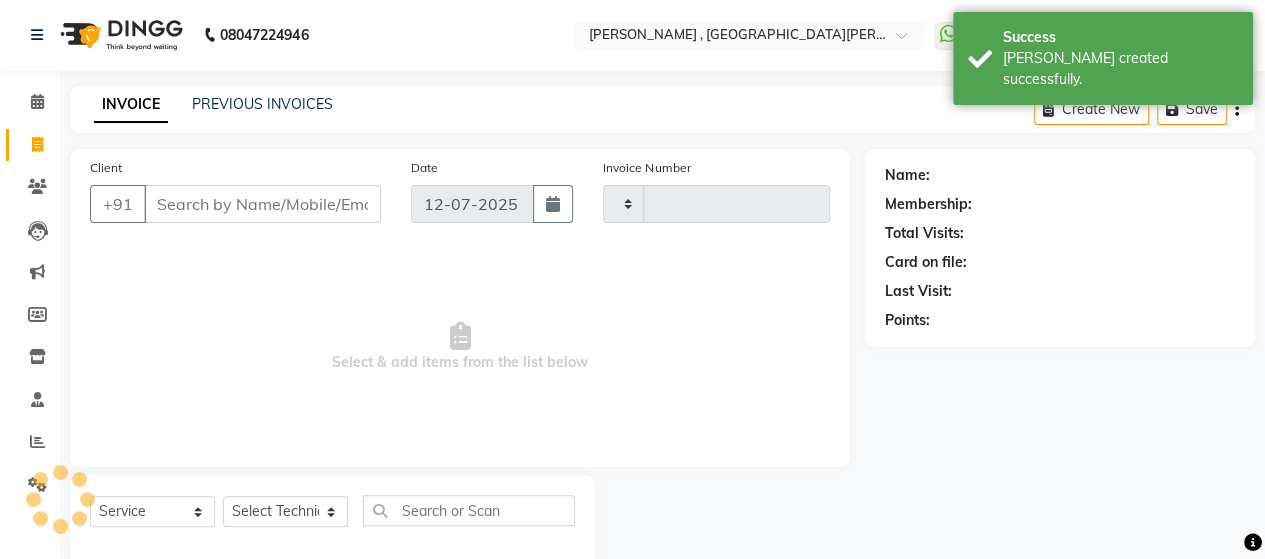 type on "0556" 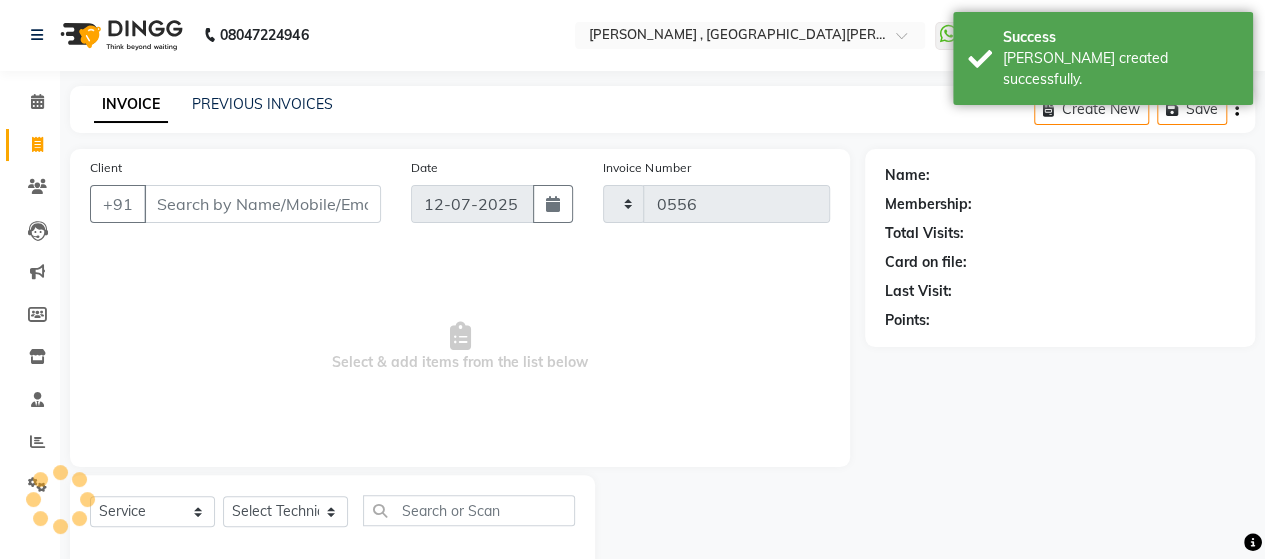 scroll, scrollTop: 41, scrollLeft: 0, axis: vertical 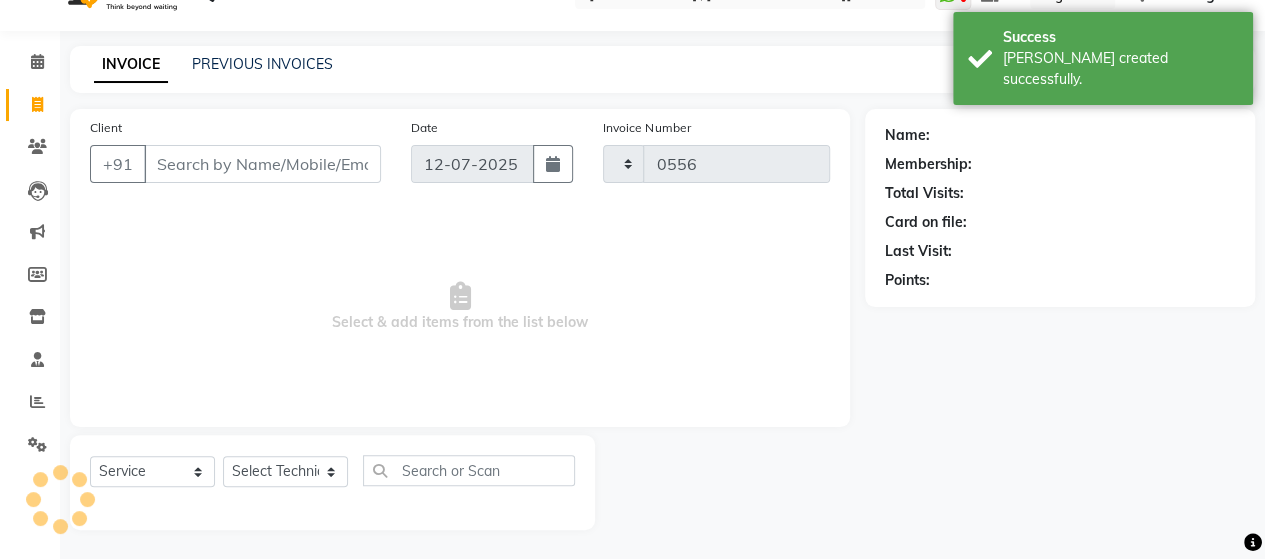 select on "3836" 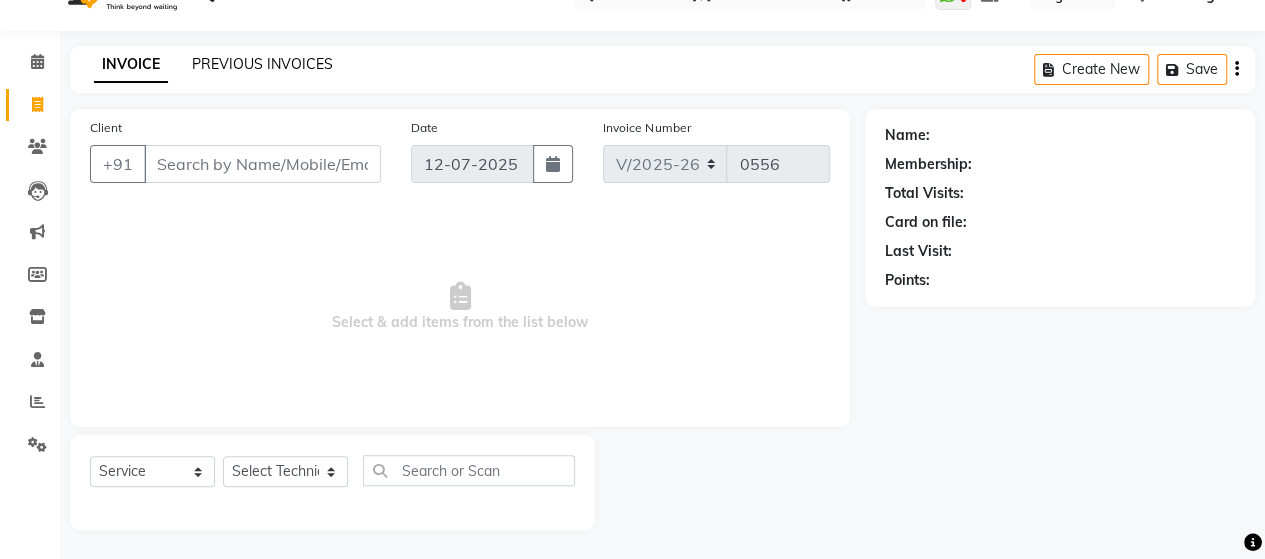 click on "PREVIOUS INVOICES" 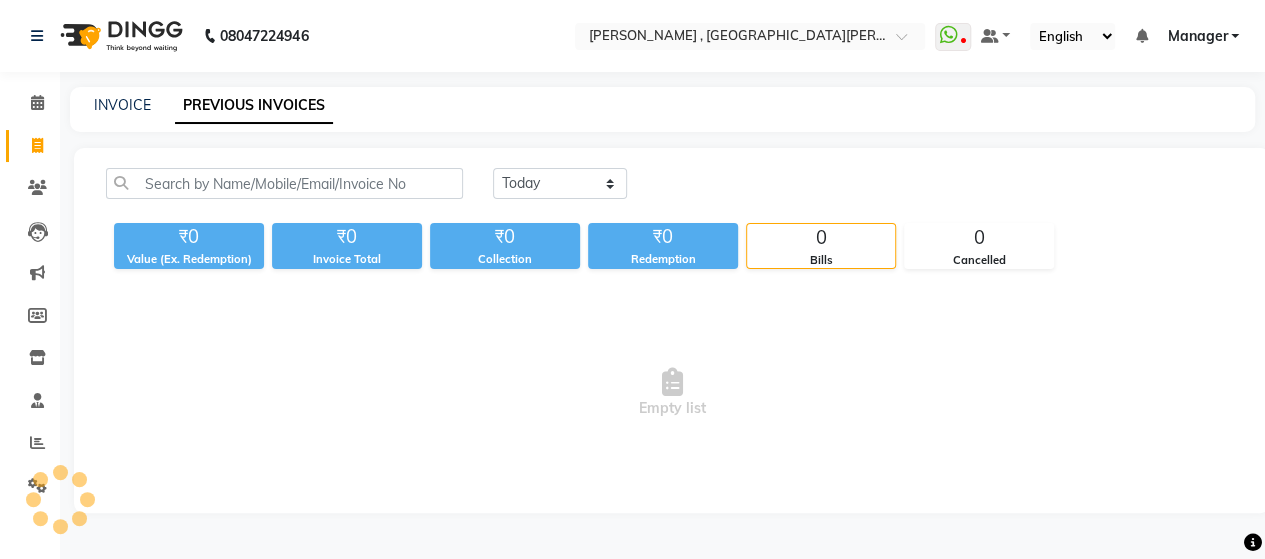 scroll, scrollTop: 0, scrollLeft: 0, axis: both 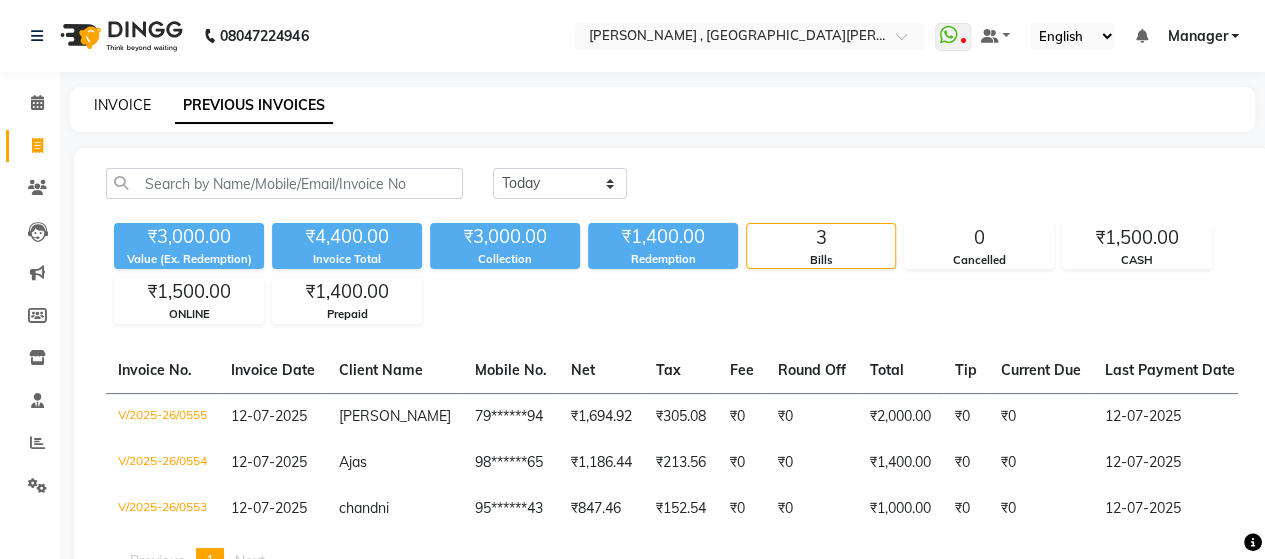 click on "INVOICE" 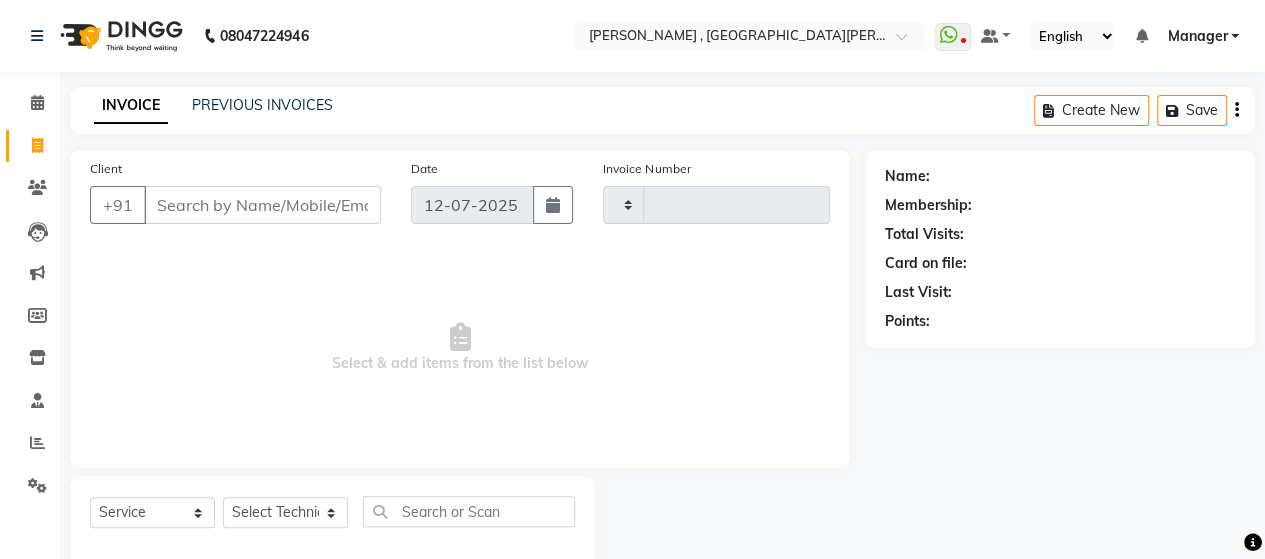 scroll, scrollTop: 41, scrollLeft: 0, axis: vertical 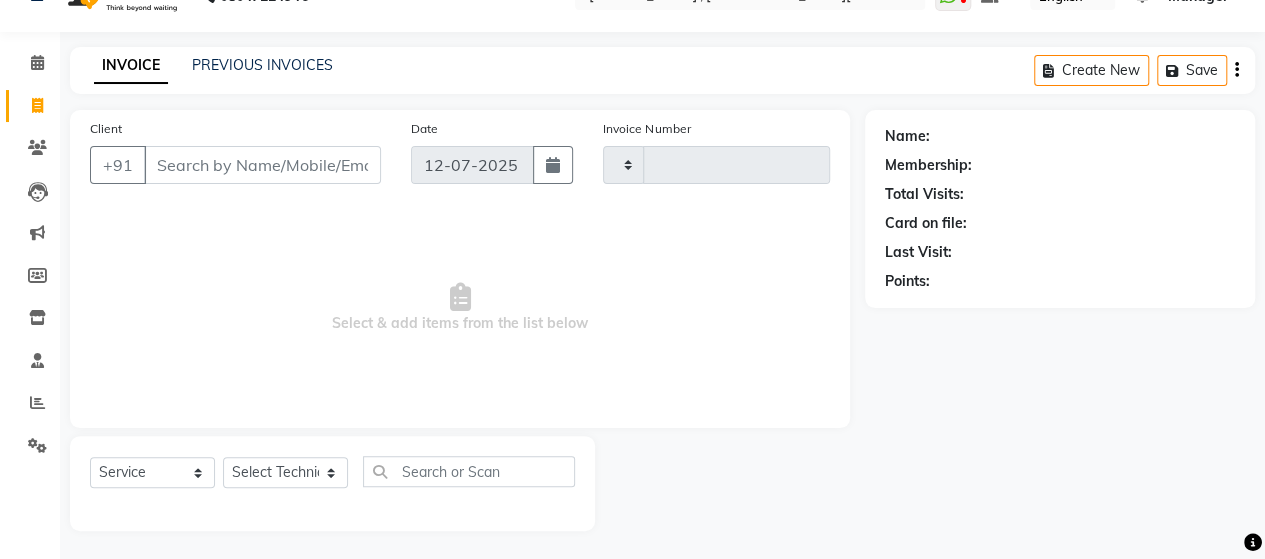 type on "0556" 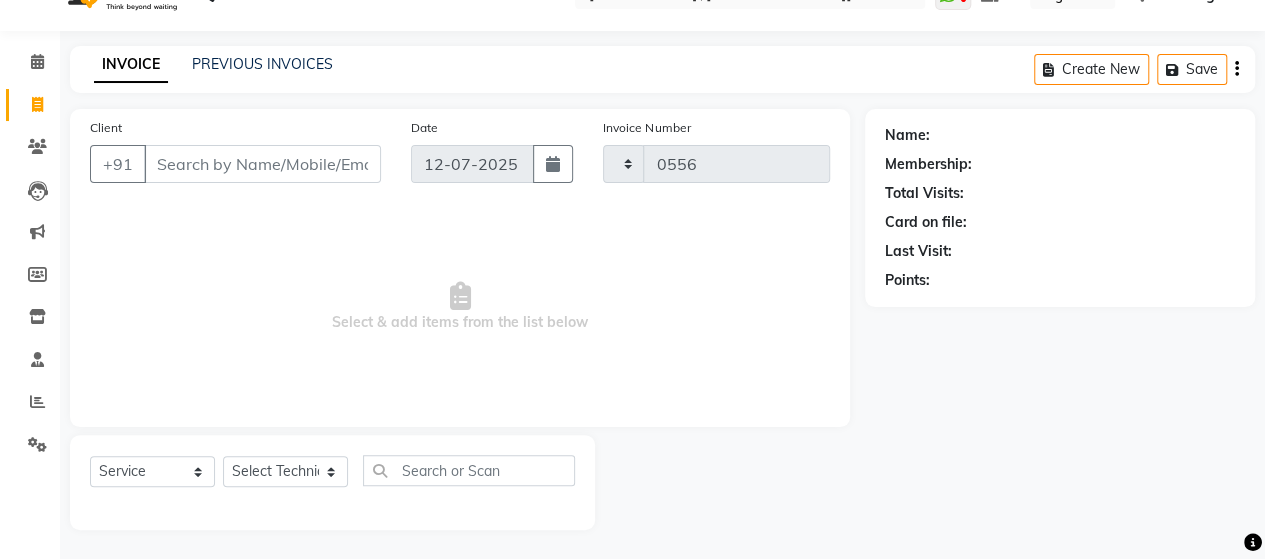 select on "3836" 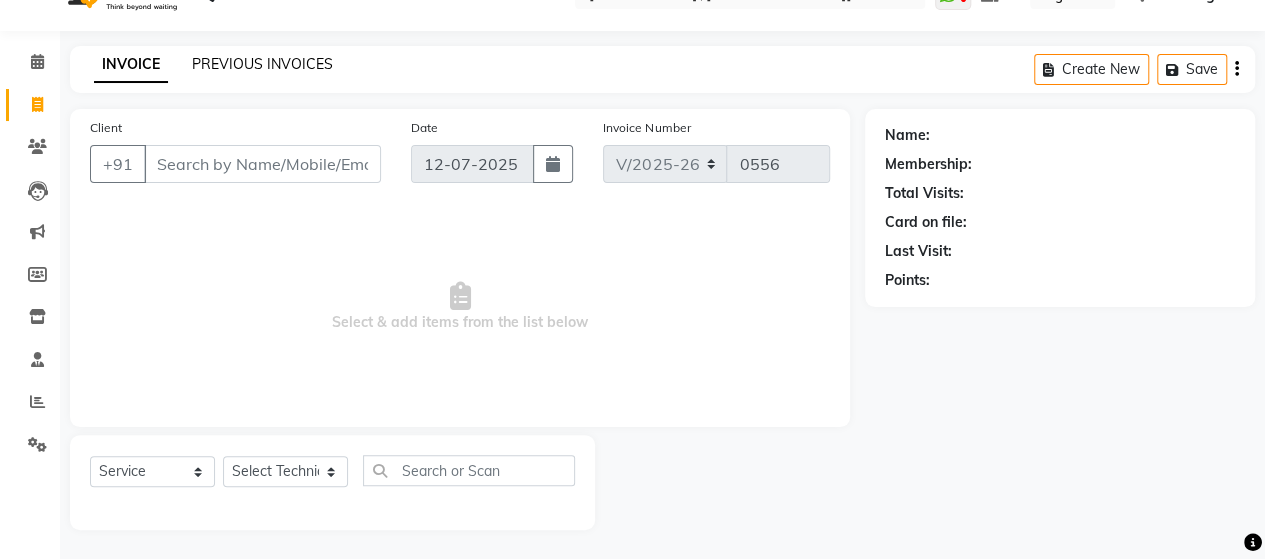 click on "PREVIOUS INVOICES" 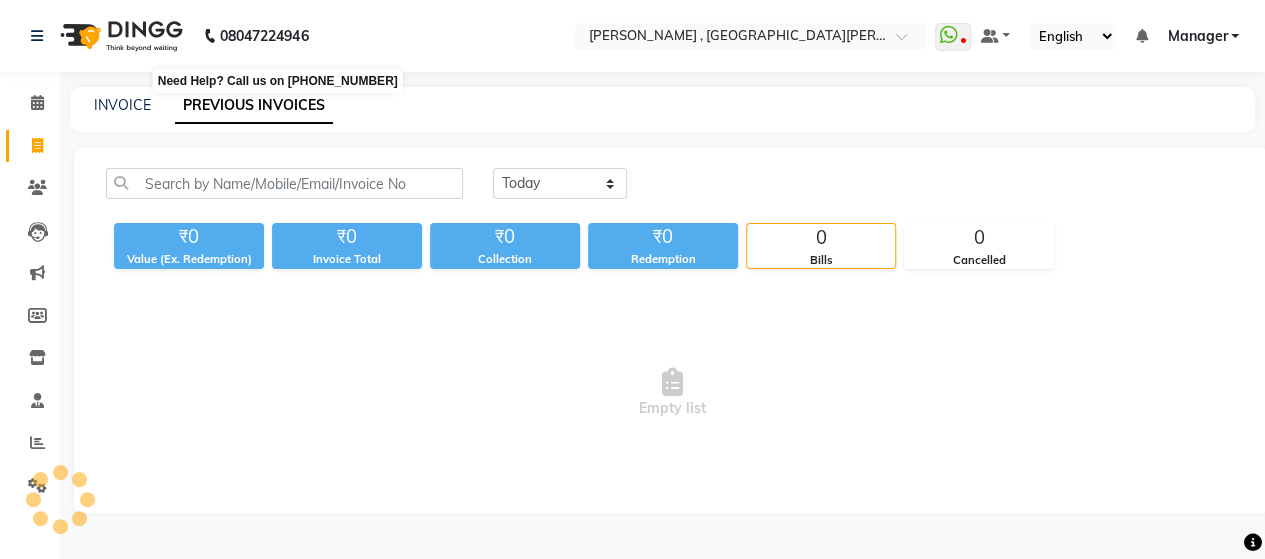 scroll, scrollTop: 0, scrollLeft: 0, axis: both 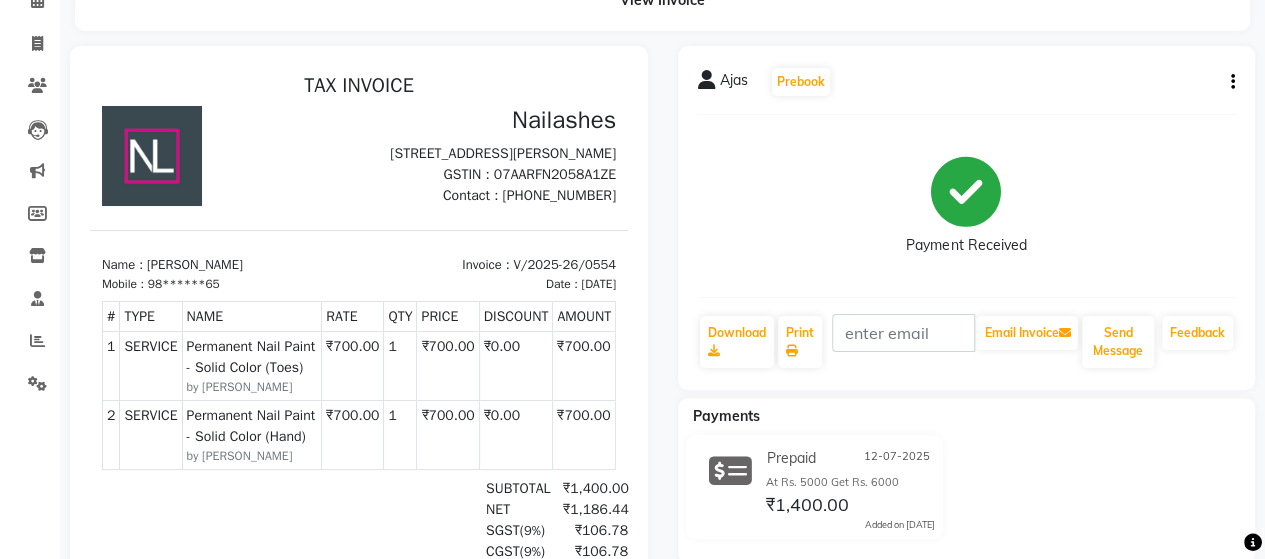 drag, startPoint x: 317, startPoint y: 327, endPoint x: 756, endPoint y: 280, distance: 441.5088 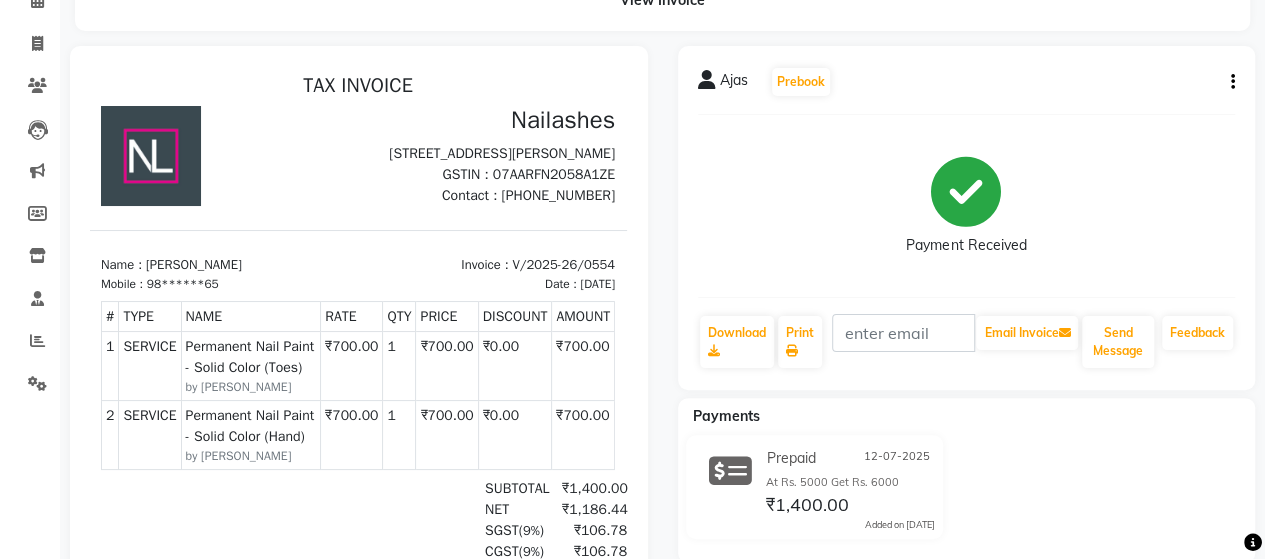 scroll, scrollTop: 0, scrollLeft: 0, axis: both 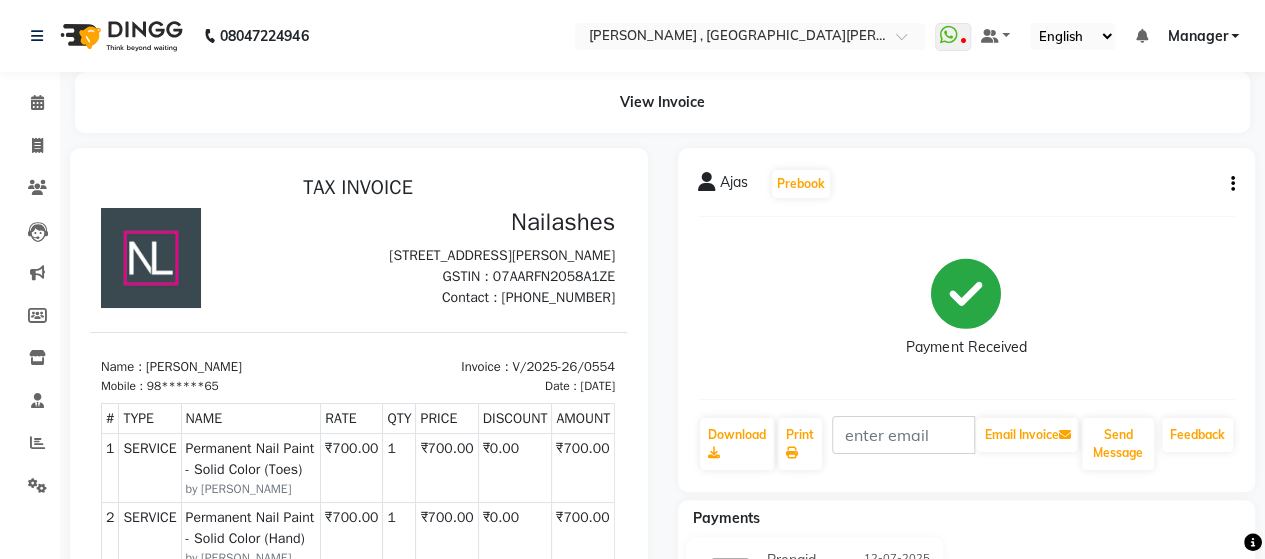 click on "Ajas   Prebook   Payment Received  Download  Print   Email Invoice   Send Message Feedback" 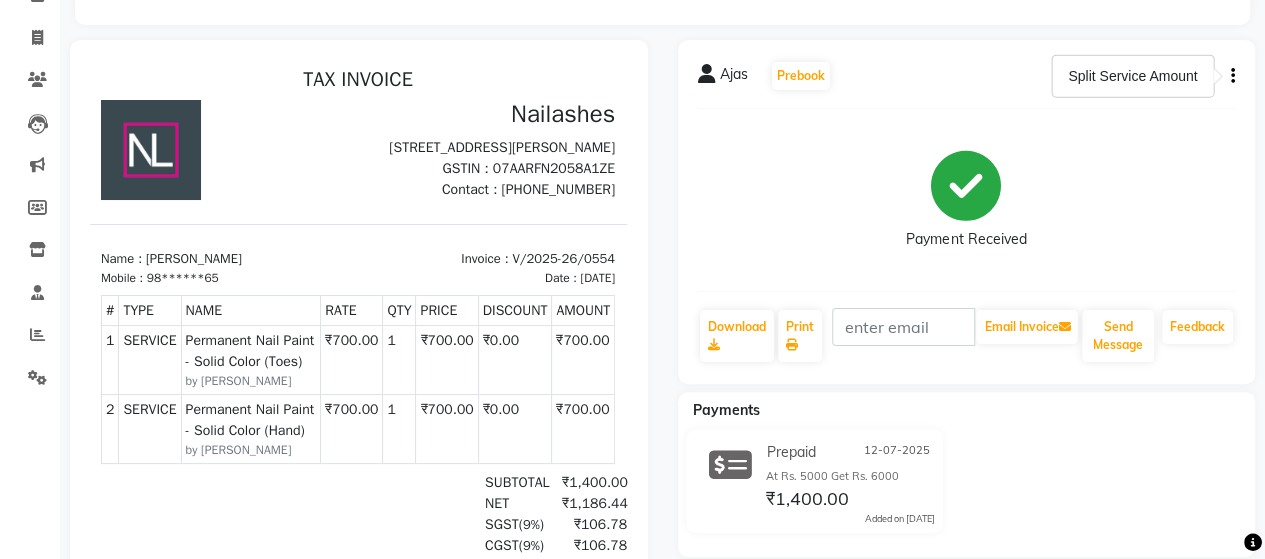 scroll, scrollTop: 106, scrollLeft: 0, axis: vertical 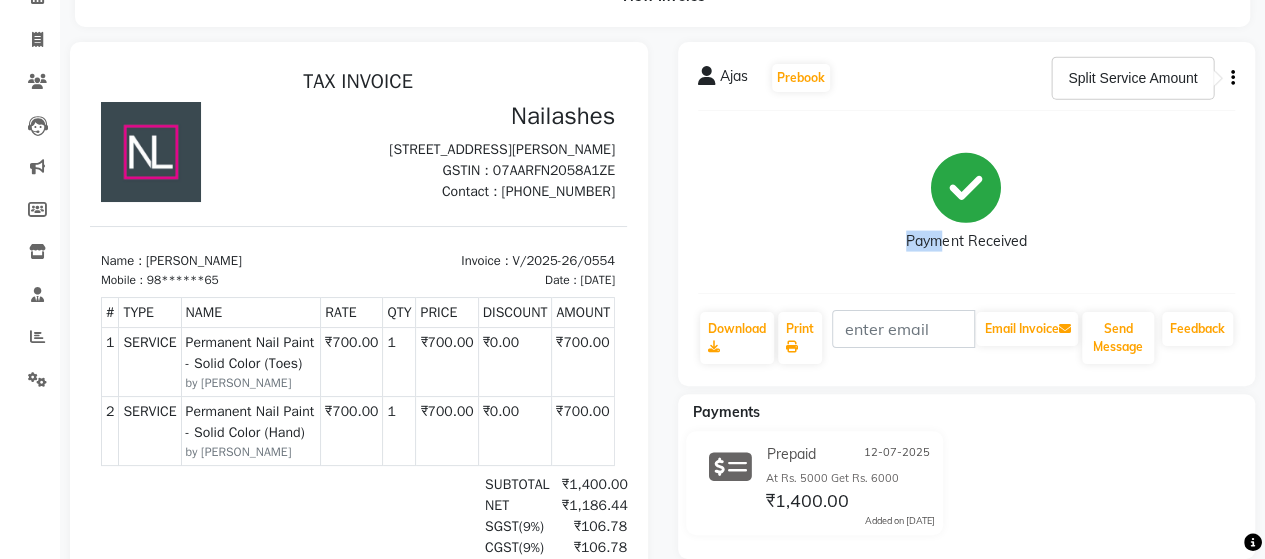 drag, startPoint x: 906, startPoint y: 233, endPoint x: 848, endPoint y: 229, distance: 58.137768 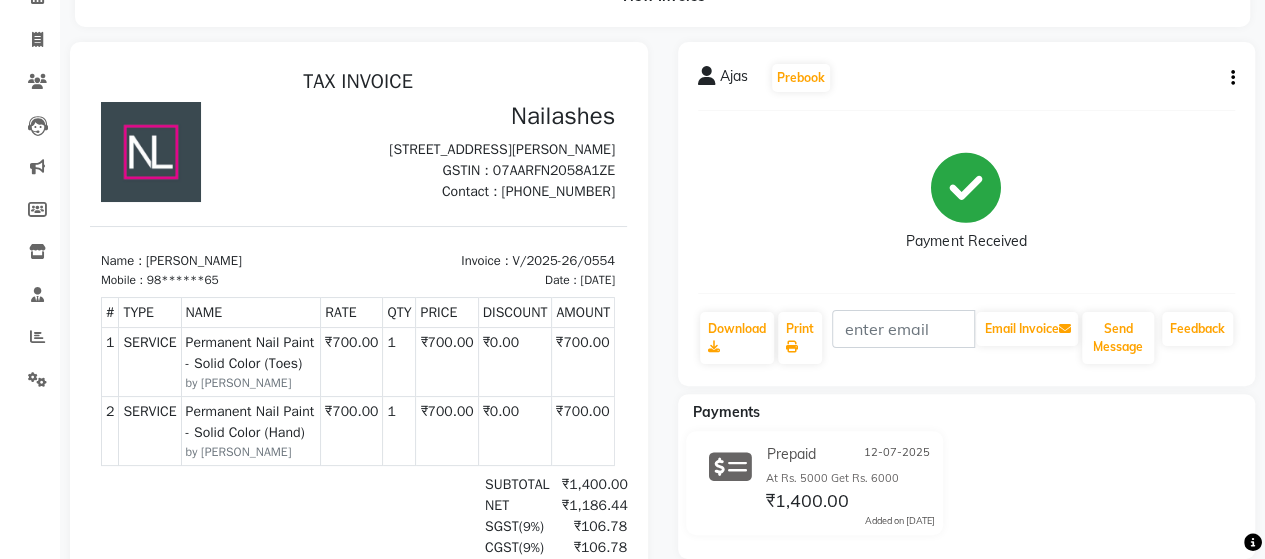 click on "Ajas   Prebook   Payment Received  Download  Print   Email Invoice   Send Message Feedback" 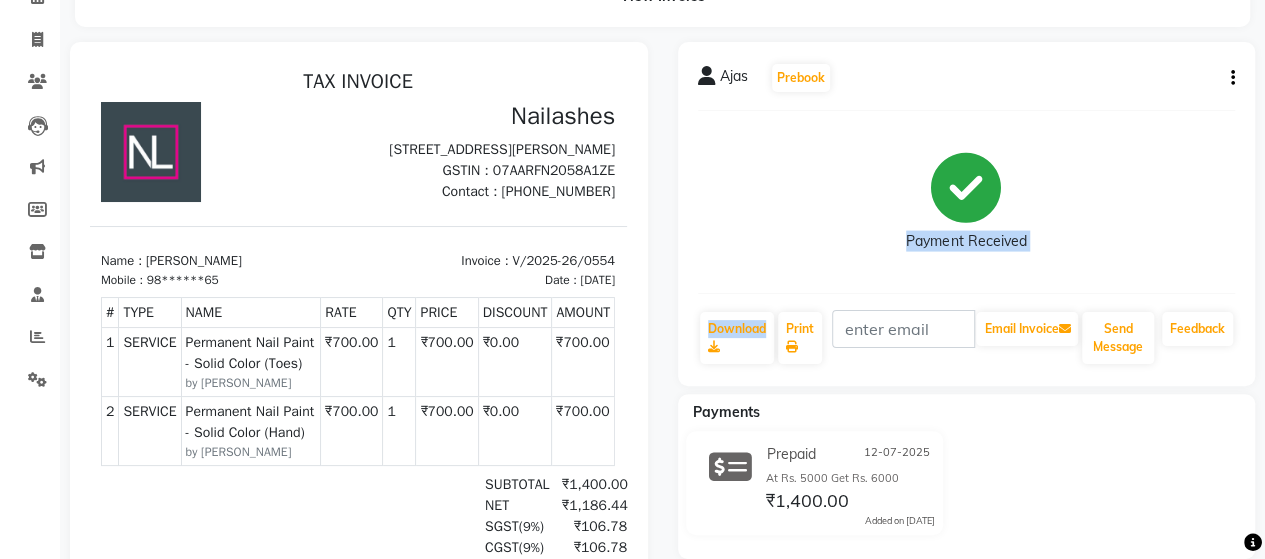 drag, startPoint x: 677, startPoint y: 151, endPoint x: 760, endPoint y: 309, distance: 178.47409 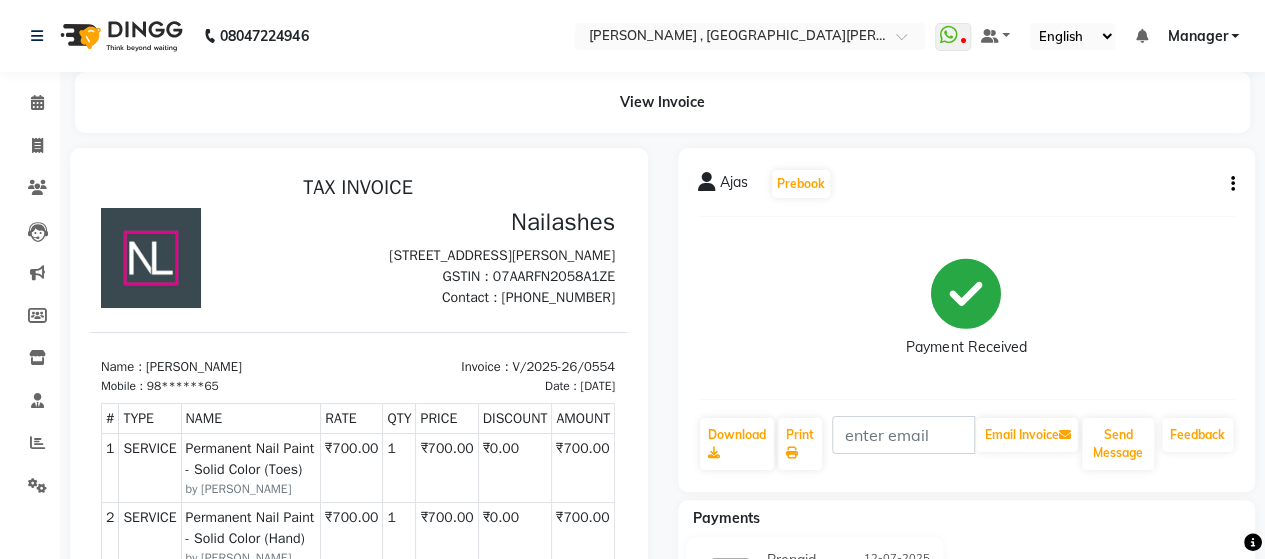 drag, startPoint x: 819, startPoint y: 128, endPoint x: 822, endPoint y: 110, distance: 18.248287 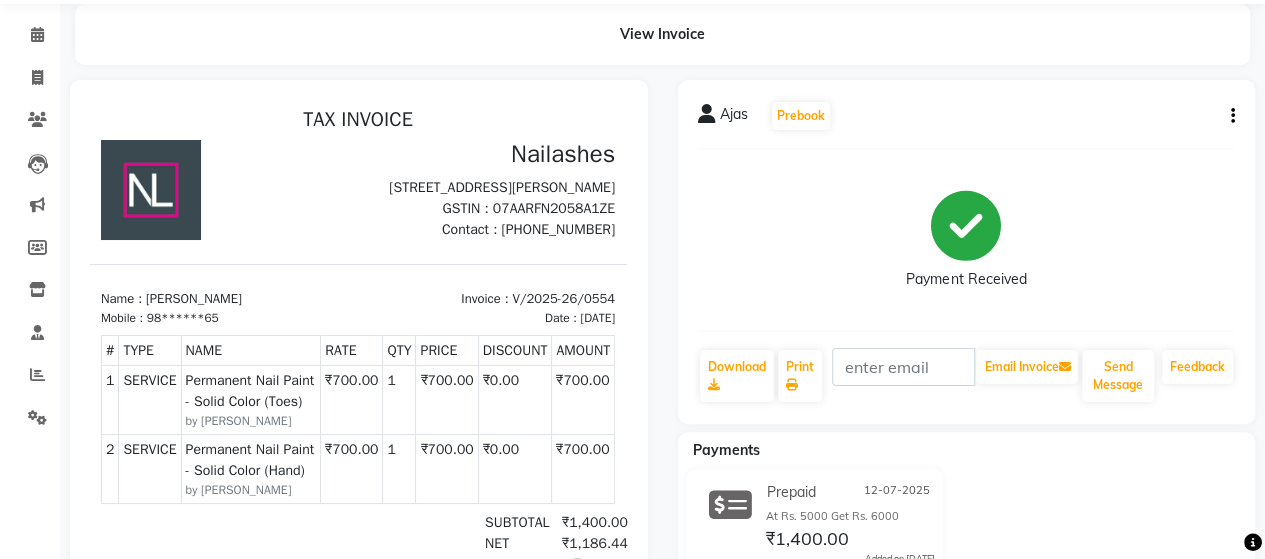 scroll, scrollTop: 71, scrollLeft: 0, axis: vertical 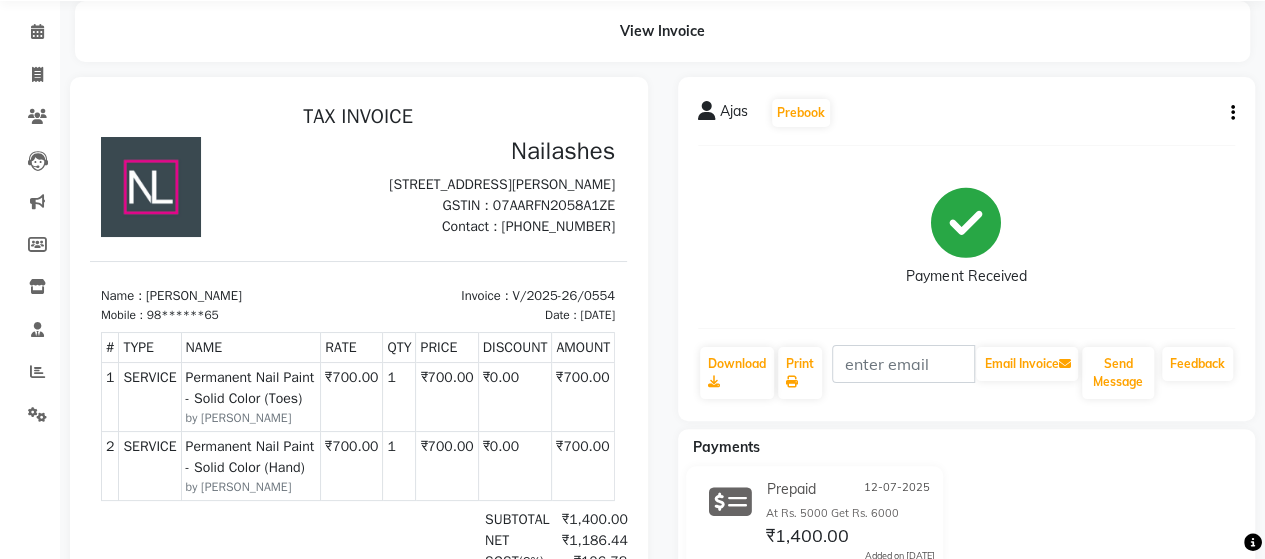 click on "Payment Received" 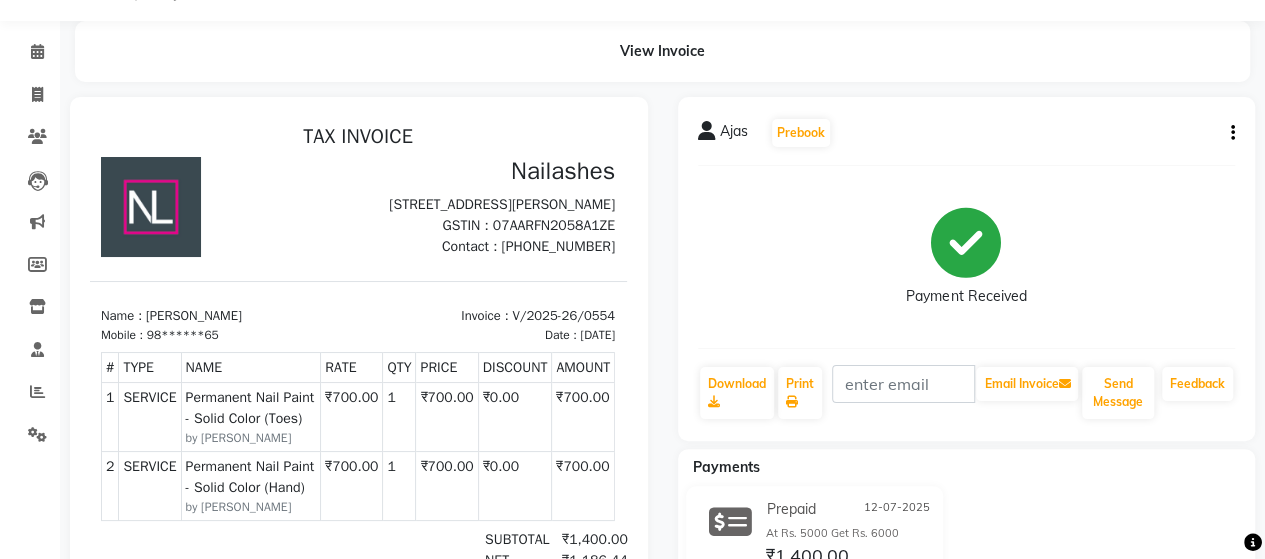 scroll, scrollTop: 0, scrollLeft: 0, axis: both 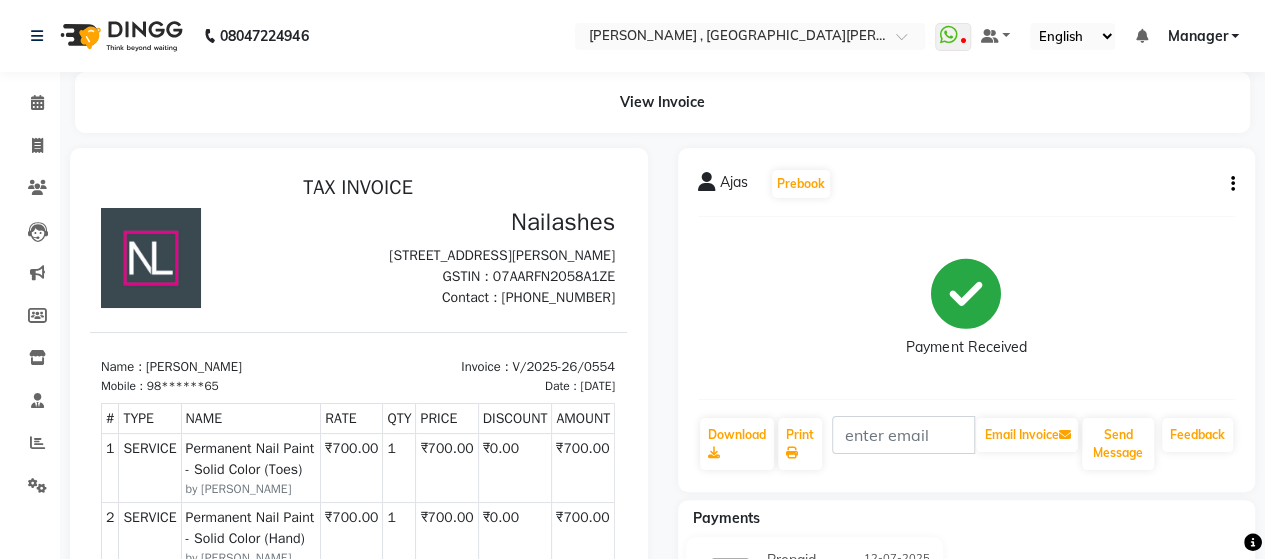 drag, startPoint x: 842, startPoint y: 162, endPoint x: 829, endPoint y: 96, distance: 67.26812 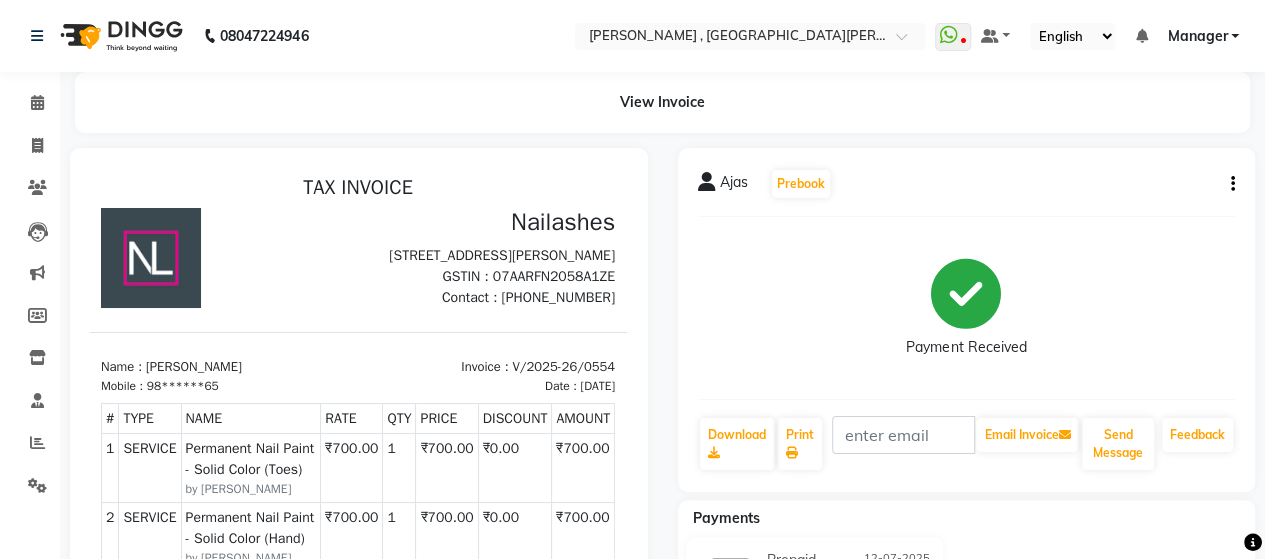 click on "08047224946 Select Location × Nailashes , East Patel Nagar  WhatsApp Status  ✕ Status:  Disconnected Most Recent Message: 15-05-2025     05:20 PM Recent Service Activity: 15-05-2025     06:21 PM  08047224946 Whatsapp Settings Default Panel My Panel English ENGLISH Español العربية मराठी हिंदी ગુજરાતી தமிழ் 中文 Notifications nothing to show Manager Manage Profile Change Password Sign out  Version:3.15.4" 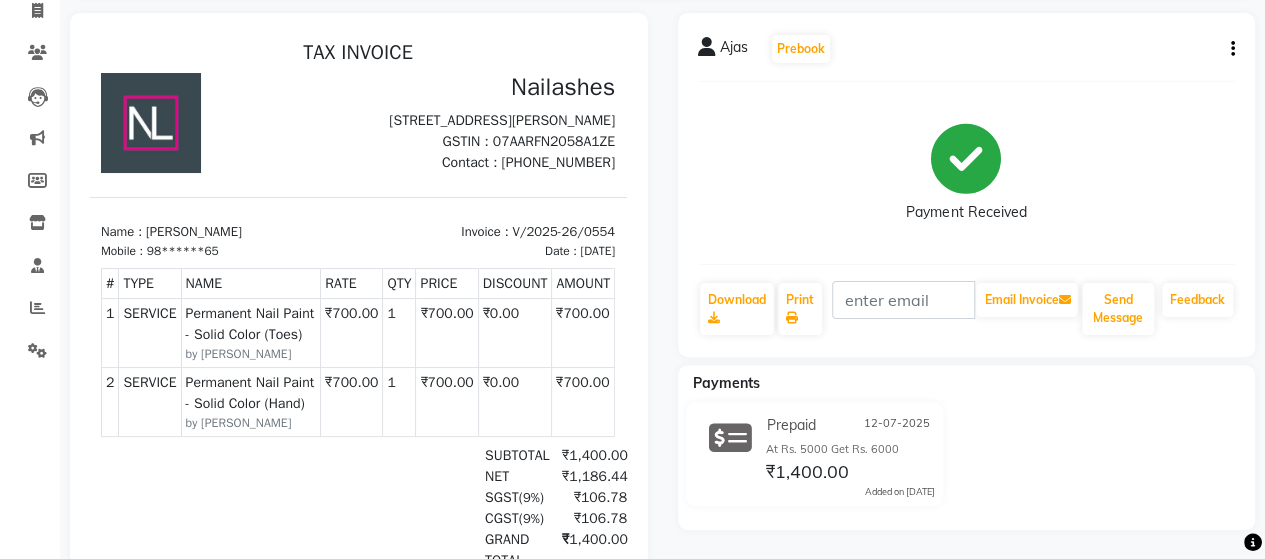 scroll, scrollTop: 0, scrollLeft: 3, axis: horizontal 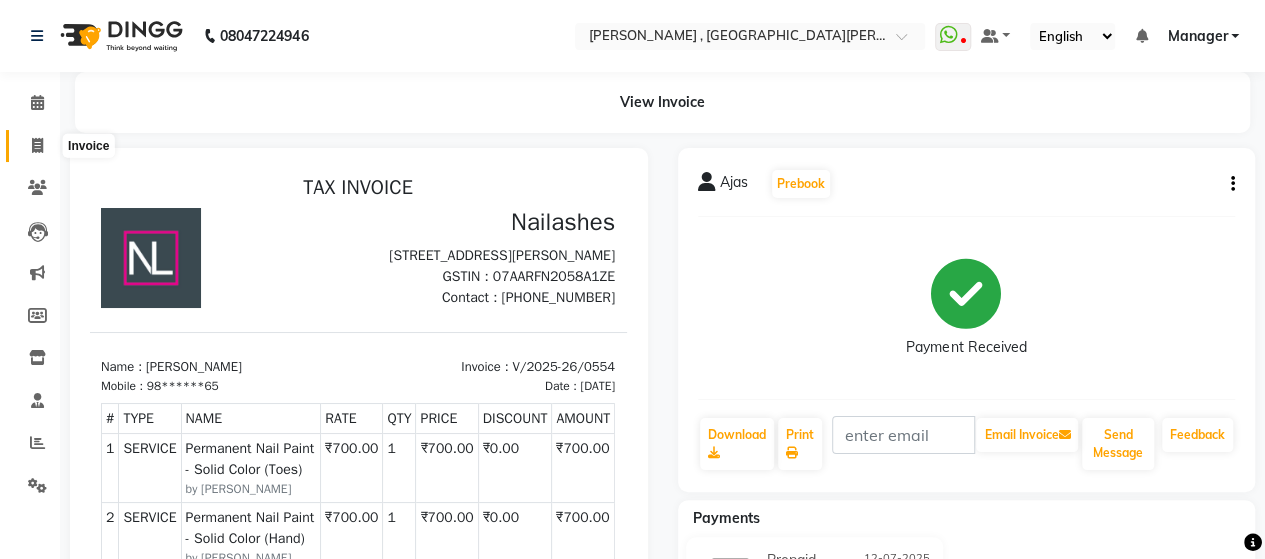 click 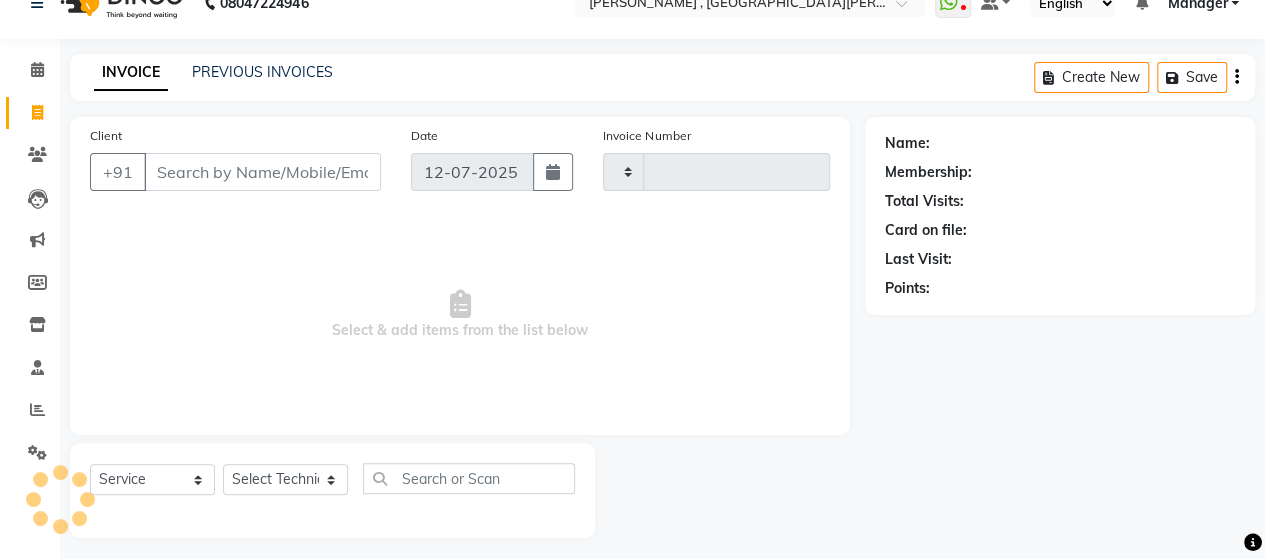 click on "Calendar  Invoice  Clients  Leads   Marketing  Members  Inventory  Staff  Reports  Settings Completed InProgress Upcoming Dropped Tentative Check-In Confirm Bookings Segments Page Builder" 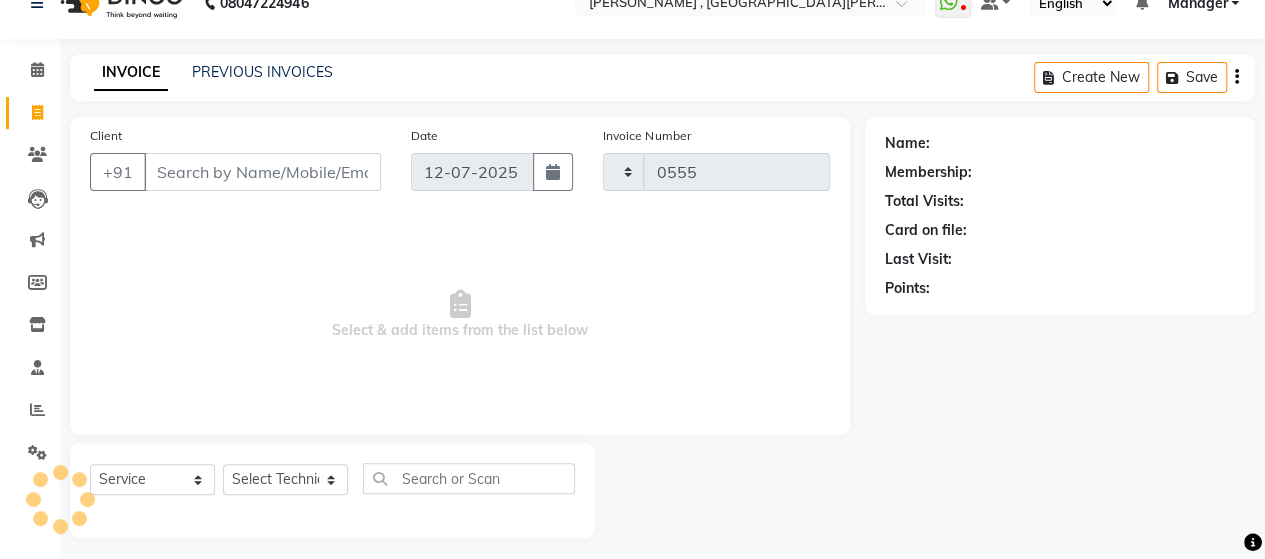select on "3836" 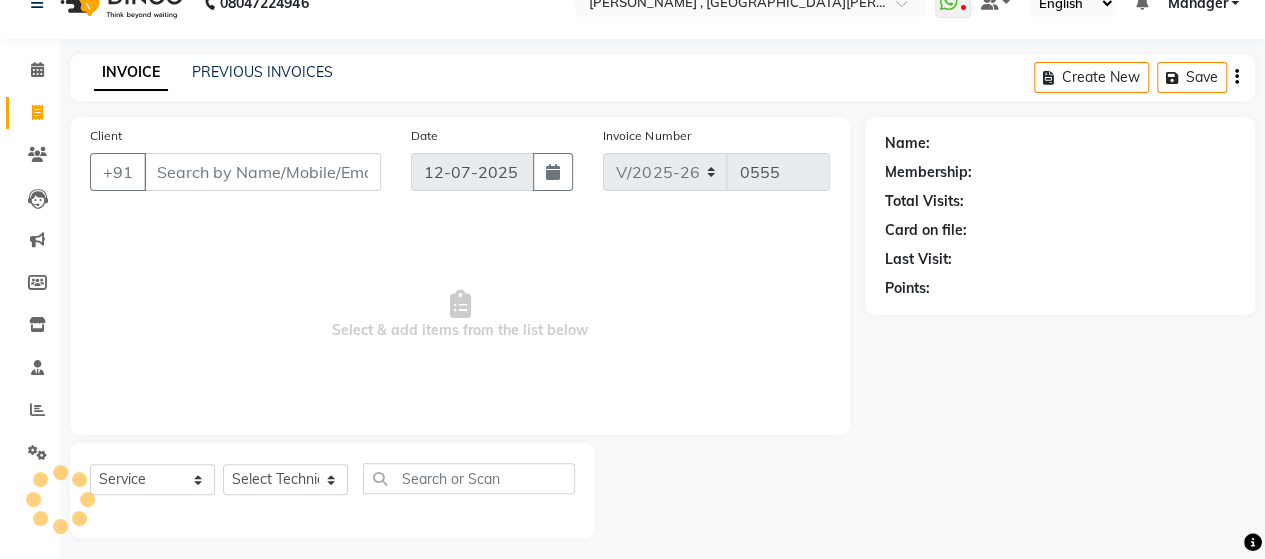 scroll, scrollTop: 41, scrollLeft: 0, axis: vertical 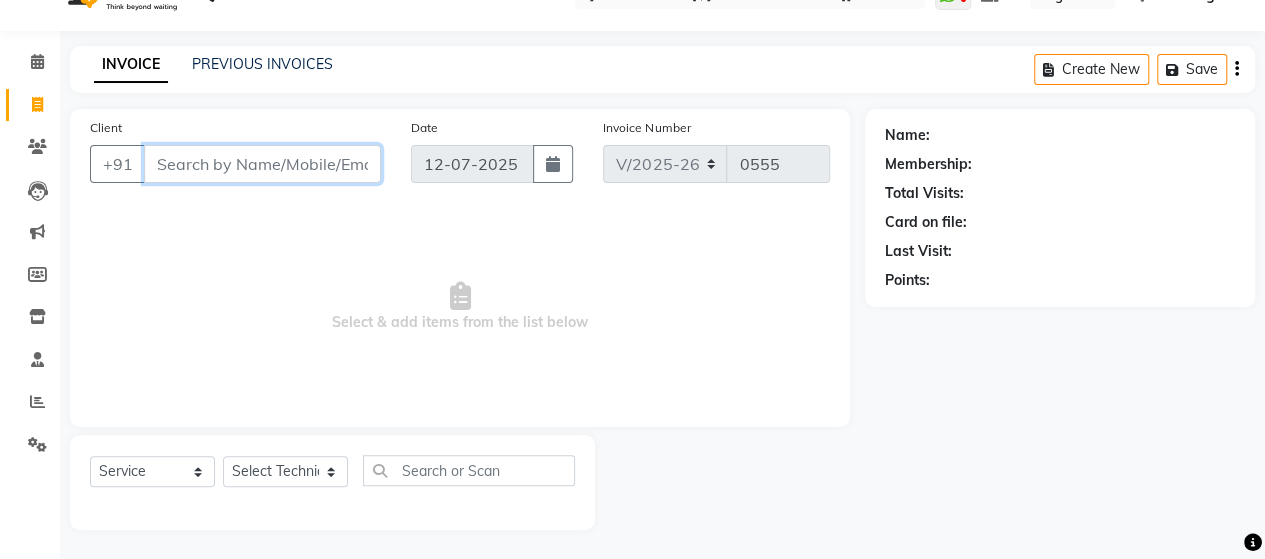 click on "Client" at bounding box center [262, 164] 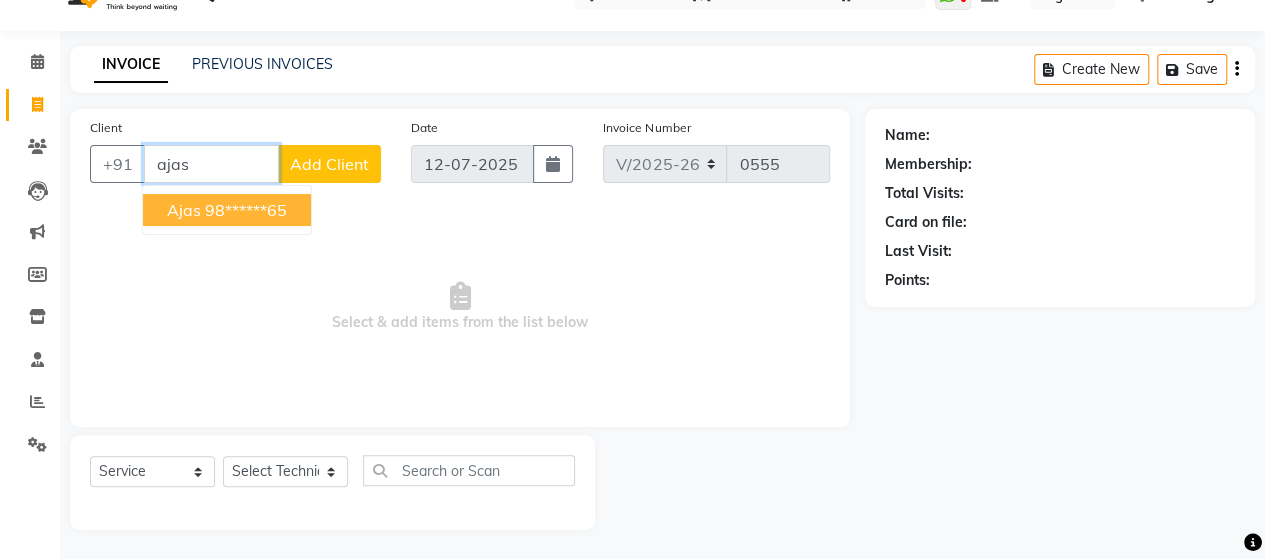 click on "Ajas  98******65" at bounding box center (227, 210) 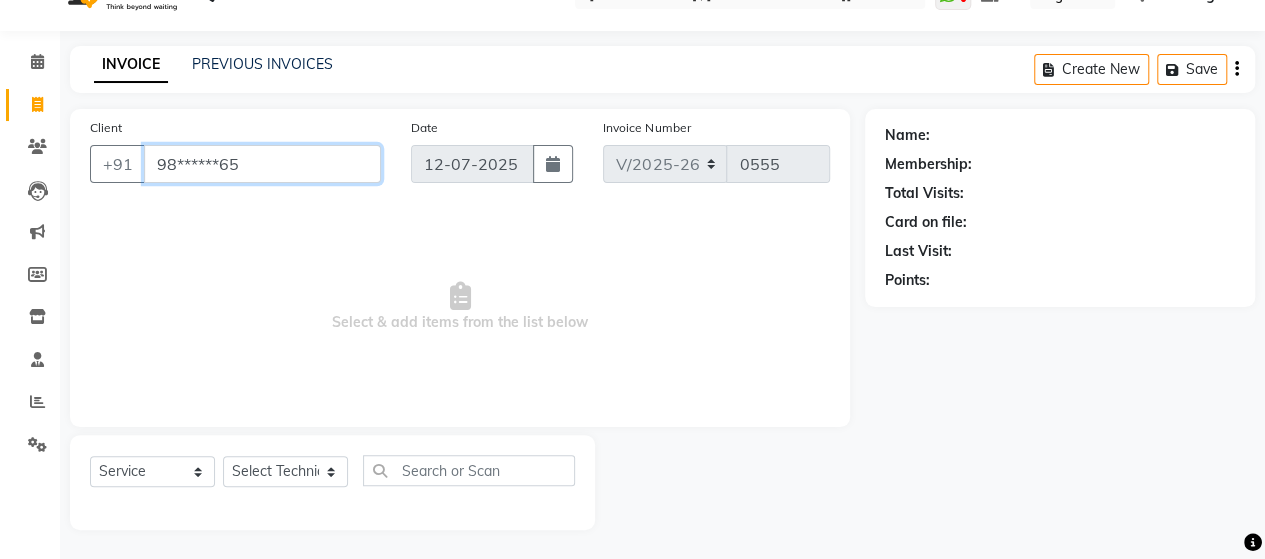 type on "98******65" 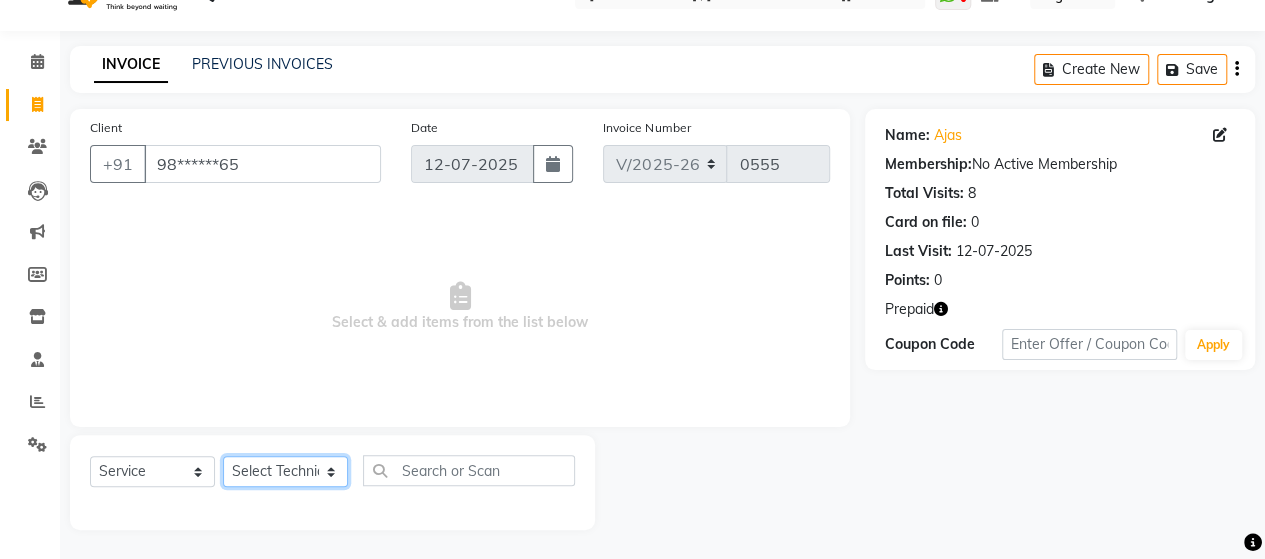 click on "Select Technician [PERSON_NAME] Manager [PERSON_NAME]" 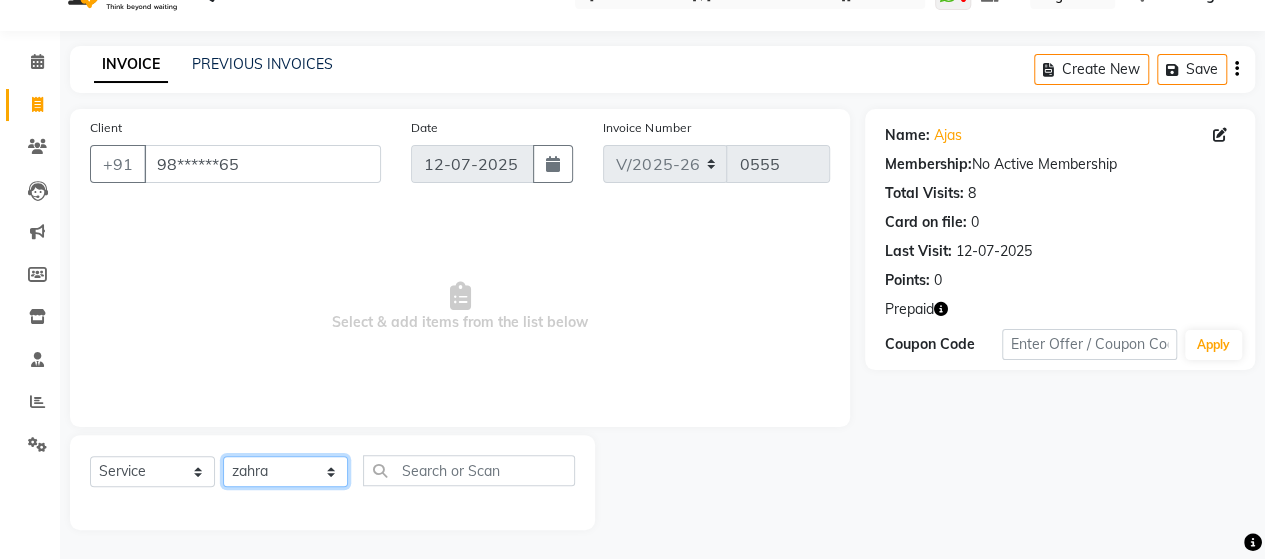 click on "Select Technician [PERSON_NAME] Manager [PERSON_NAME]" 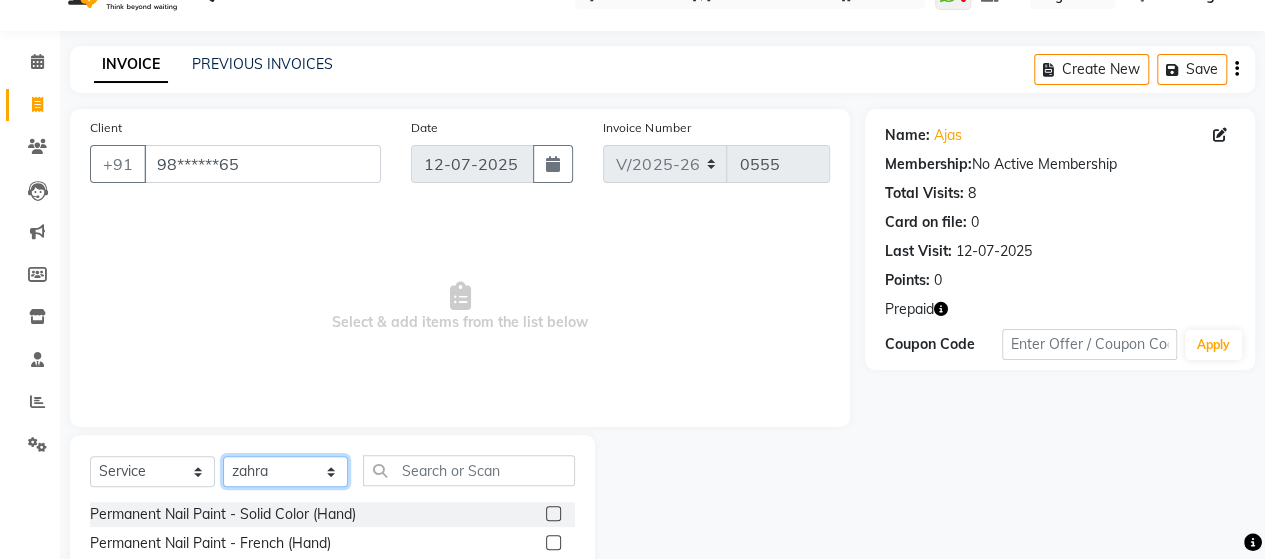 scroll, scrollTop: 241, scrollLeft: 0, axis: vertical 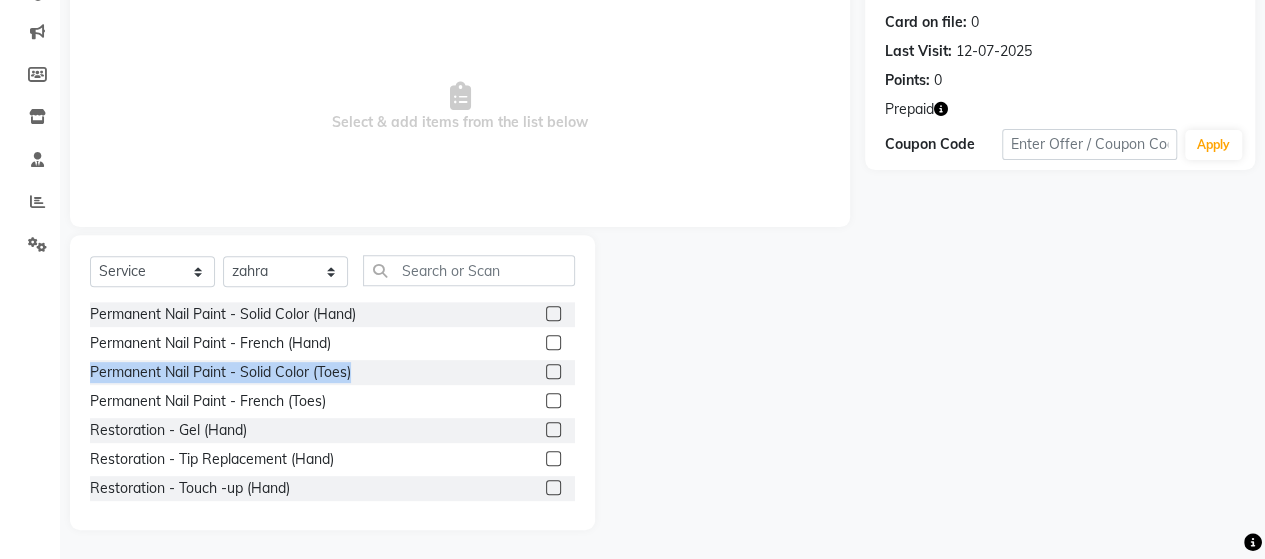 click on "Permanent Nail Paint - Solid Color (Hand)  Permanent Nail Paint - French (Hand)  Permanent Nail Paint - Solid Color (Toes)  Permanent Nail Paint - French (Toes)  Restoration - Gel (Hand)  Restoration - Tip Replacement (Hand)  Restoration - Touch -up (Hand)  Restoration - Gel Color Changes (Hand)  Restoration - Removal of Extension (Hand)  Restoration - Removal of Nail Paint (Hand)  Restoration - Gel (Toes)  Restoration - Tip Replacement (Toes)  Restoration - Touch -up (Toes)  Restoration - Gel Color Changes (Toes)  Restoration - Removal of Extension (Toes)  Restoration - Removal of Nail Paint (Toes)  Pedicure - Classic  Pedicure - Deluxe  Pedicure - Premium  Pedicure - Platinum  Manicure  - Classic  Manicure  - Deluxe  Manicure  - Premium  Eyelash Refil - Classic  Eyelash Refil - Hybrid  Eyelash Refil - Volume  Eyelash Refil - Mega Volume  Eyelash Refil - Lash Removal  Nail Extension - Gel (Hand)  Nail Extension - Acrylic (Hand)  Nail Extension - Silicon (Hand)  Nail Extension - Foaming (Hand)" 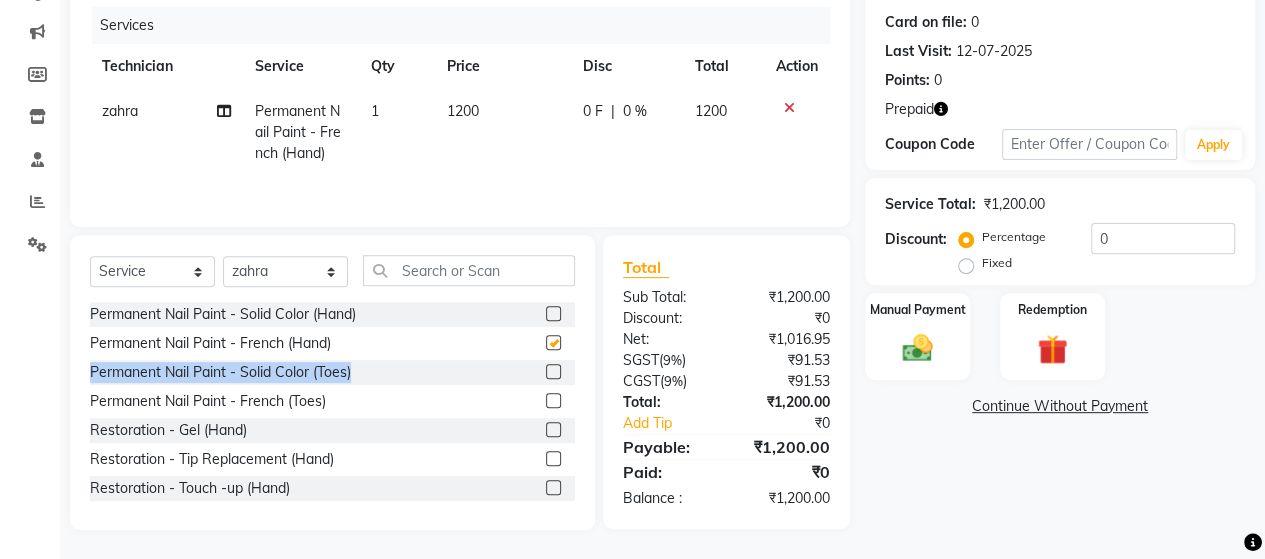 checkbox on "false" 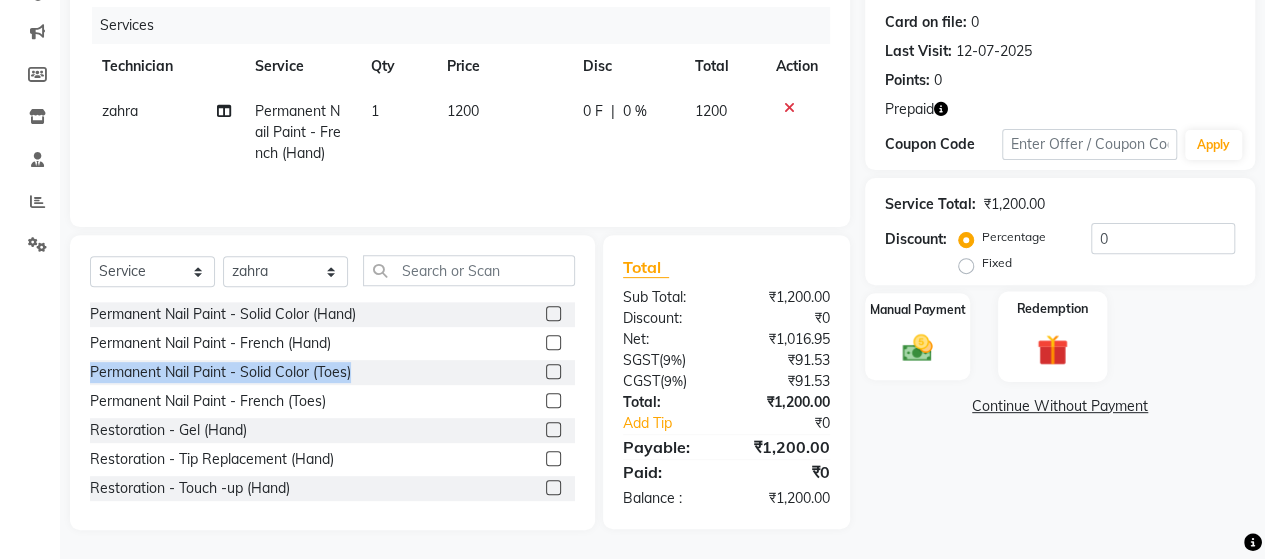 click 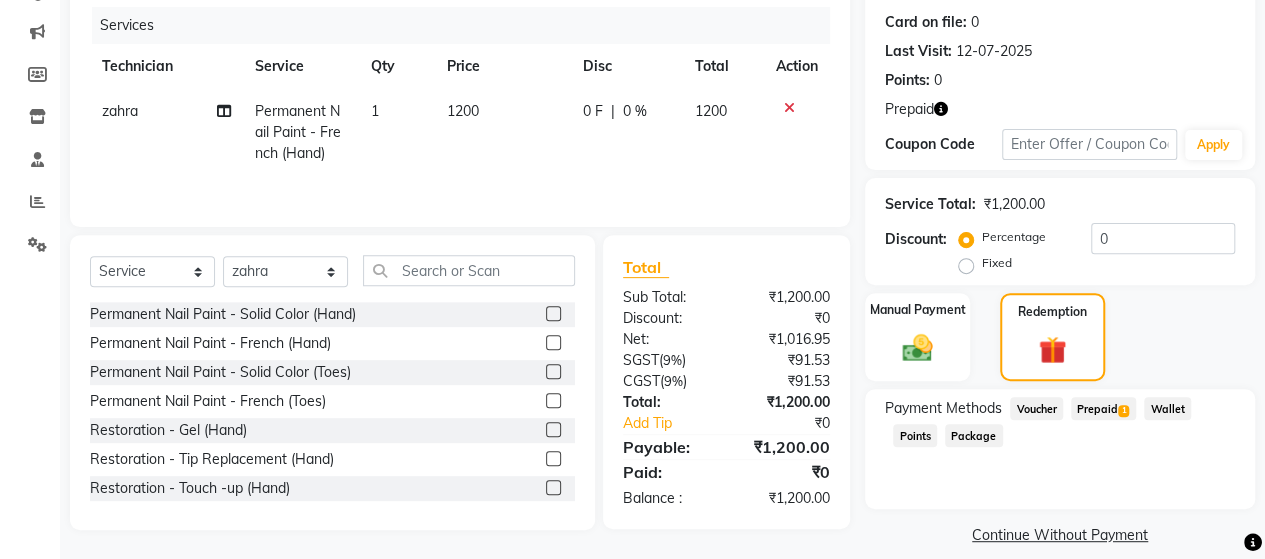 click on "Prepaid  1" 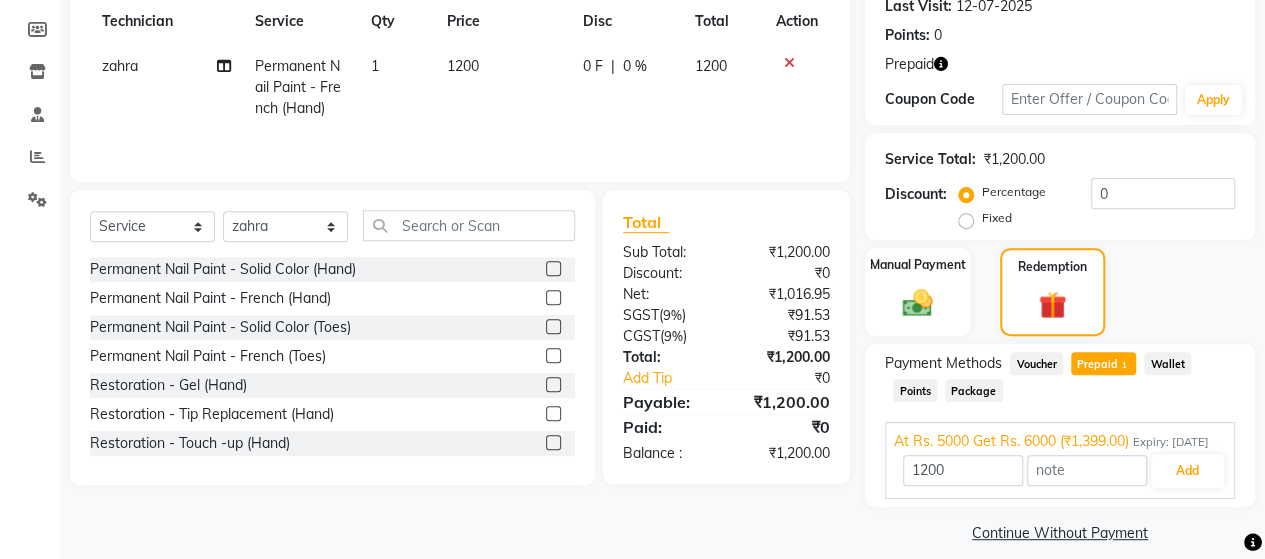 scroll, scrollTop: 289, scrollLeft: 0, axis: vertical 